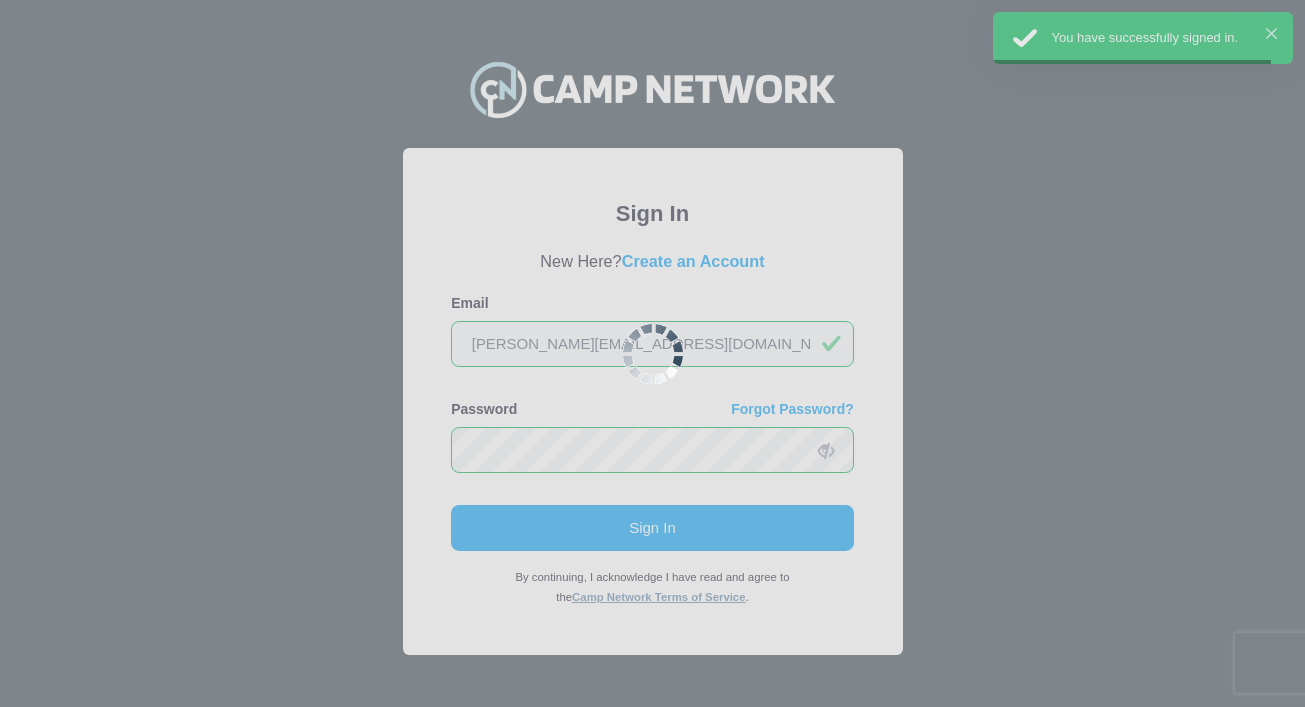 scroll, scrollTop: 0, scrollLeft: 0, axis: both 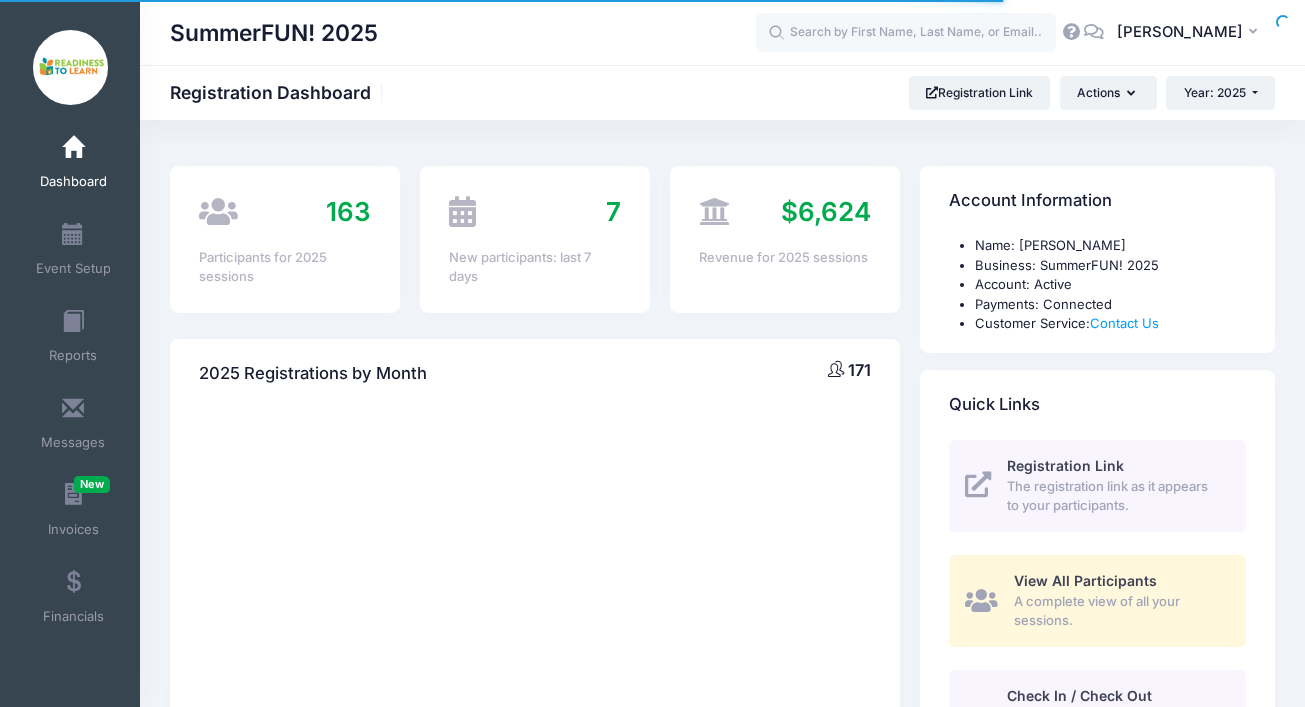 select 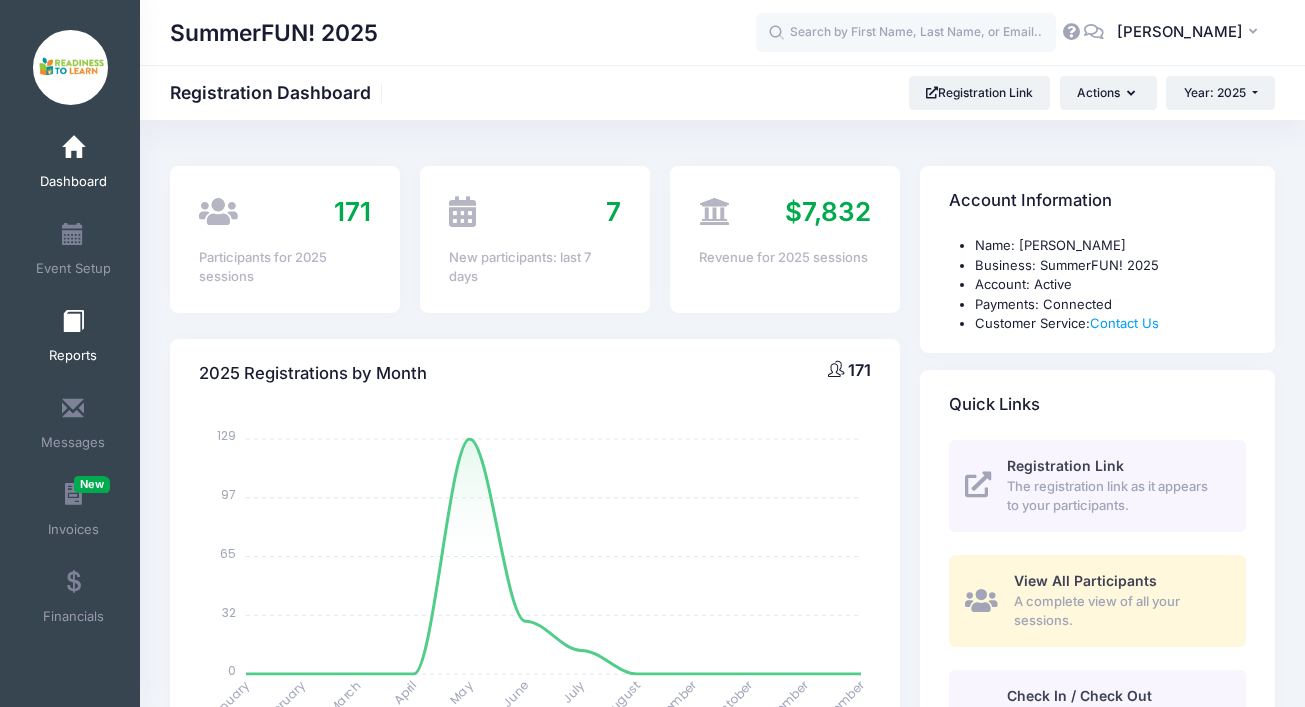 click on "Reports" at bounding box center [73, 339] 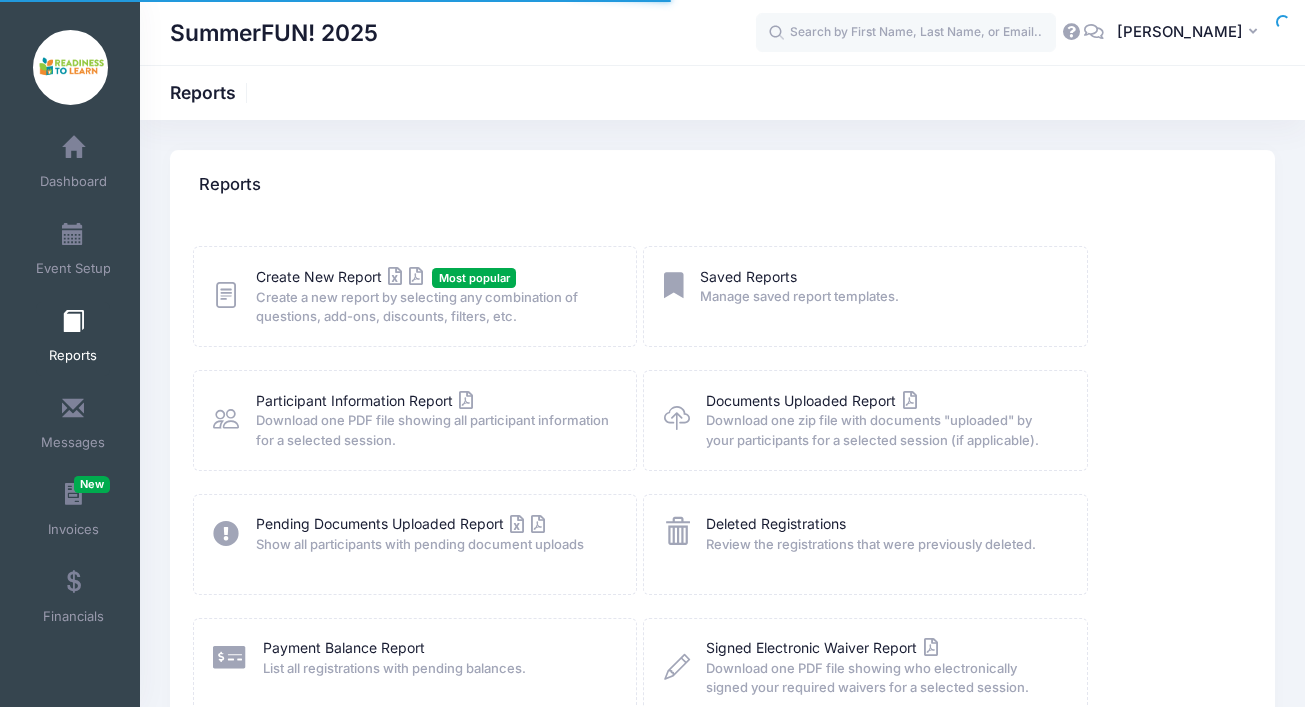 scroll, scrollTop: 0, scrollLeft: 0, axis: both 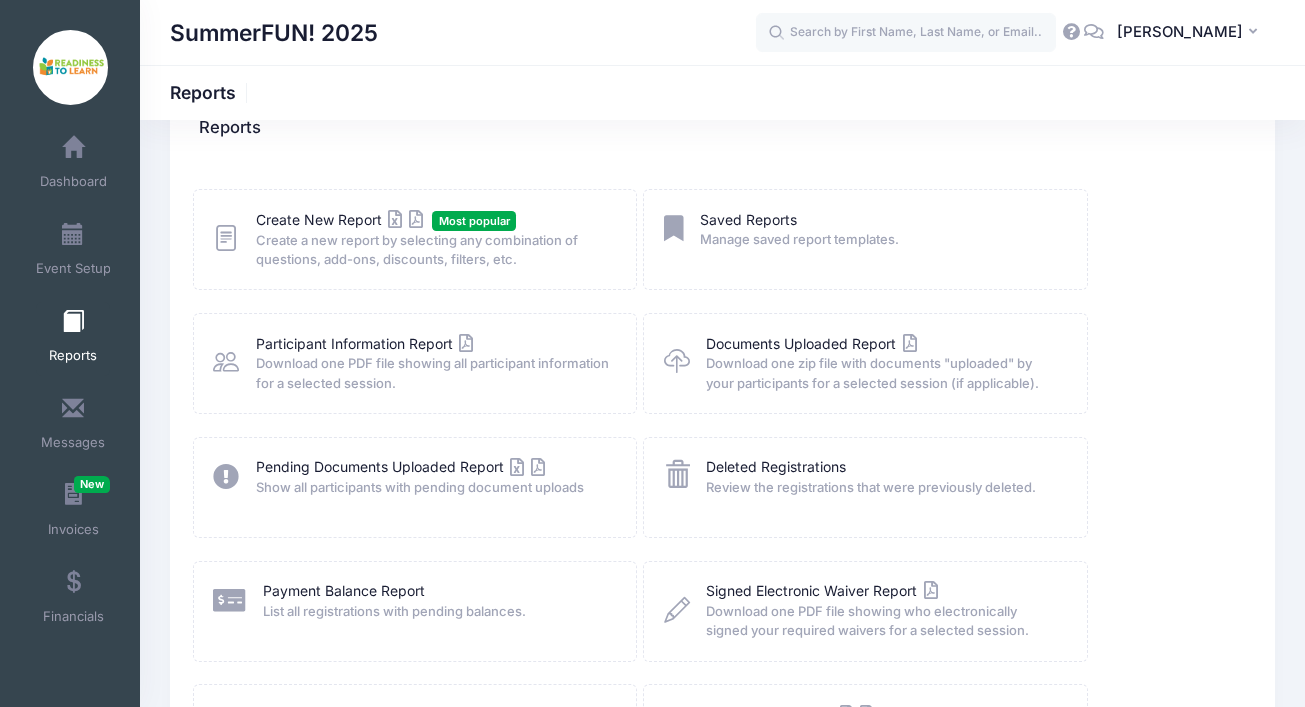 click on "Create a new report by selecting any combination of questions, add-ons, discounts, filters, etc." at bounding box center (433, 250) 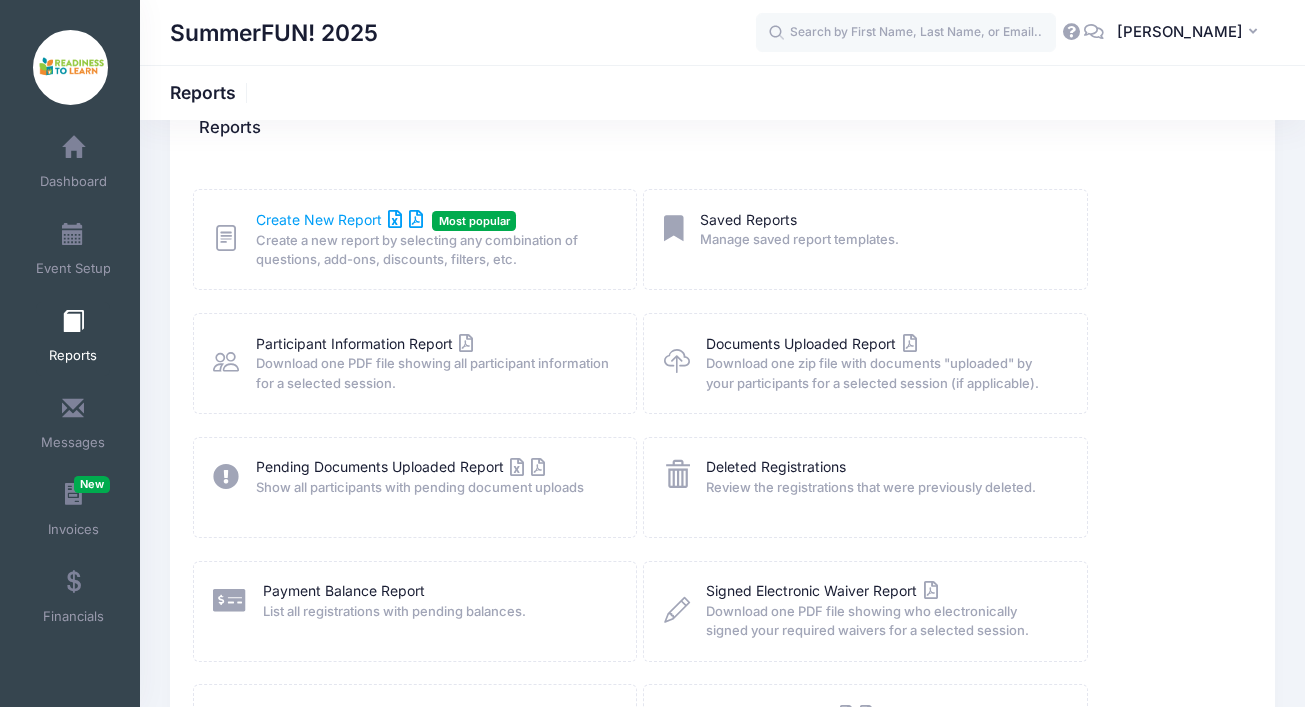 click on "Create New Report" at bounding box center [339, 219] 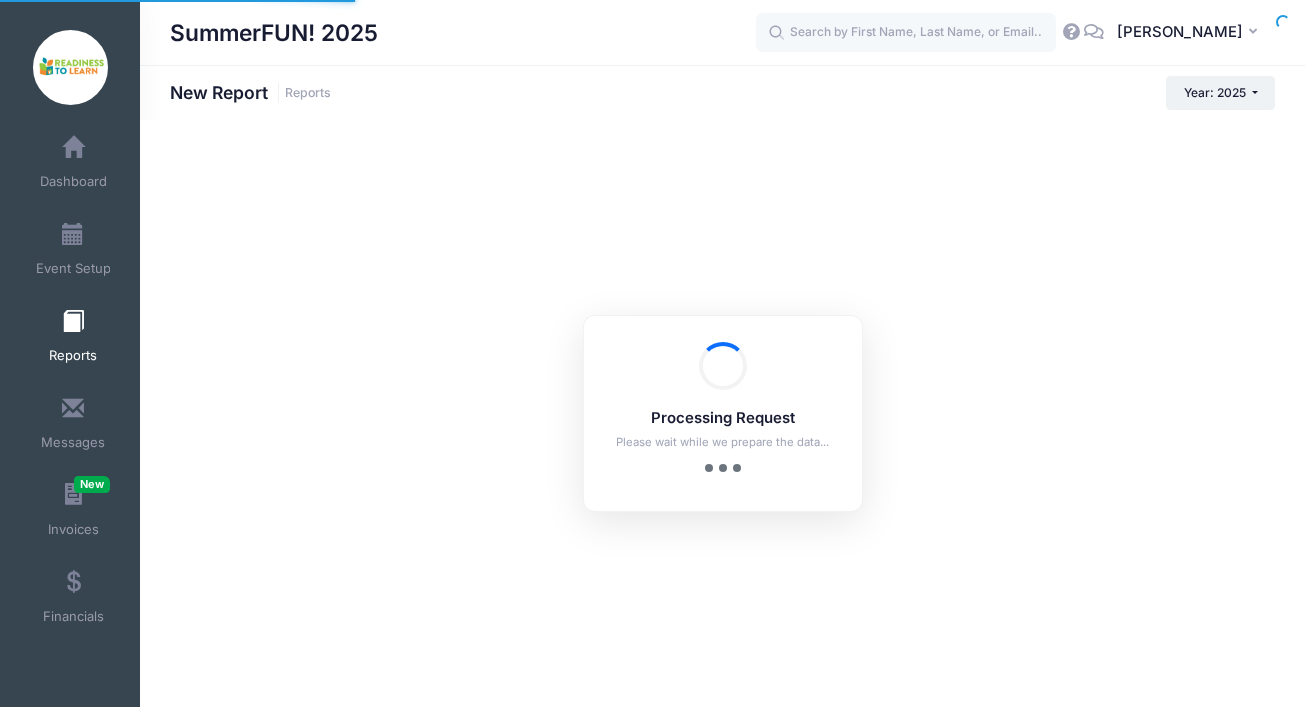 scroll, scrollTop: 0, scrollLeft: 0, axis: both 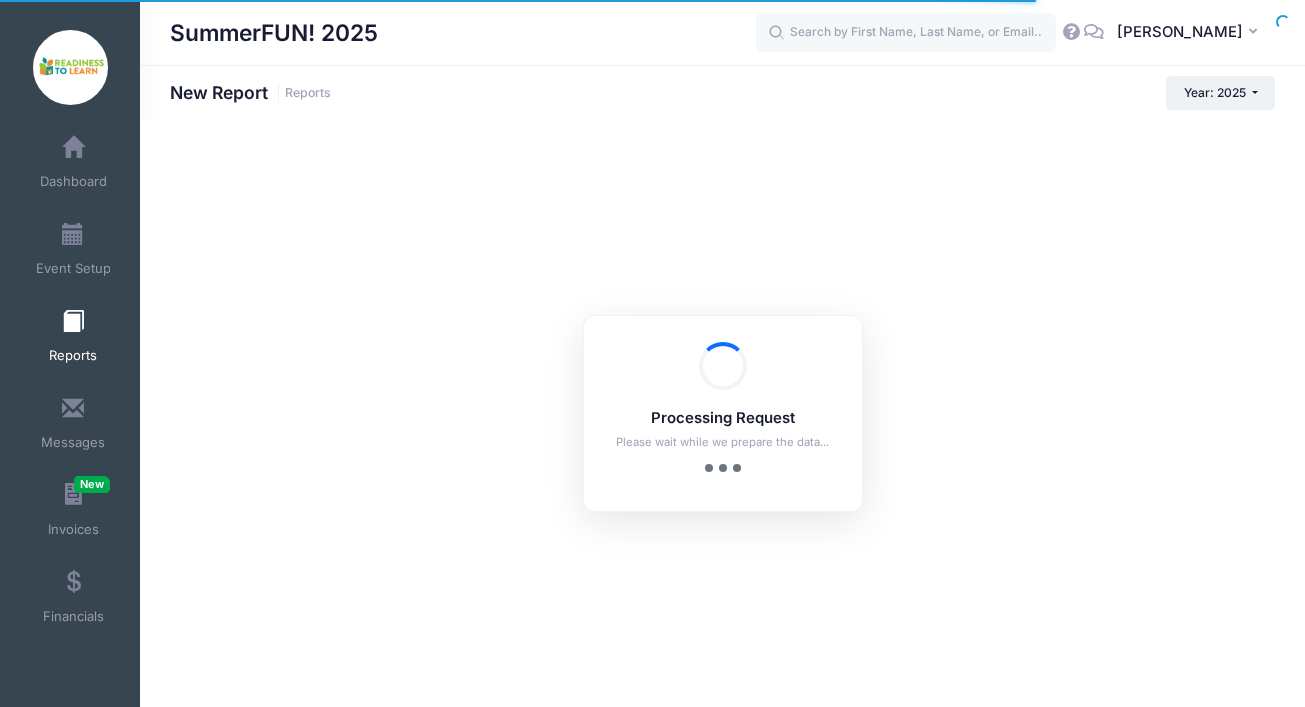 checkbox on "true" 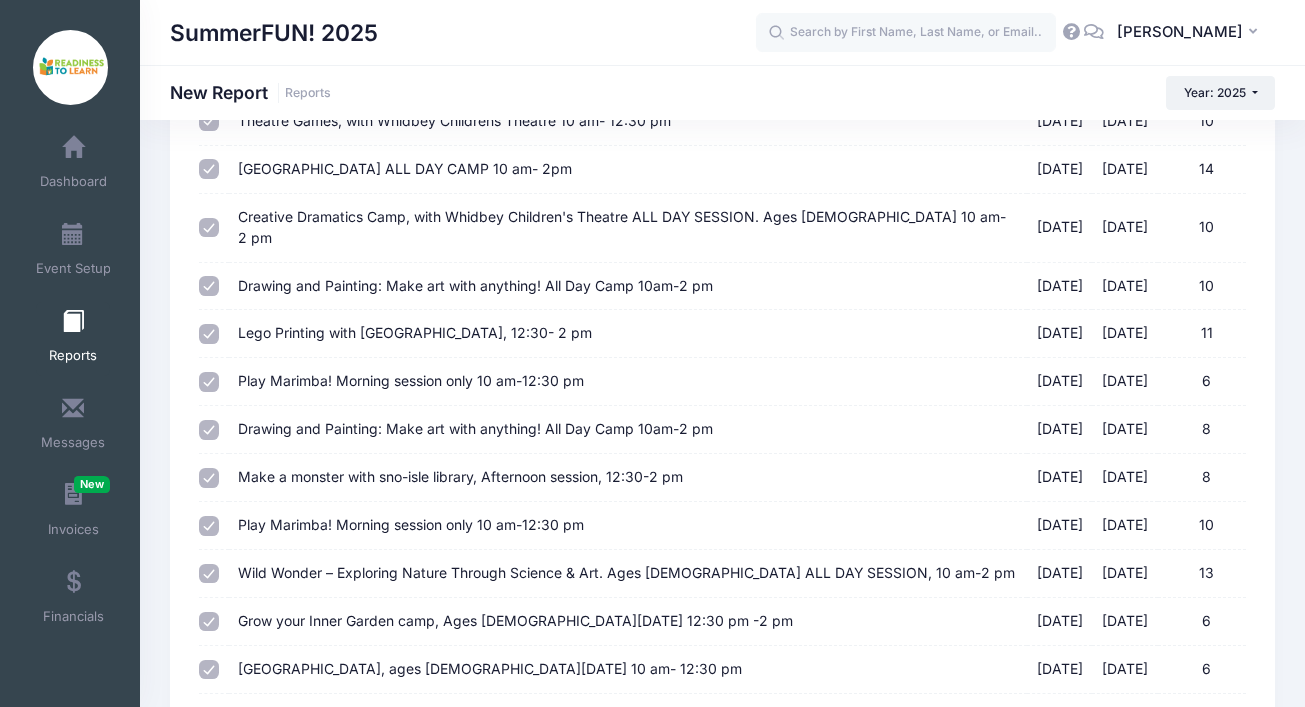scroll, scrollTop: 652, scrollLeft: 0, axis: vertical 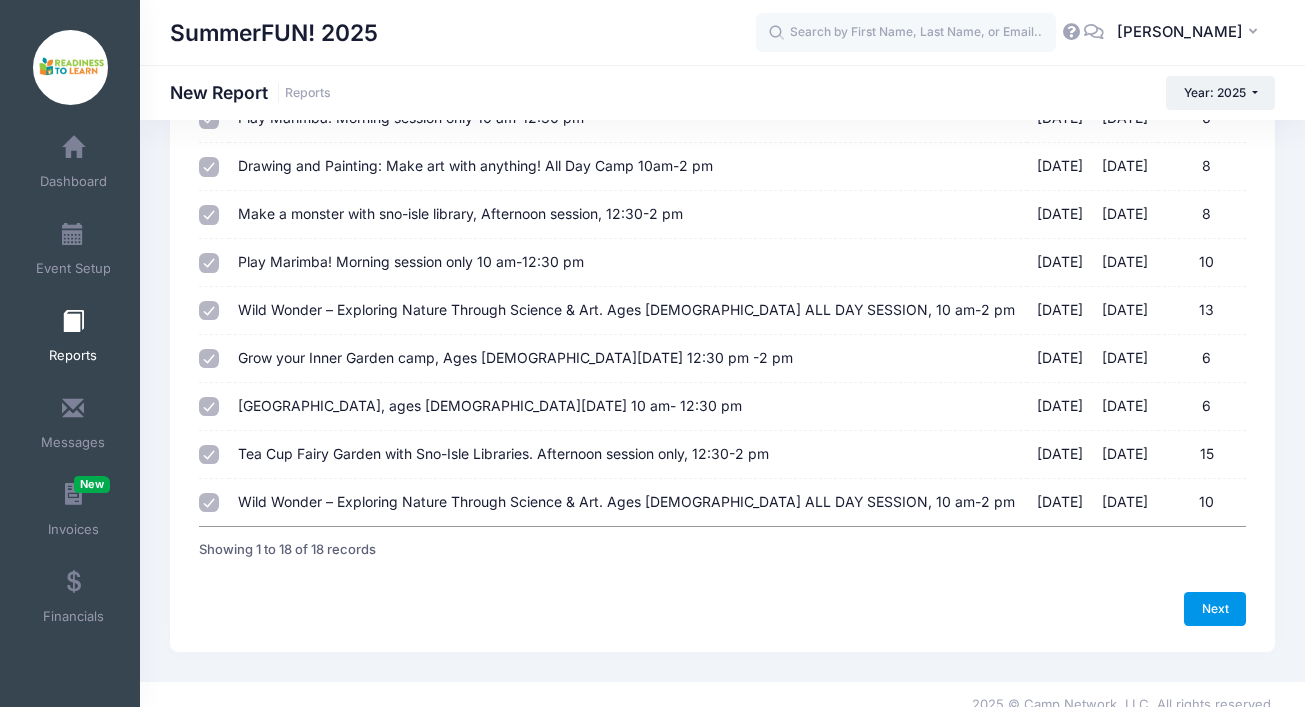 click on "Next" at bounding box center [1215, 609] 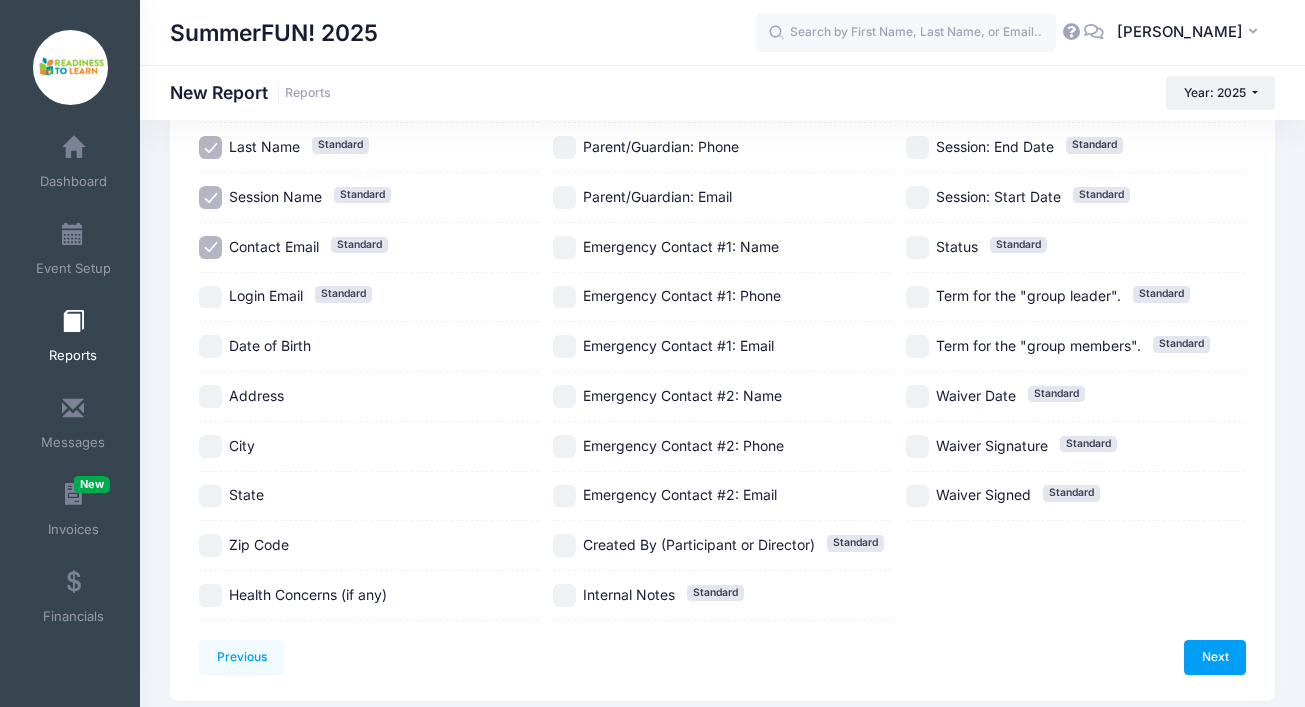 scroll, scrollTop: 256, scrollLeft: 0, axis: vertical 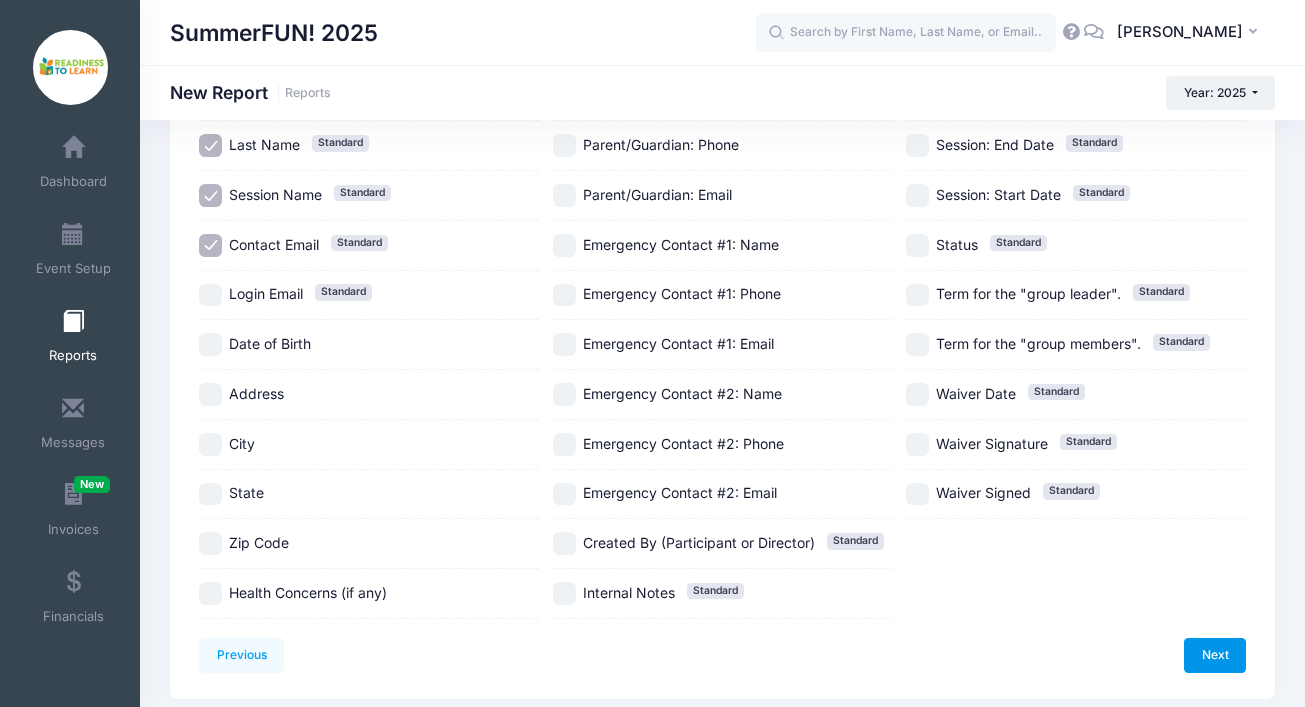 click on "Next" at bounding box center (1215, 655) 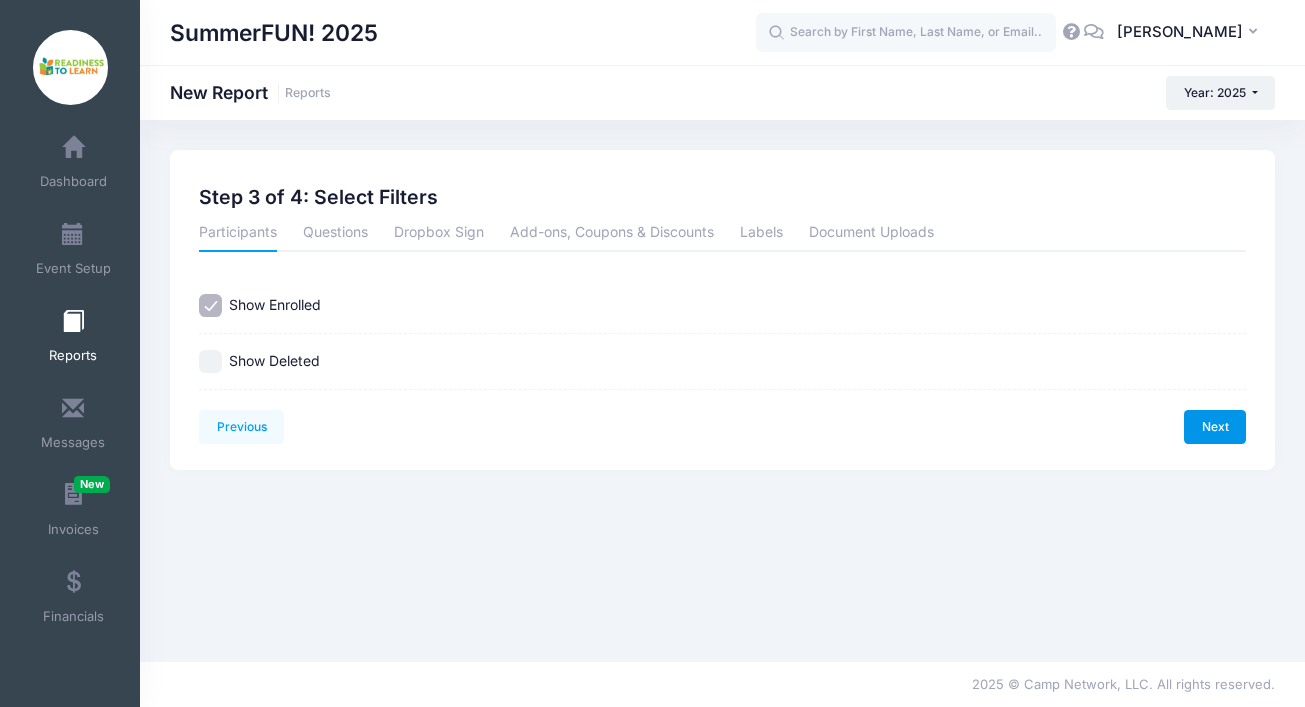 scroll, scrollTop: 0, scrollLeft: 0, axis: both 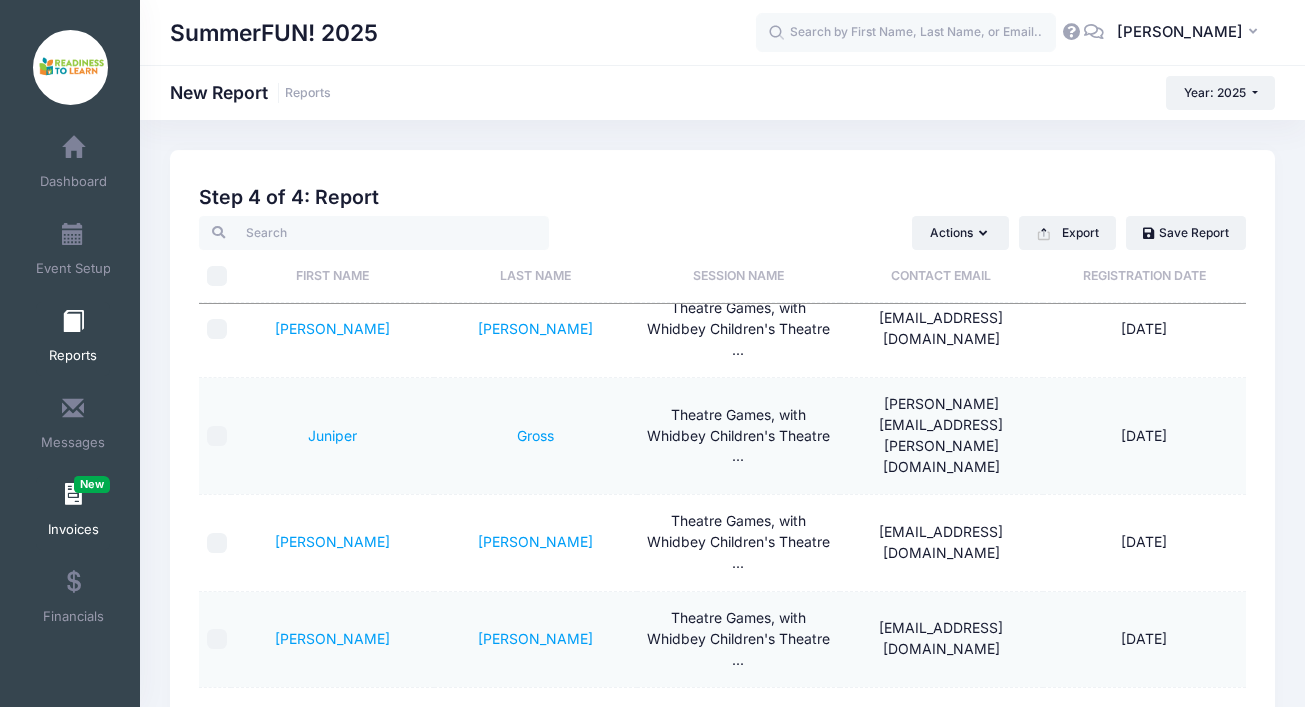 click at bounding box center (73, 495) 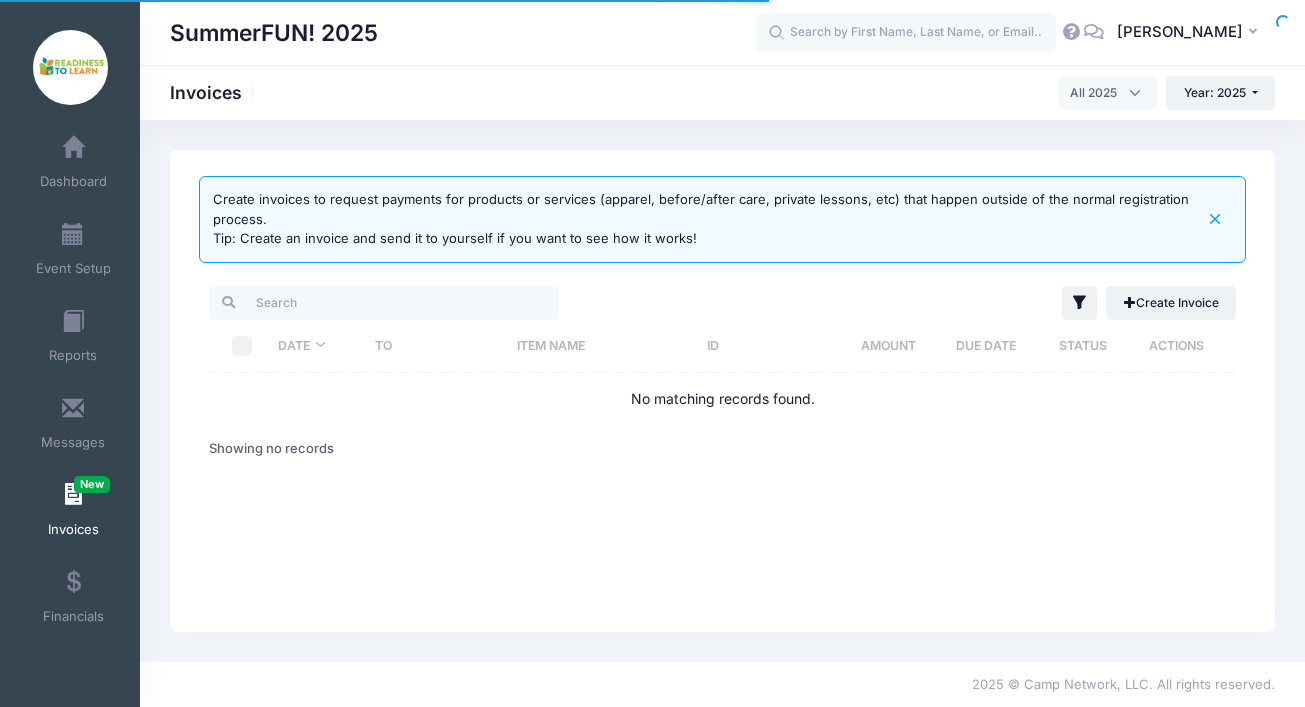 select 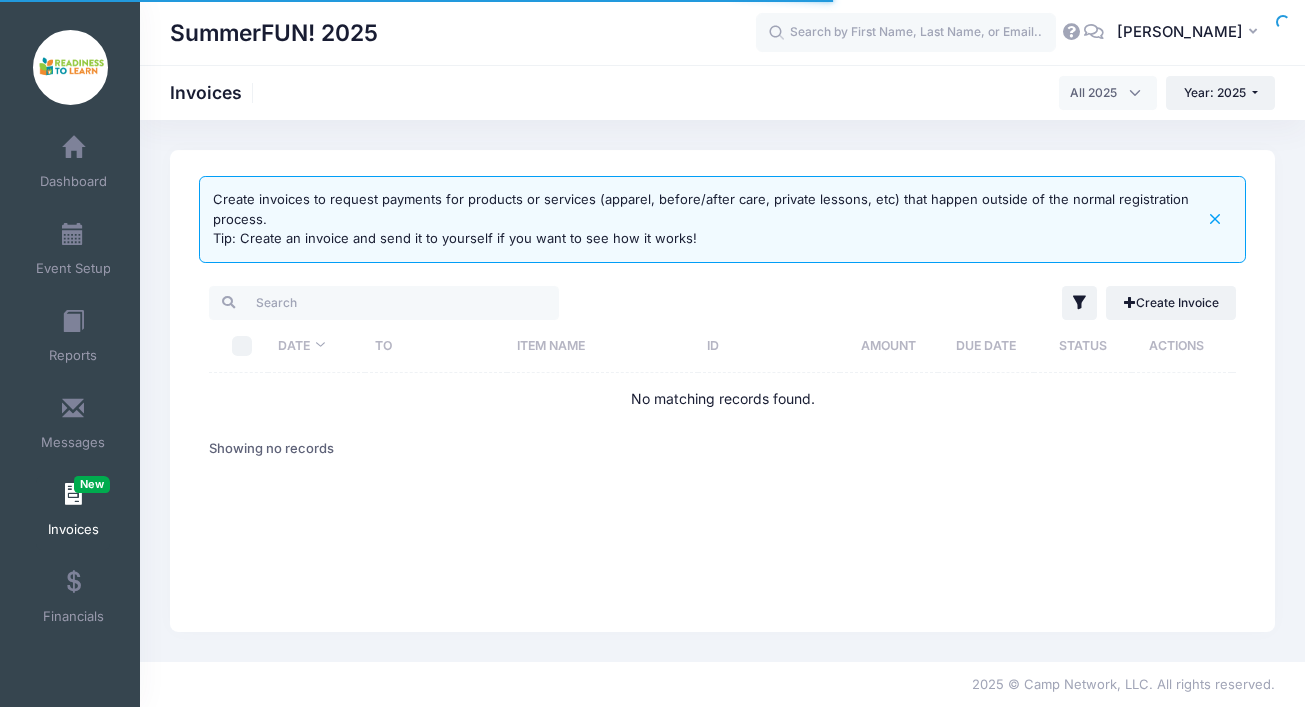 scroll, scrollTop: 0, scrollLeft: 0, axis: both 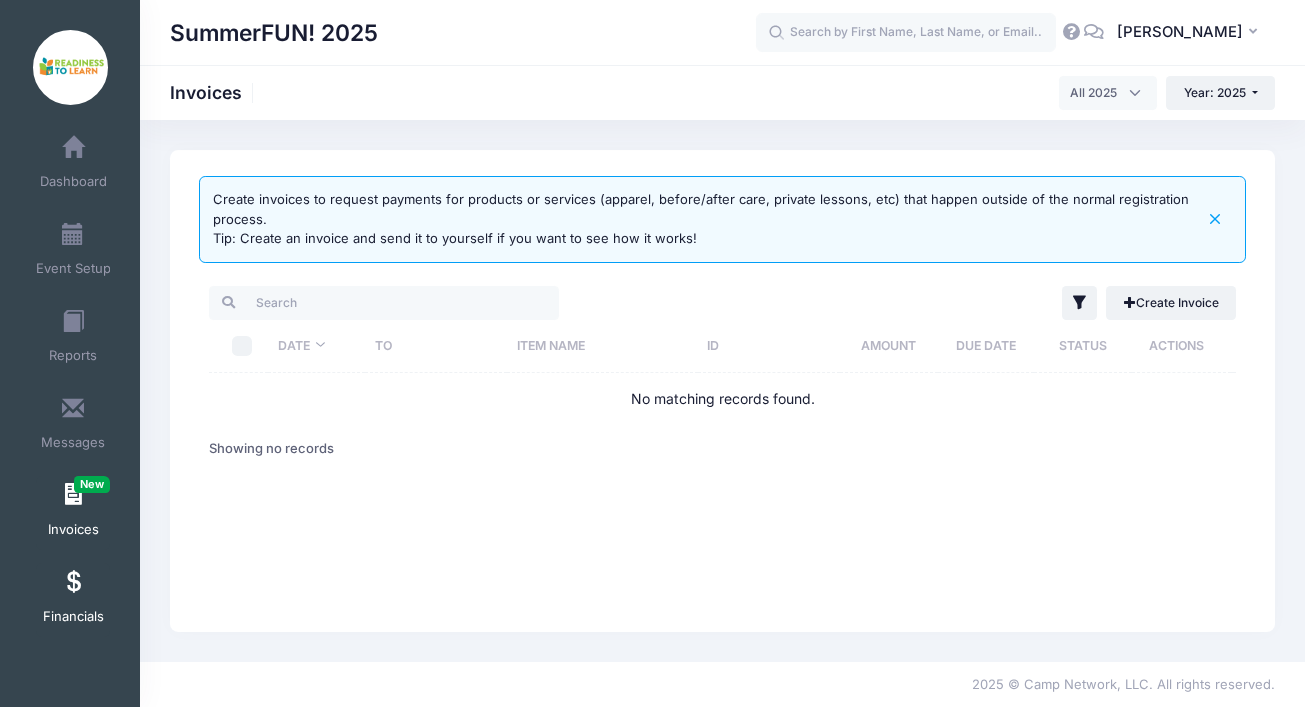 click at bounding box center [73, 583] 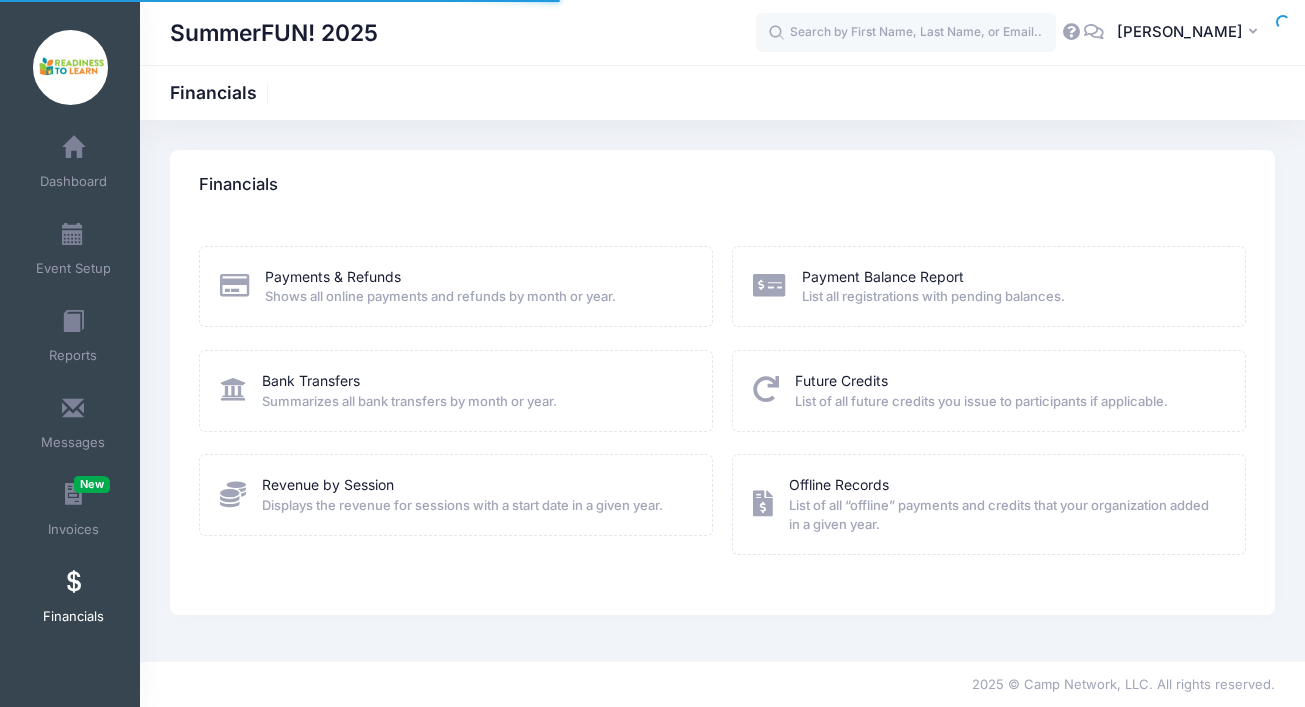 scroll, scrollTop: 0, scrollLeft: 0, axis: both 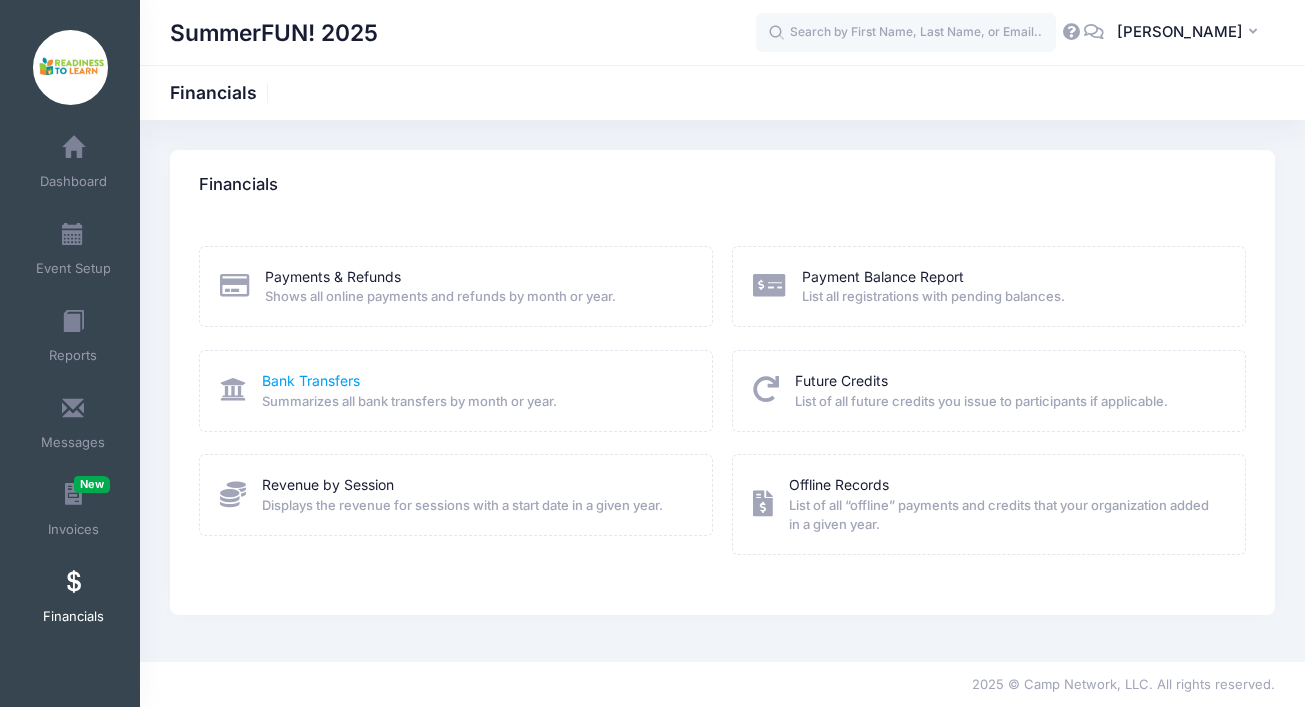 click on "Bank Transfers" at bounding box center [311, 380] 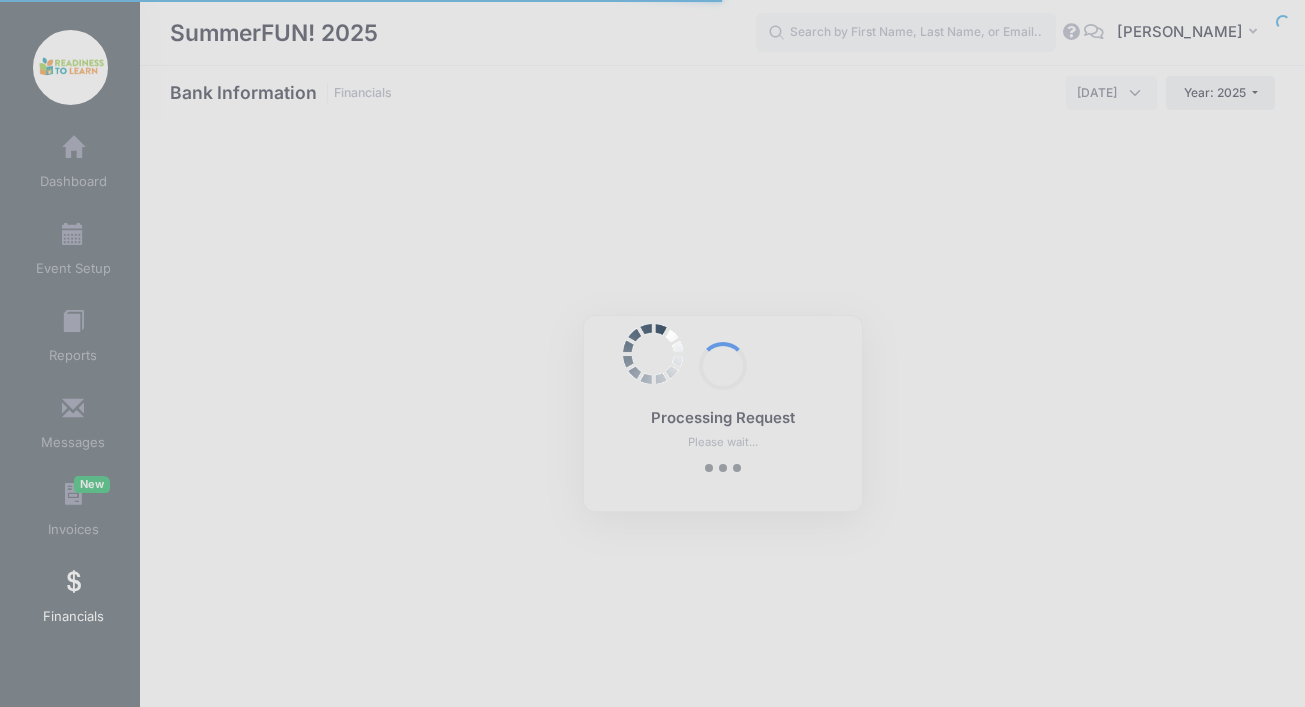 select on "10" 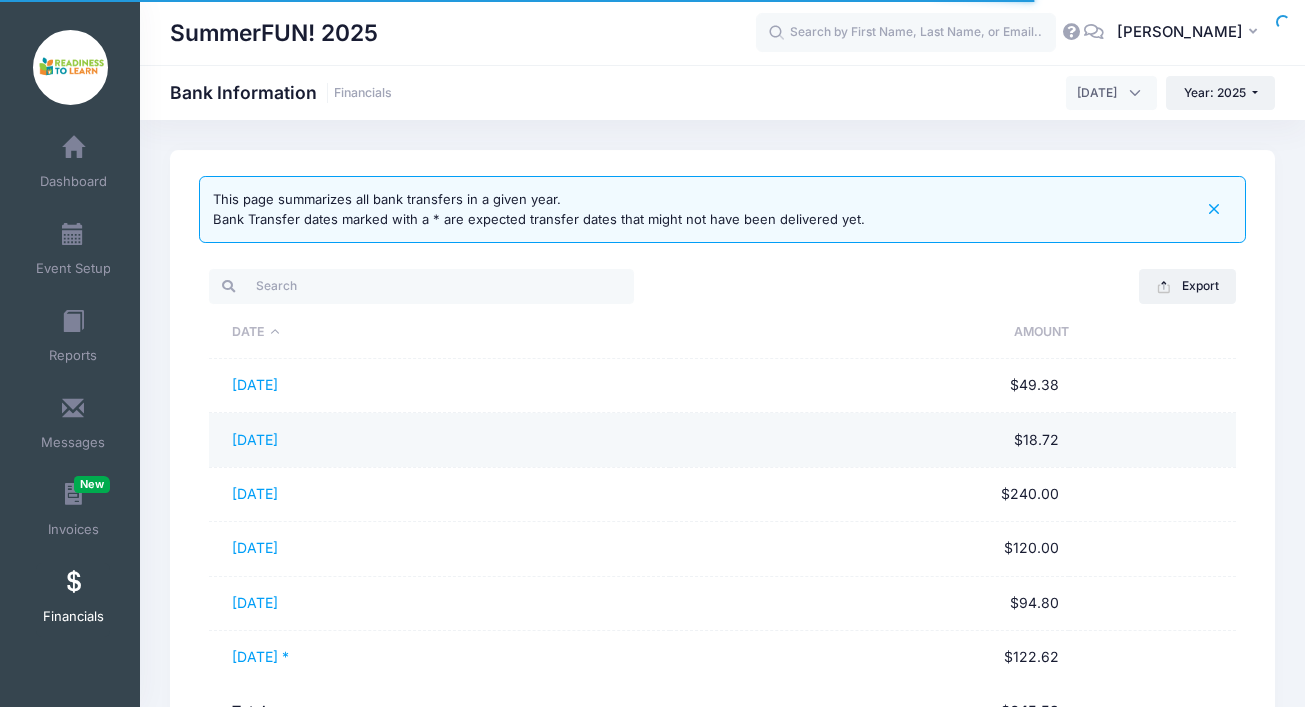 scroll, scrollTop: 0, scrollLeft: 0, axis: both 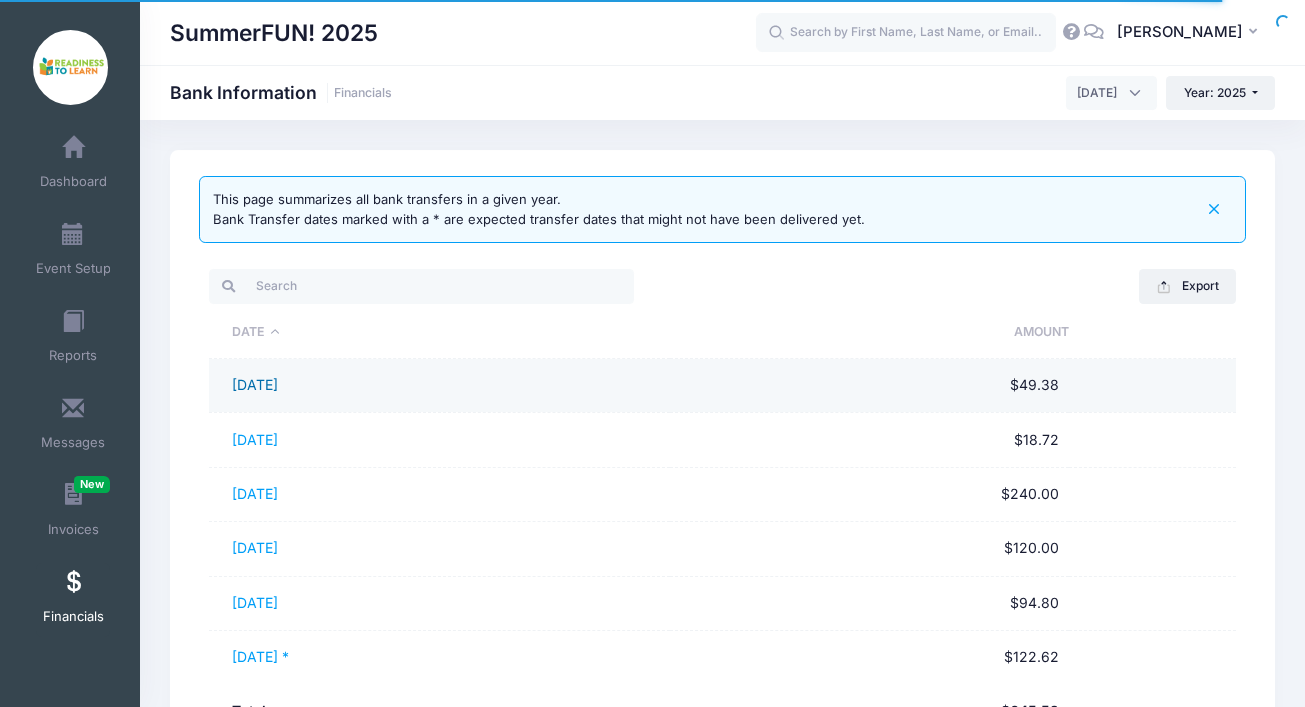 click on "[DATE]" at bounding box center [255, 384] 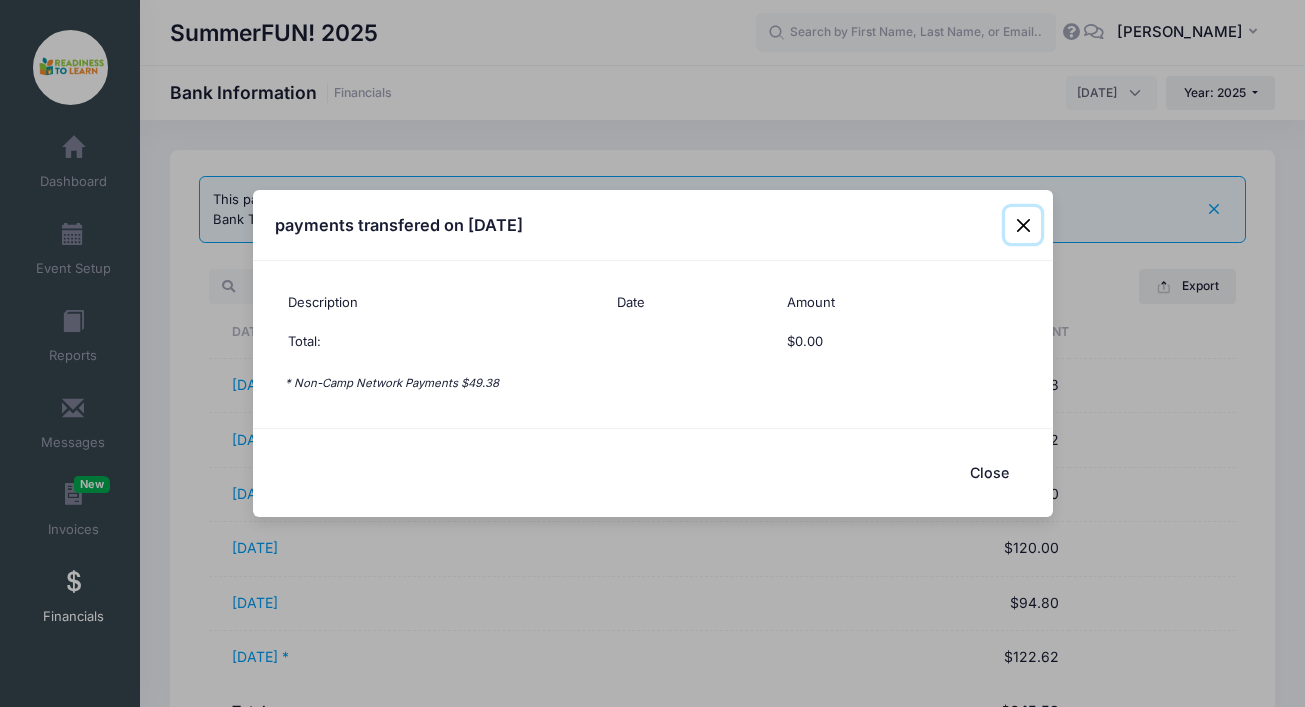 click at bounding box center (1023, 225) 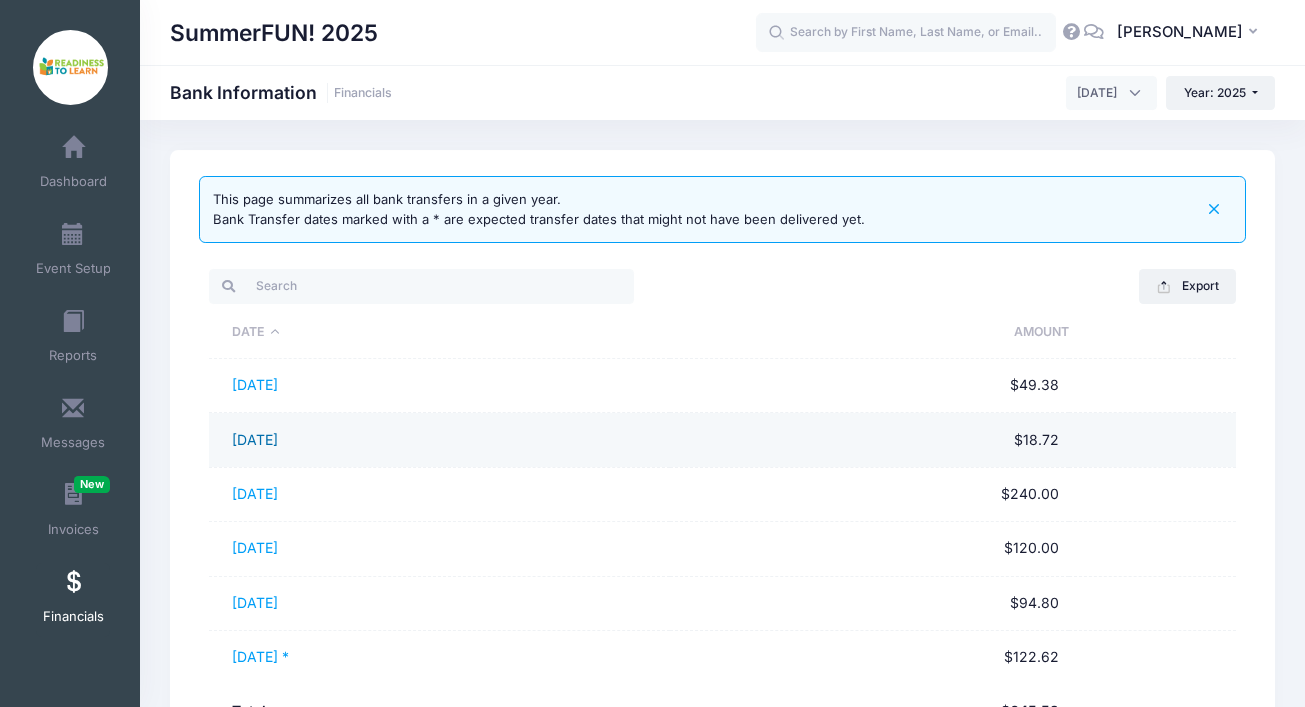 click on "07/02/2025" at bounding box center (255, 439) 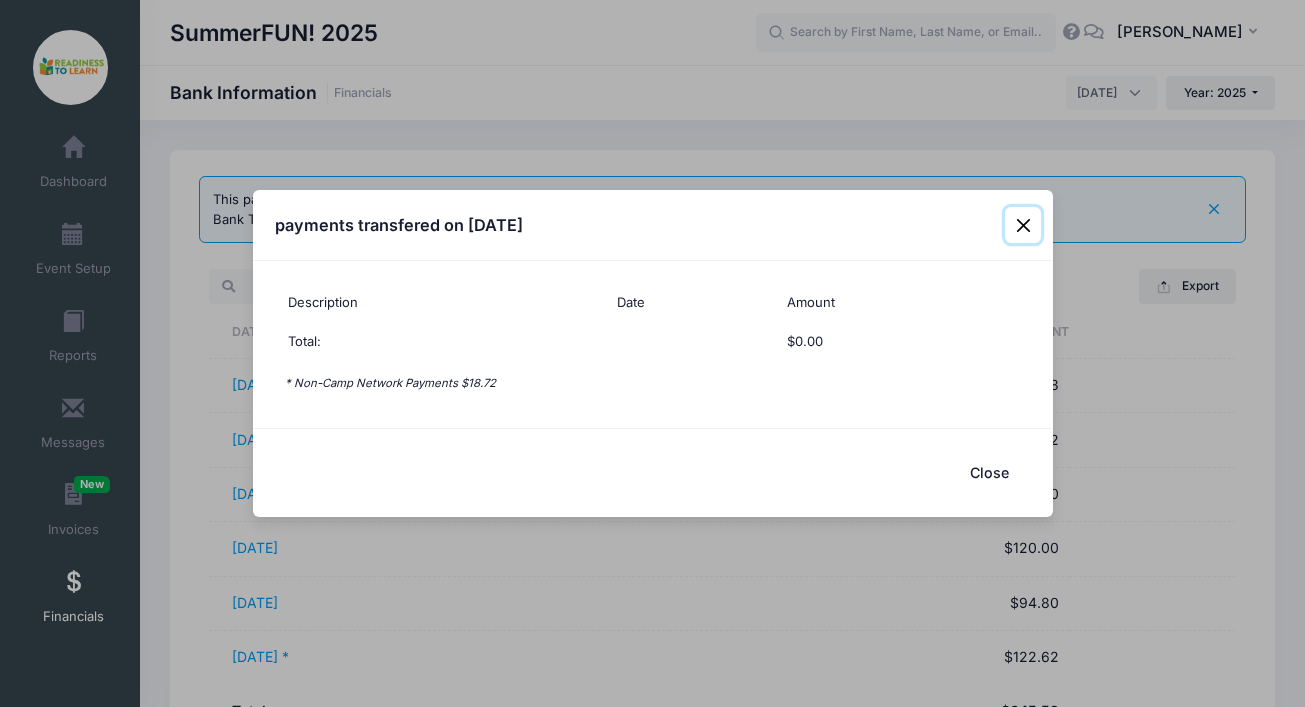 click at bounding box center [1023, 225] 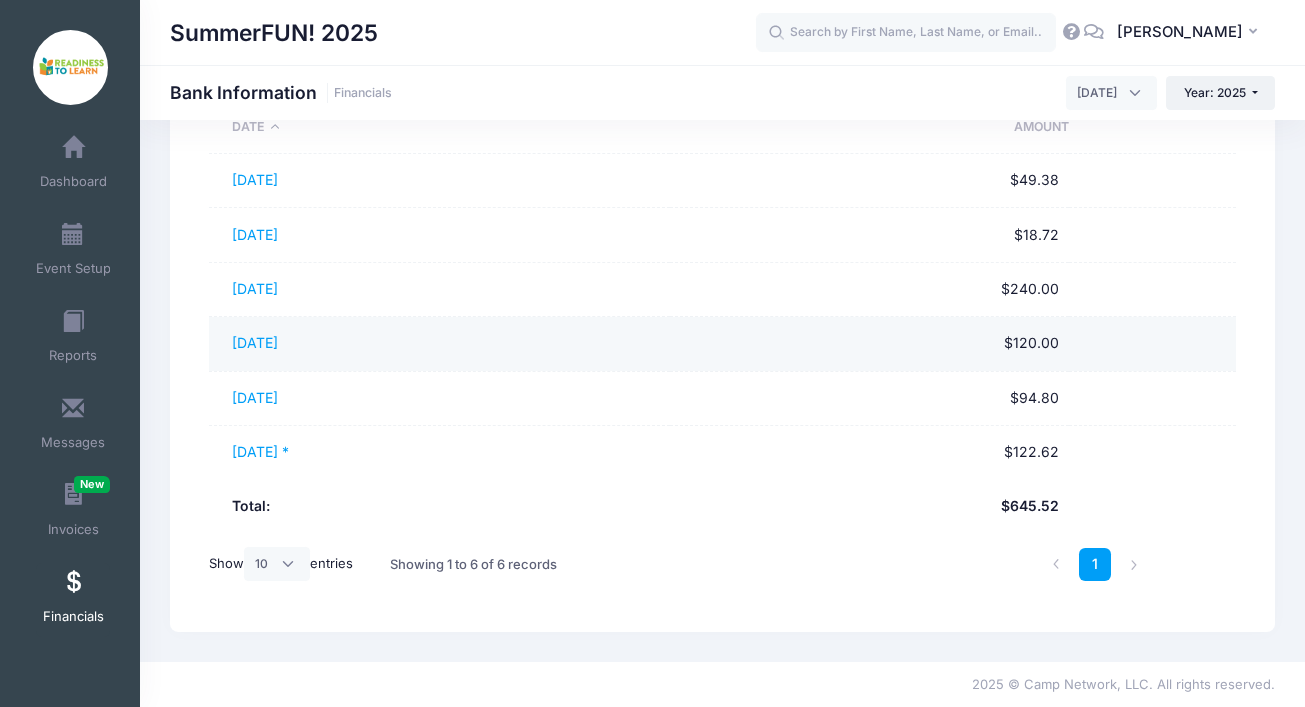 scroll, scrollTop: 0, scrollLeft: 0, axis: both 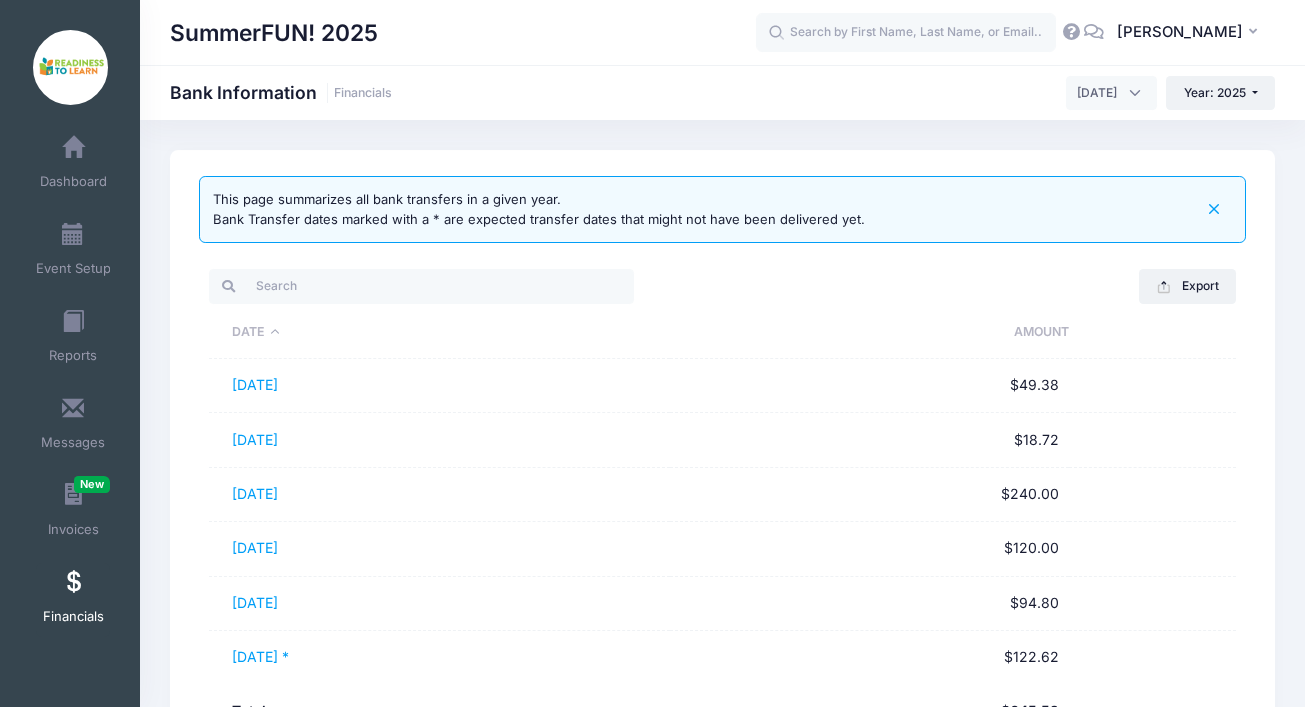 click at bounding box center (1214, 209) 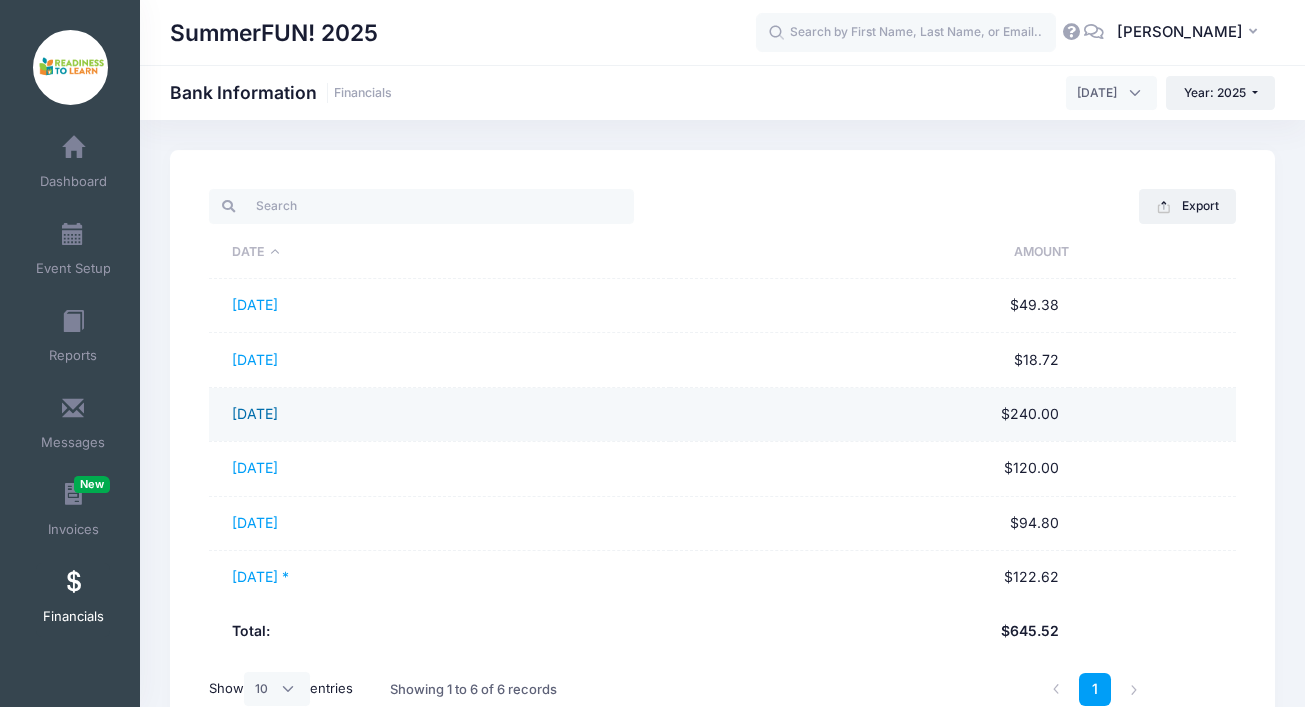 click on "07/07/2025" at bounding box center (255, 413) 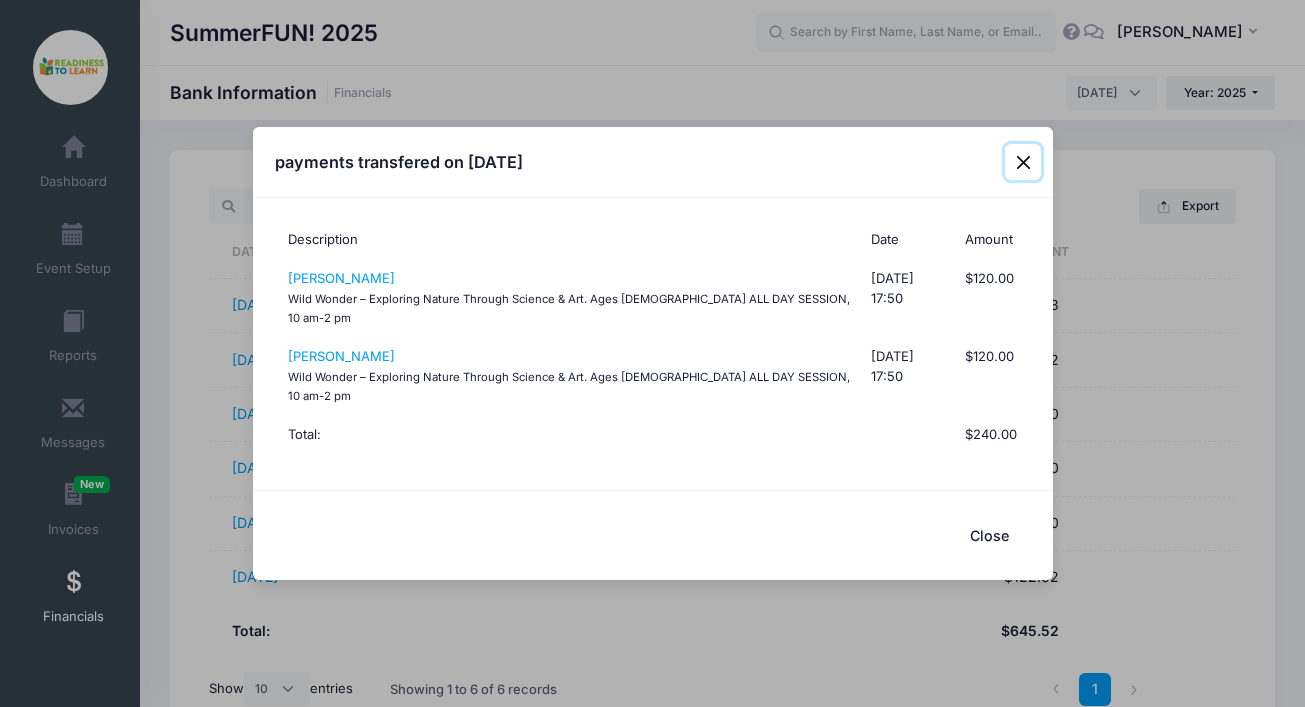click at bounding box center (1023, 162) 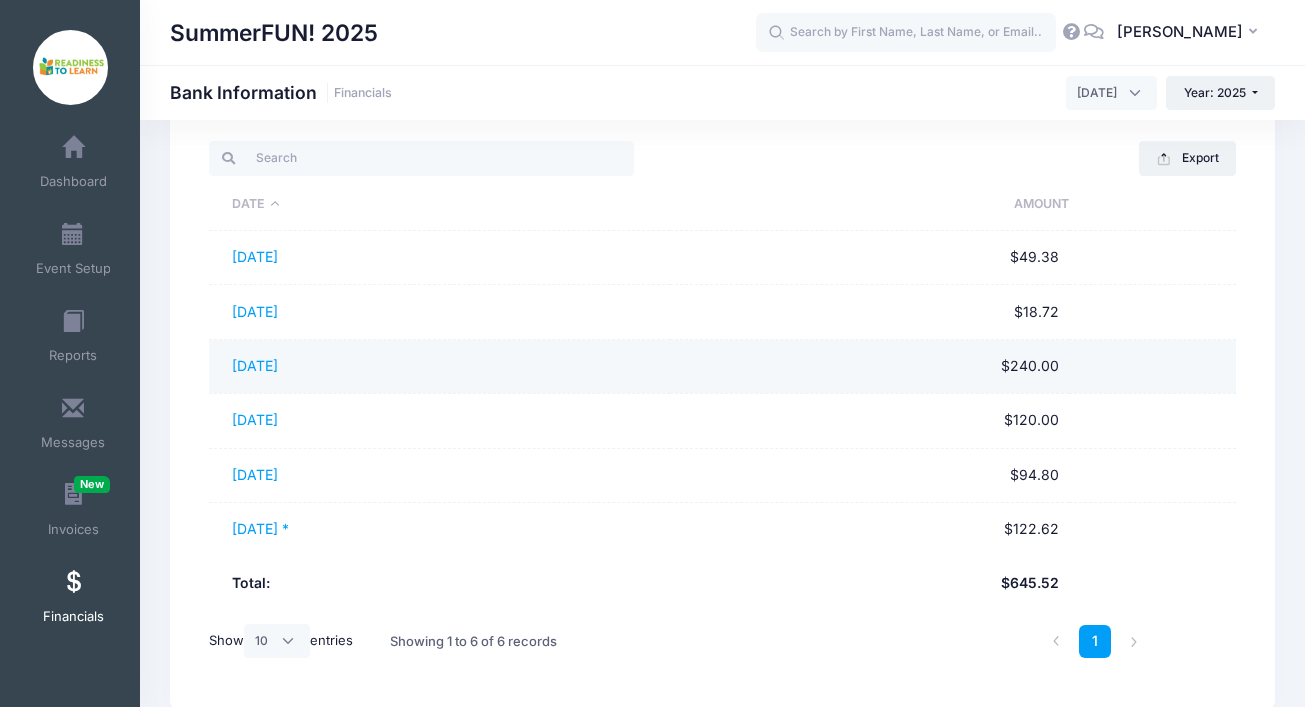 scroll, scrollTop: 0, scrollLeft: 0, axis: both 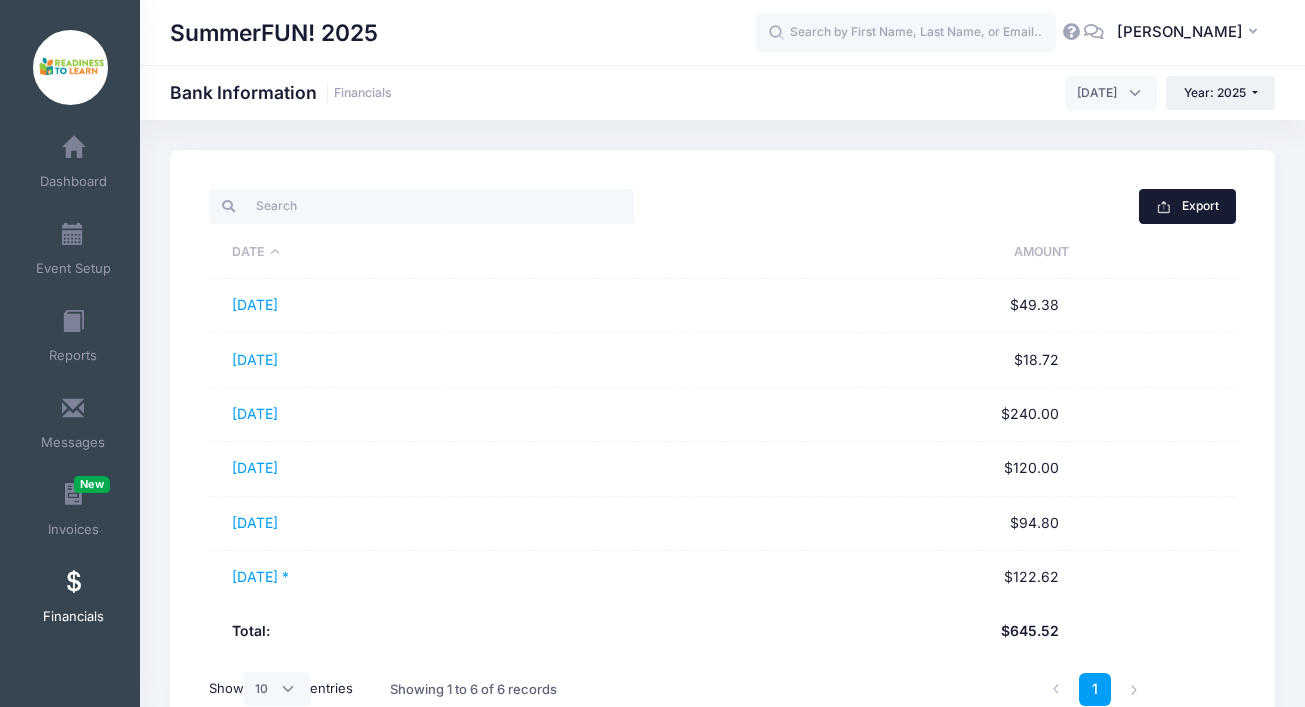 click on "Export" at bounding box center (1187, 206) 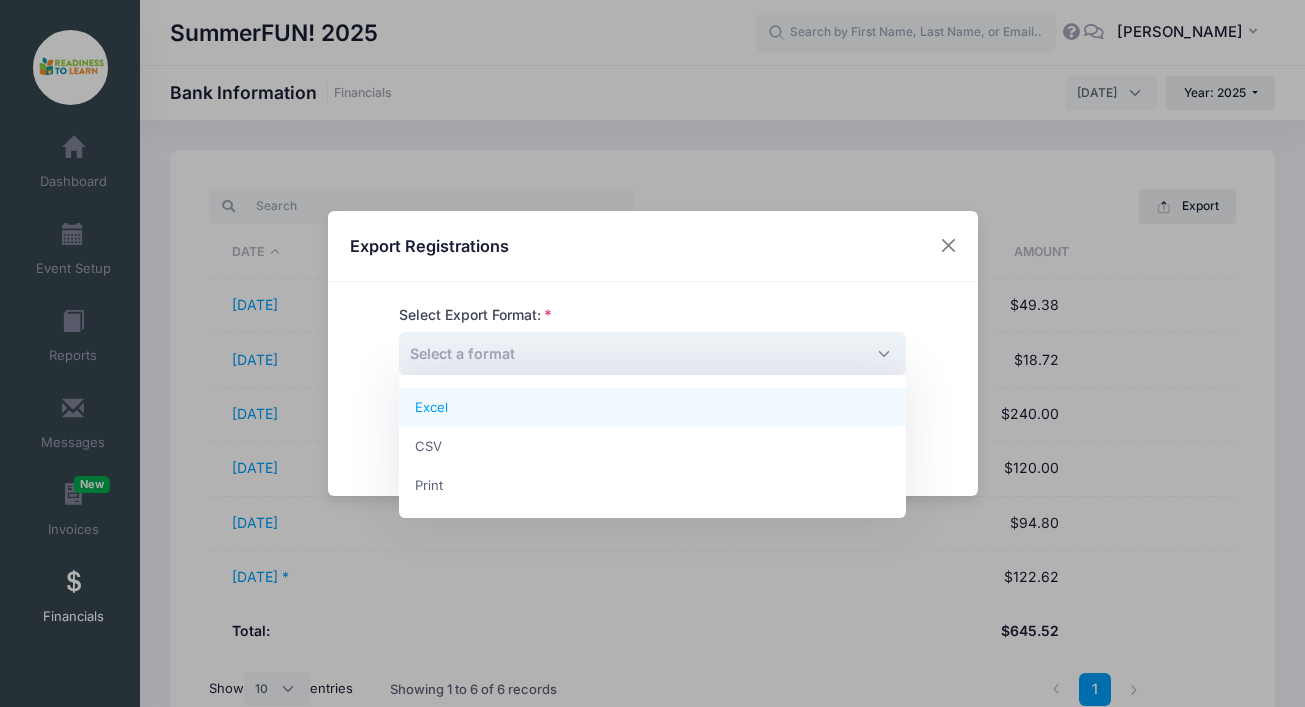 click on "Select a format" at bounding box center [652, 353] 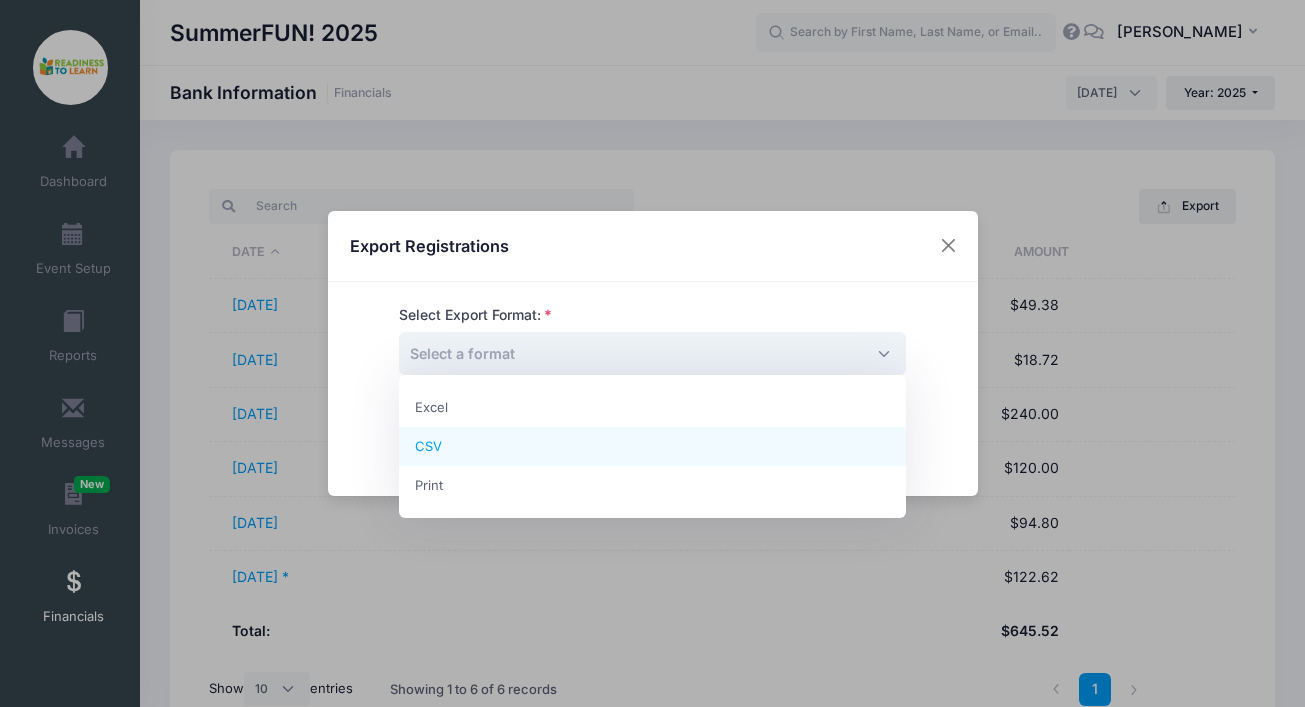 select on "csv" 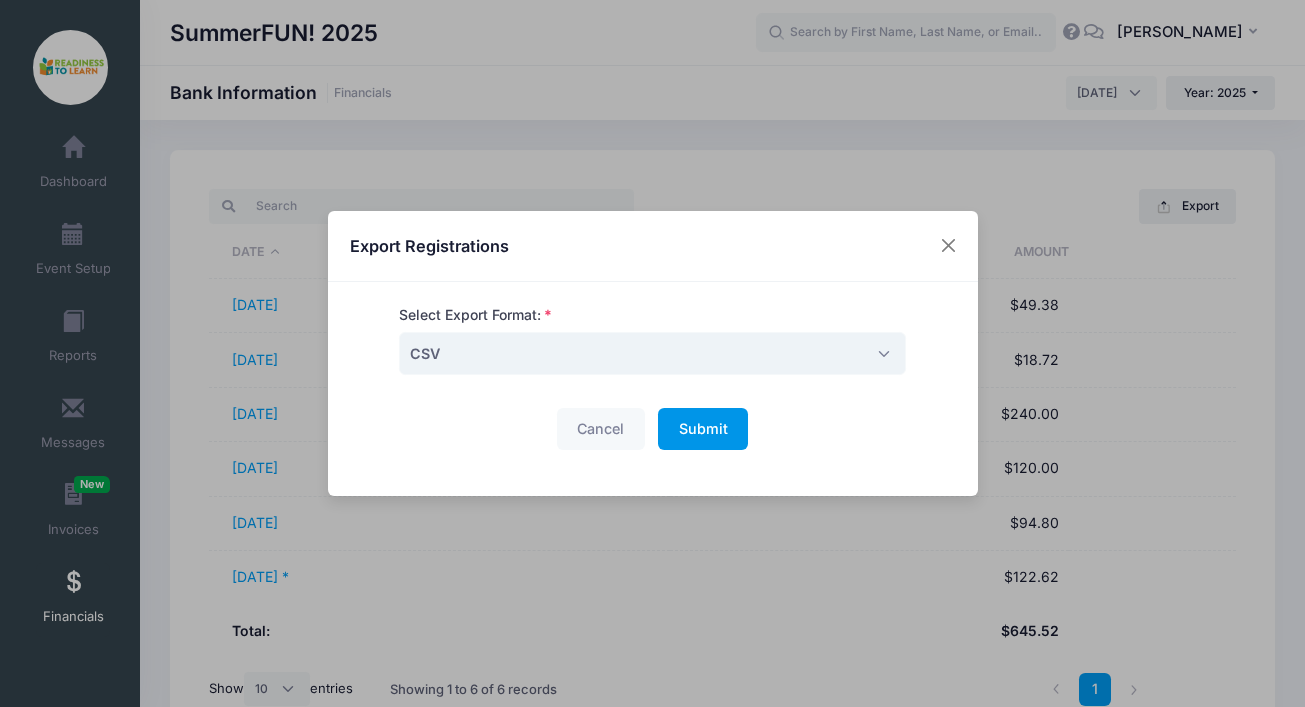 click on "Submit" at bounding box center (703, 428) 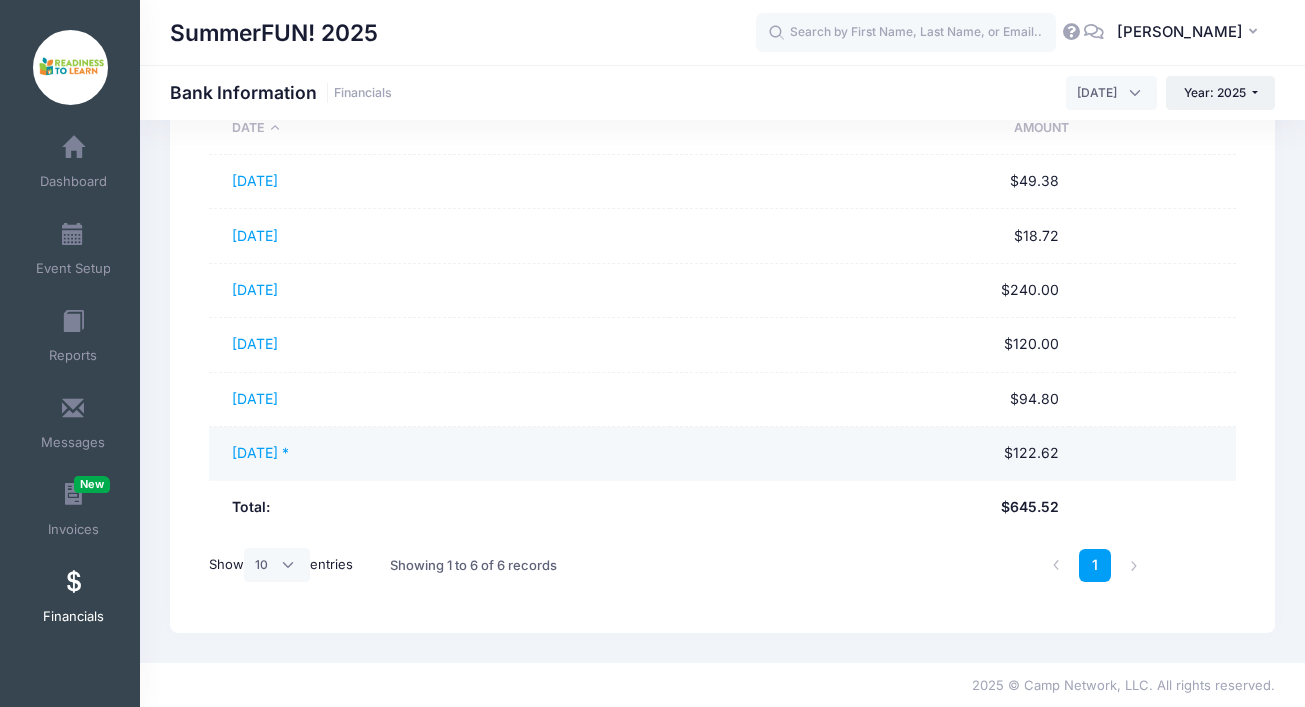 scroll, scrollTop: 125, scrollLeft: 0, axis: vertical 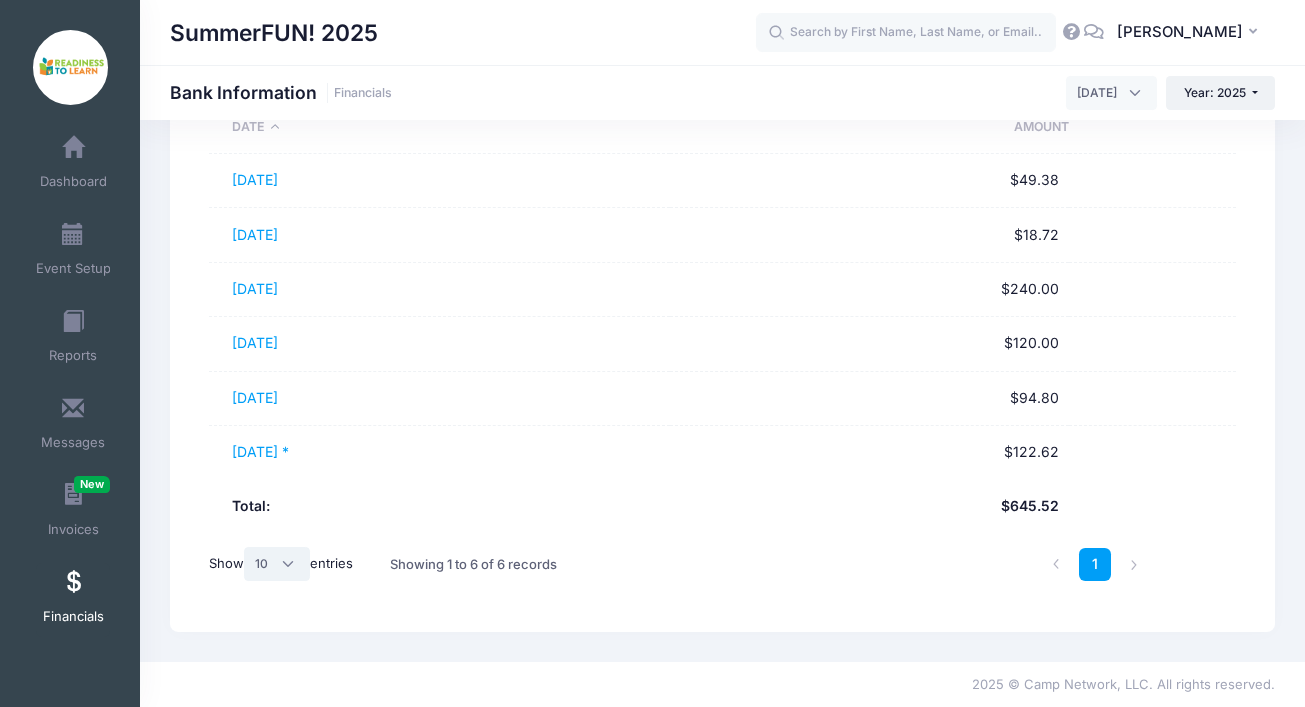 click on "All 10 25 50" at bounding box center [277, 564] 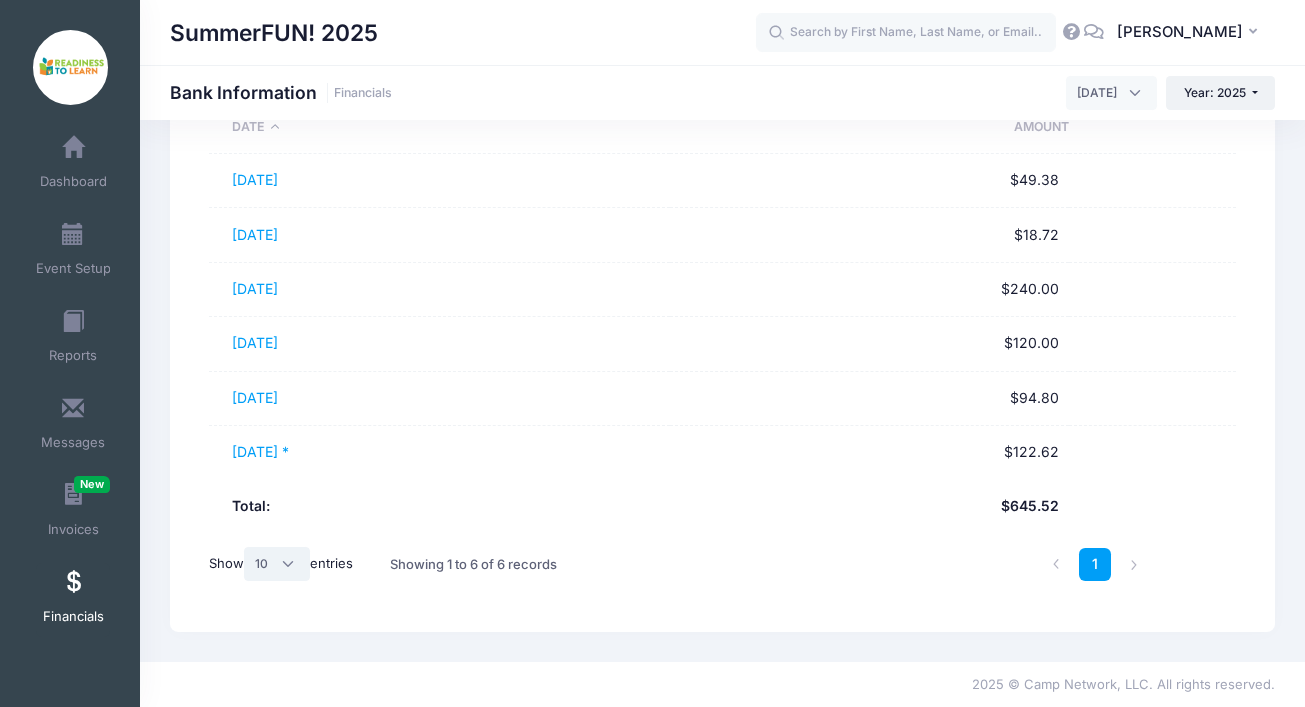 select on "50" 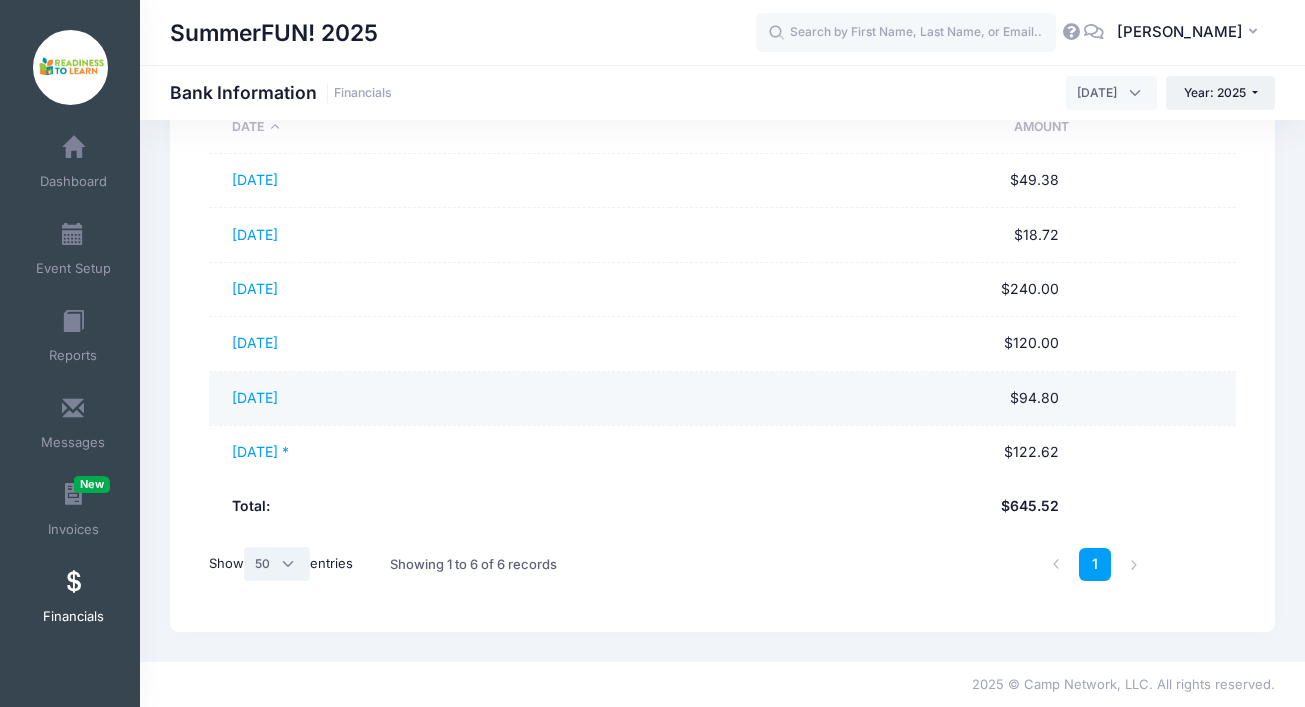 scroll, scrollTop: 0, scrollLeft: 0, axis: both 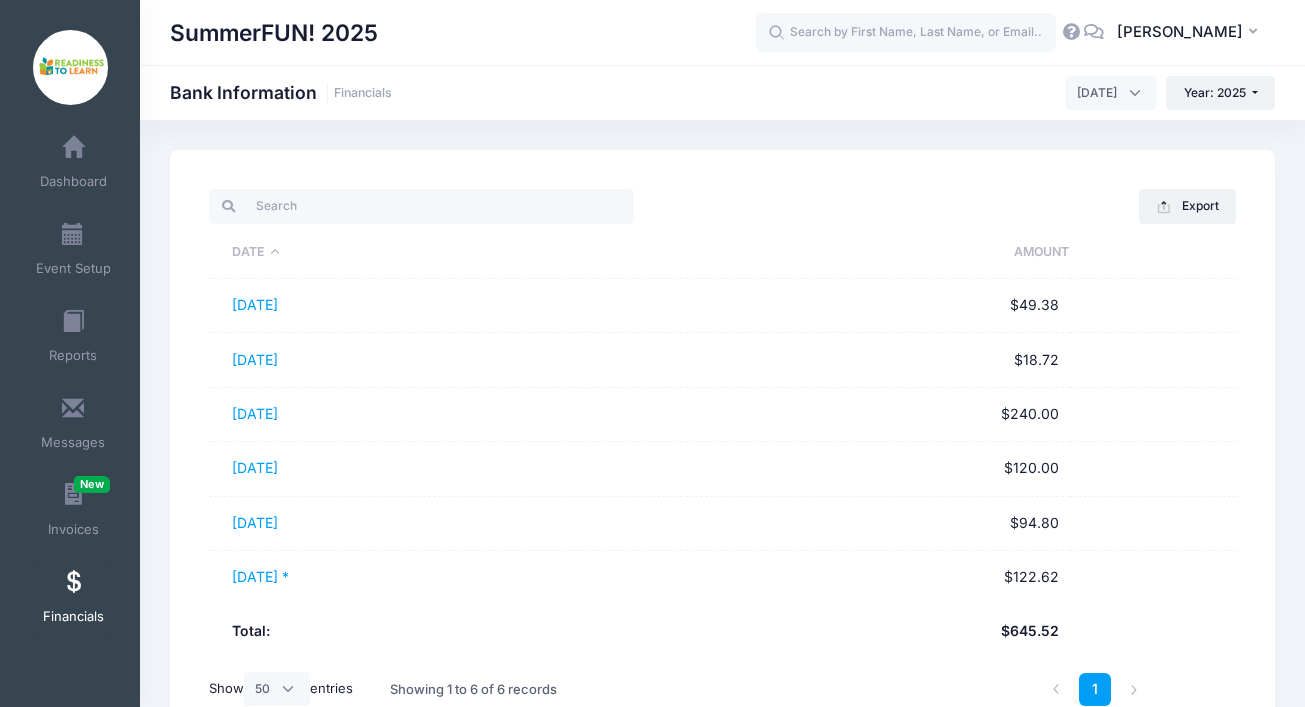 click on "[DATE]" at bounding box center (1111, 93) 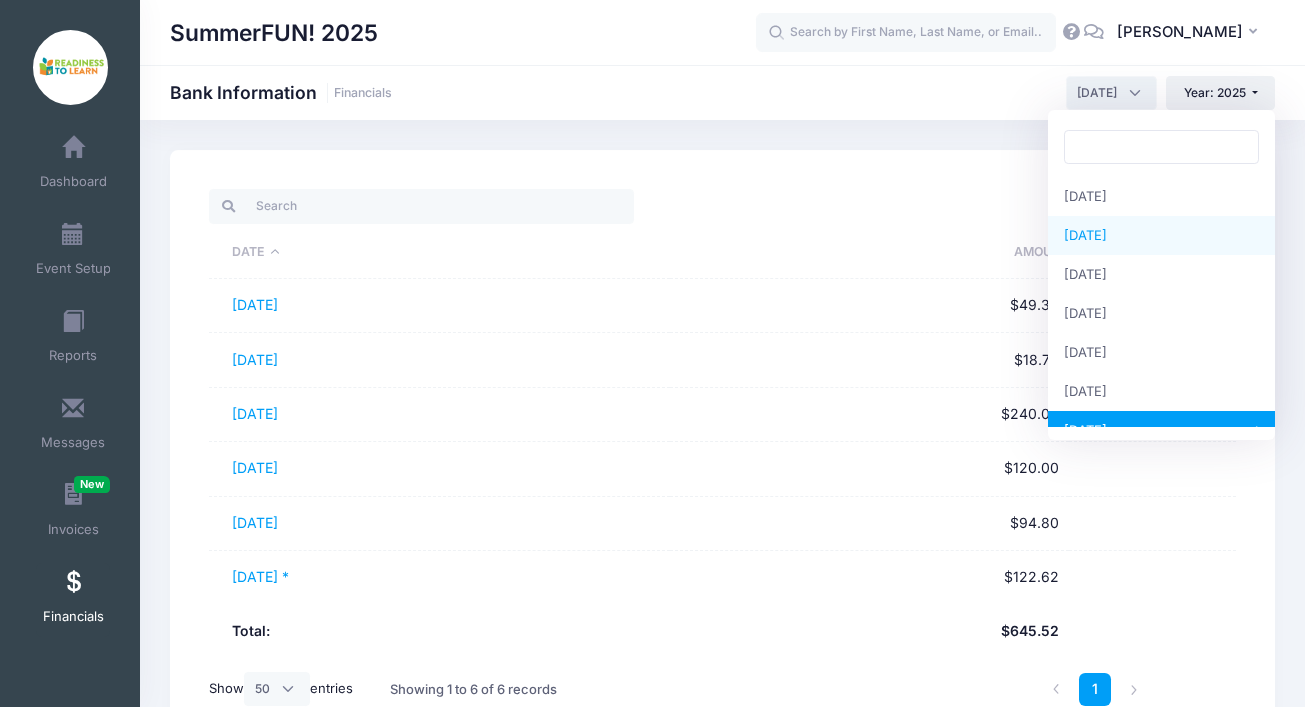scroll, scrollTop: 257, scrollLeft: 0, axis: vertical 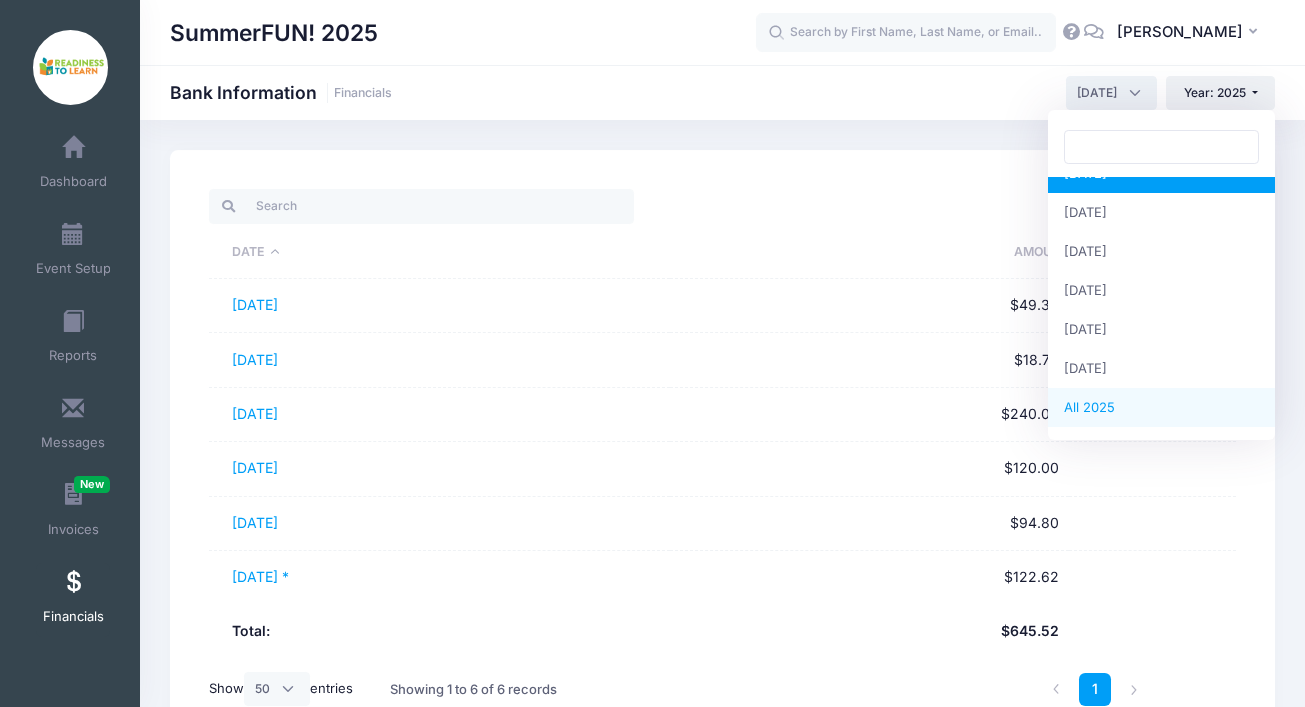 select 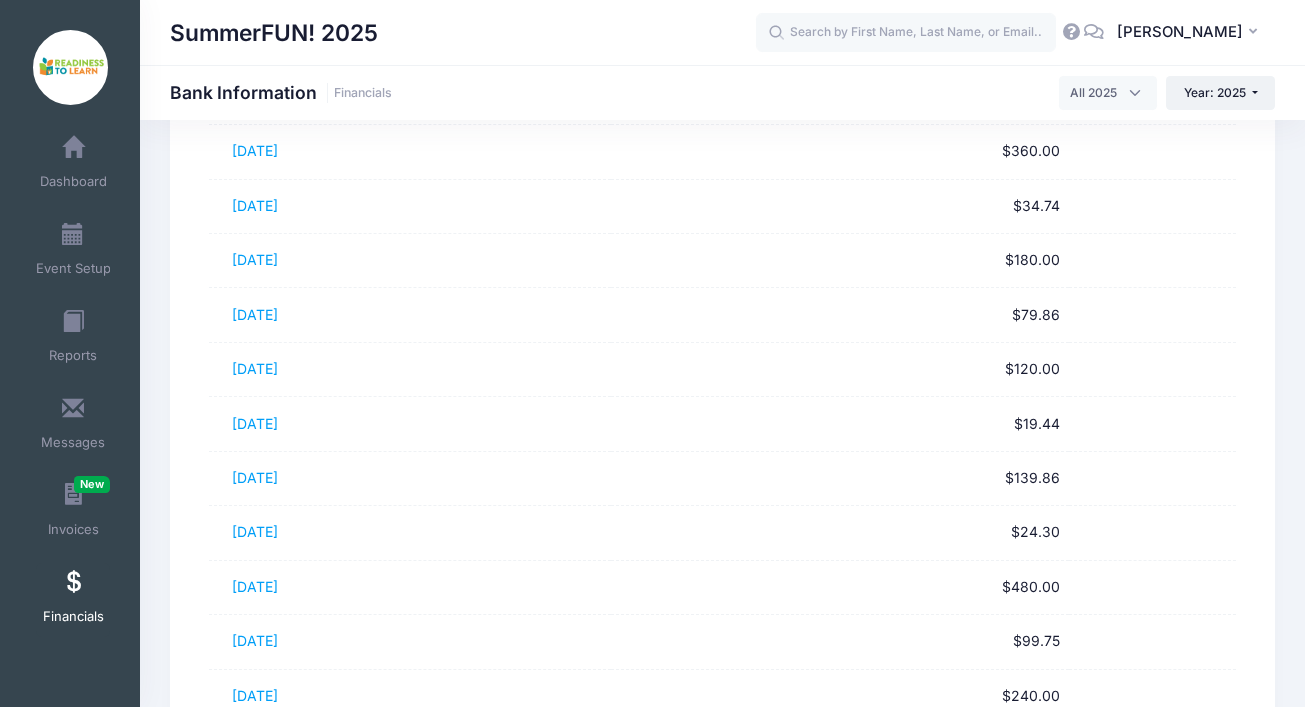 scroll, scrollTop: 2521, scrollLeft: 0, axis: vertical 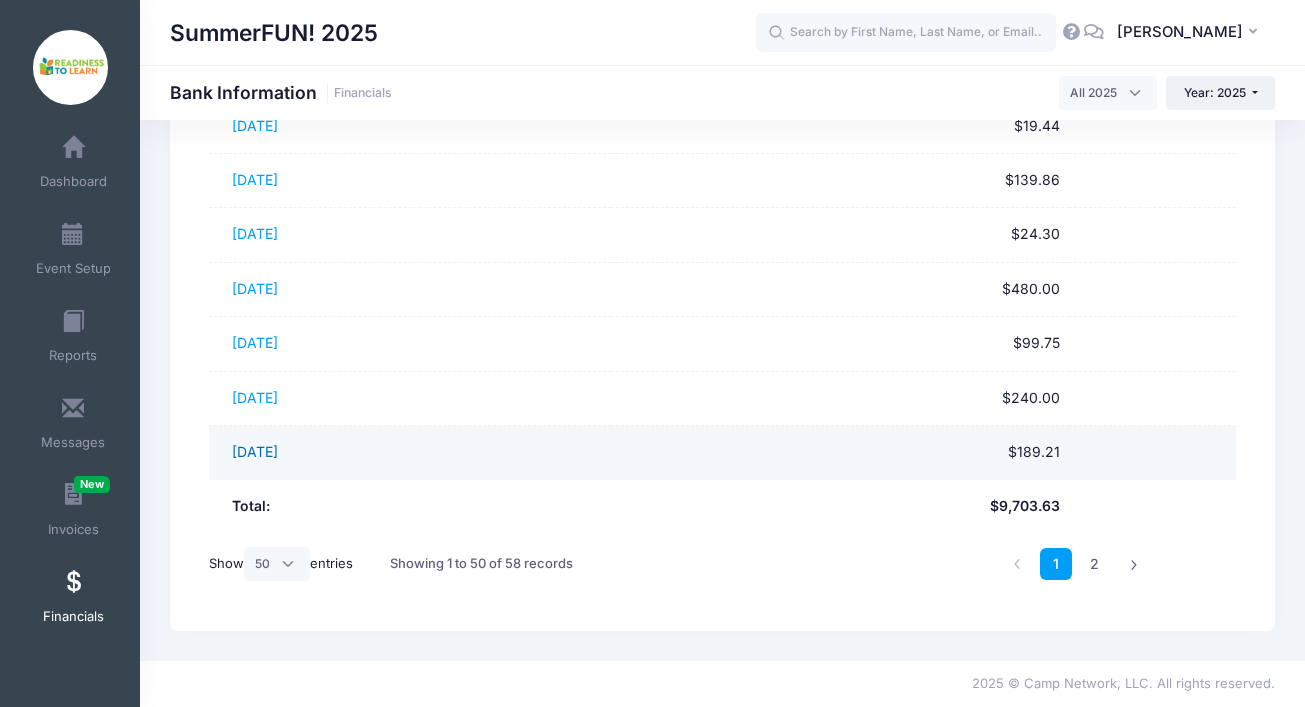 click on "06/26/2025" at bounding box center [255, 451] 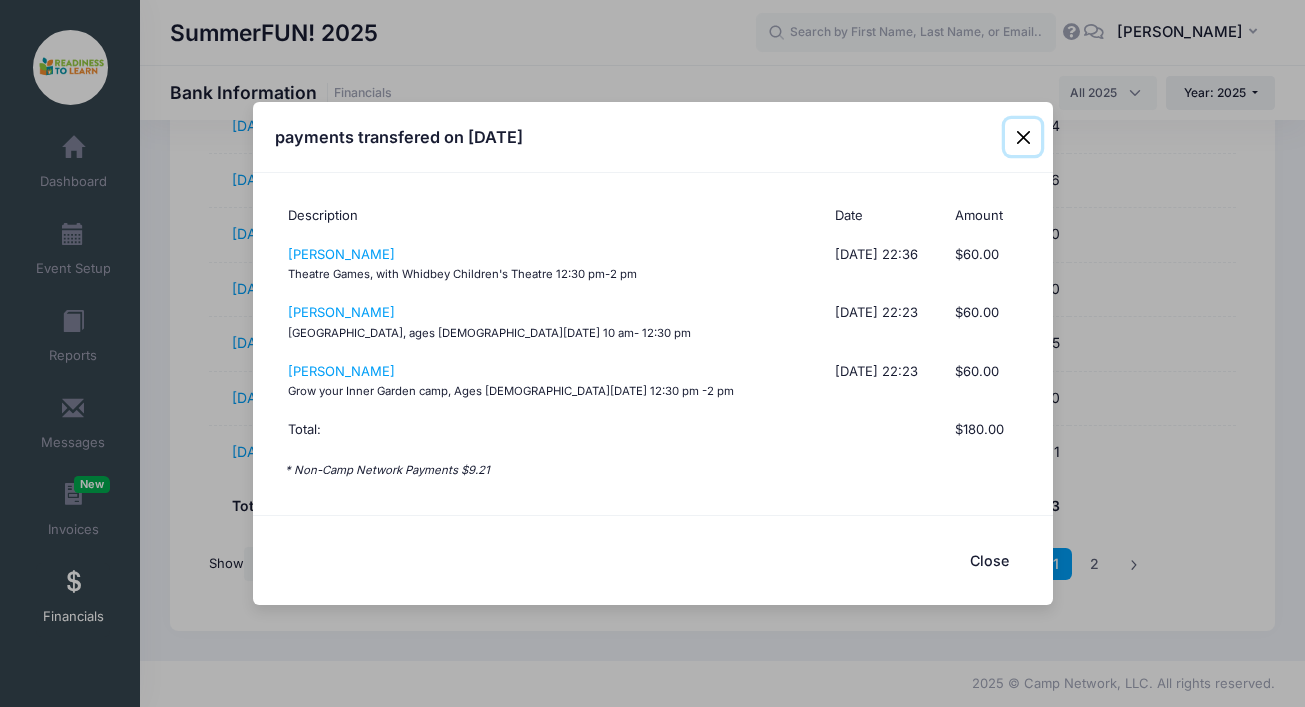 click at bounding box center (1023, 137) 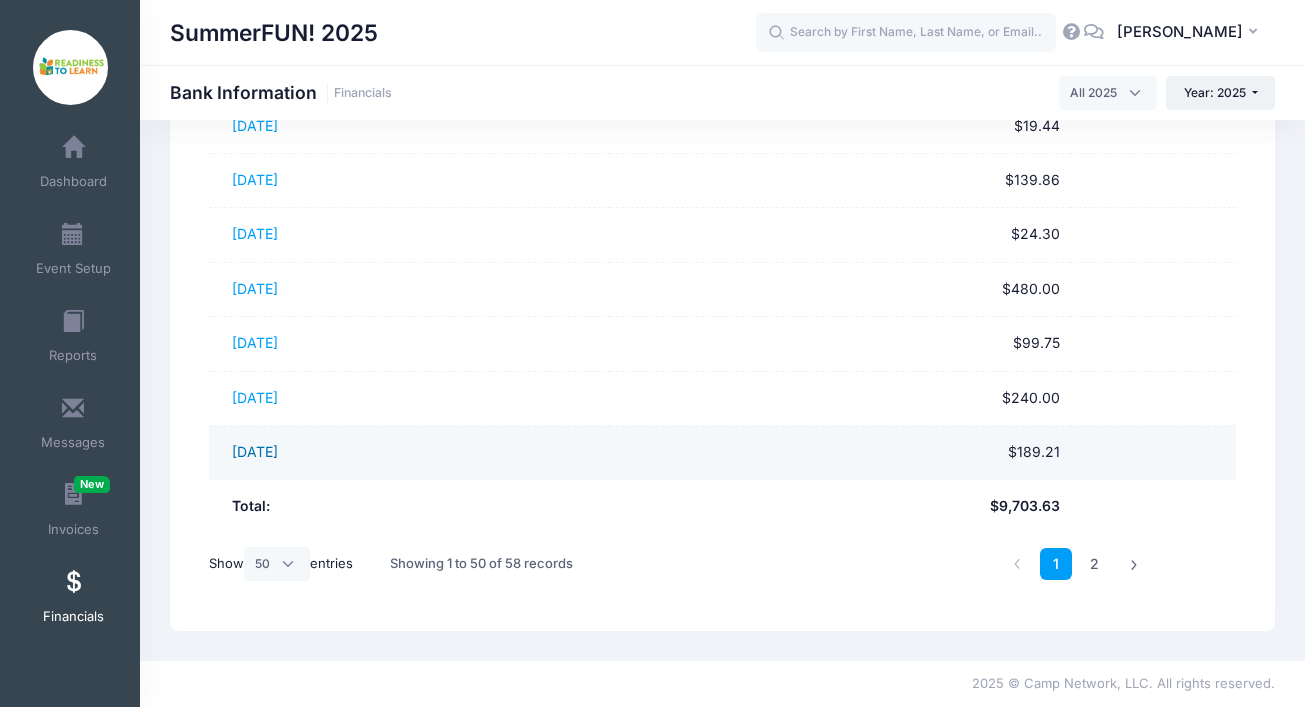 click on "06/26/2025" at bounding box center (255, 451) 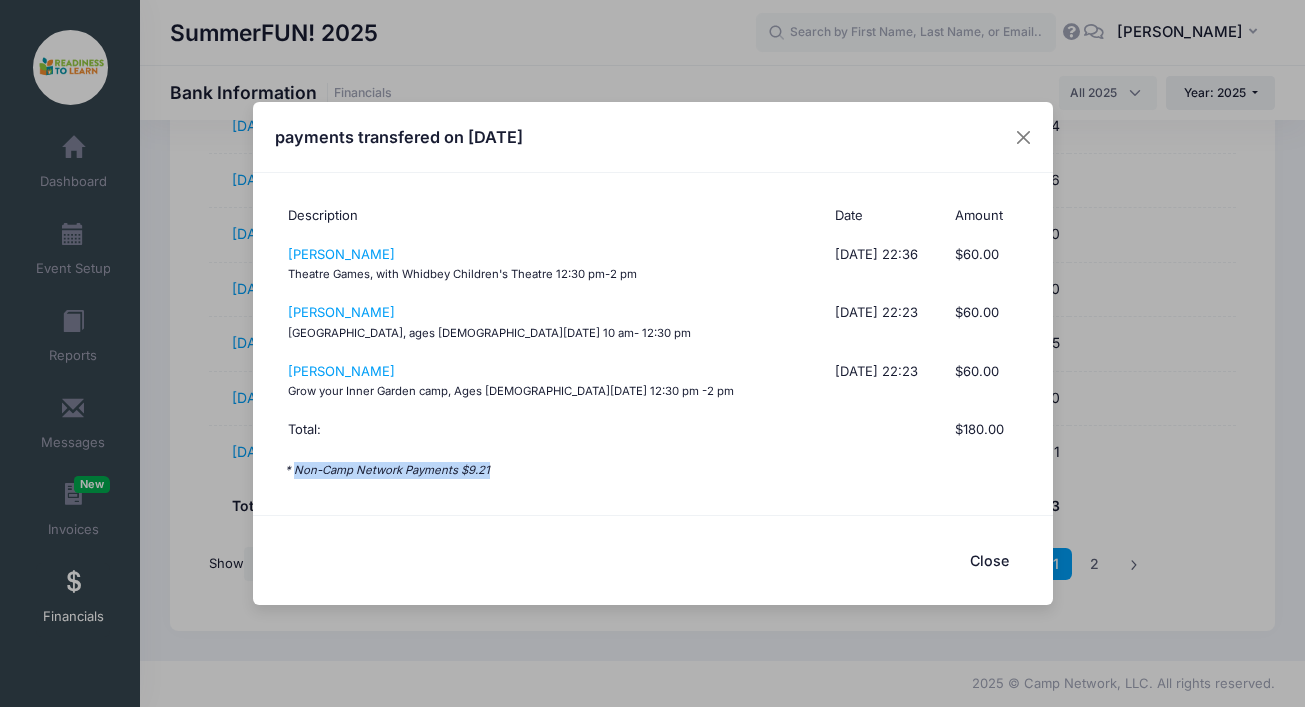 drag, startPoint x: 477, startPoint y: 469, endPoint x: 293, endPoint y: 472, distance: 184.02446 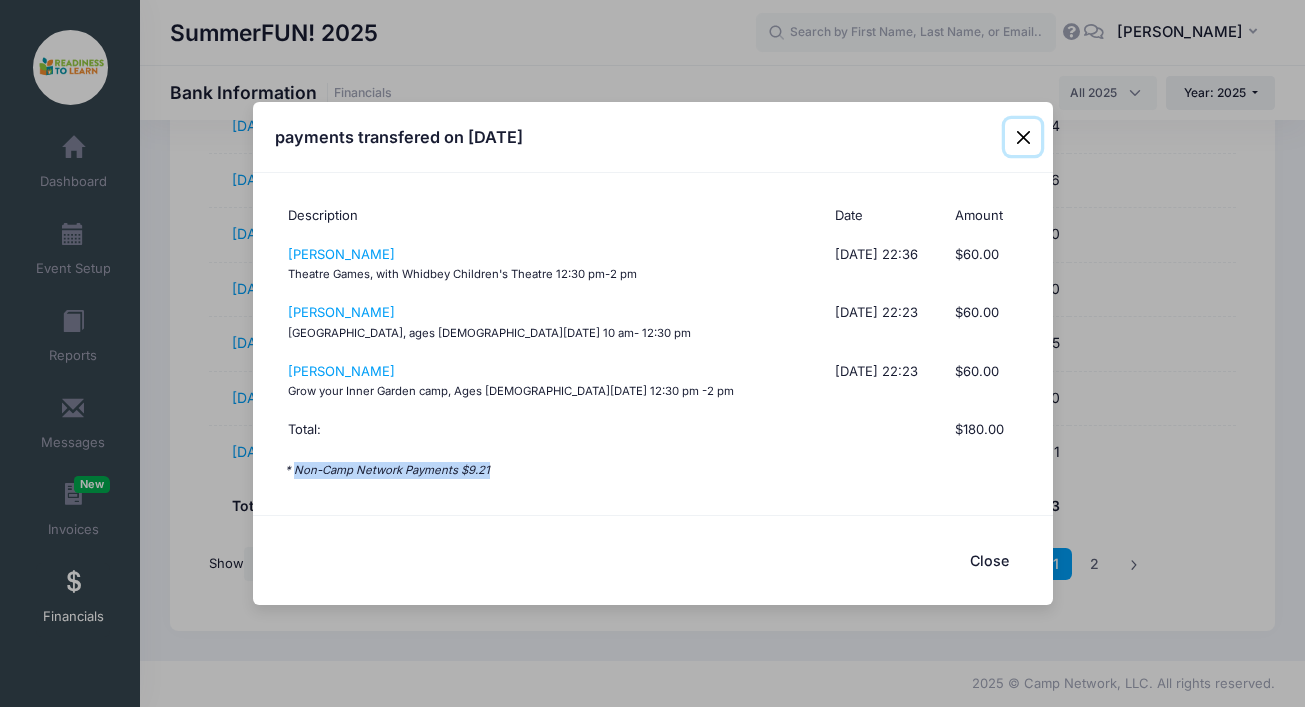 click at bounding box center (1023, 137) 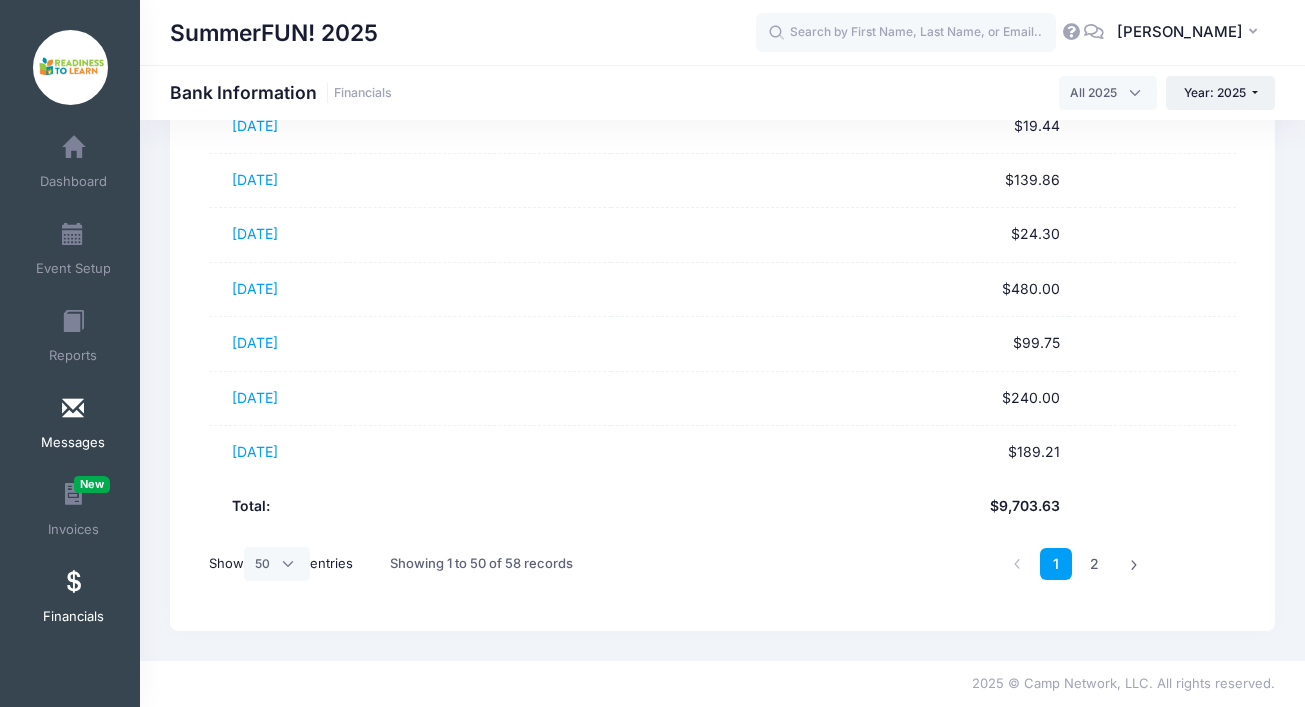 click on "Messages" at bounding box center [73, 426] 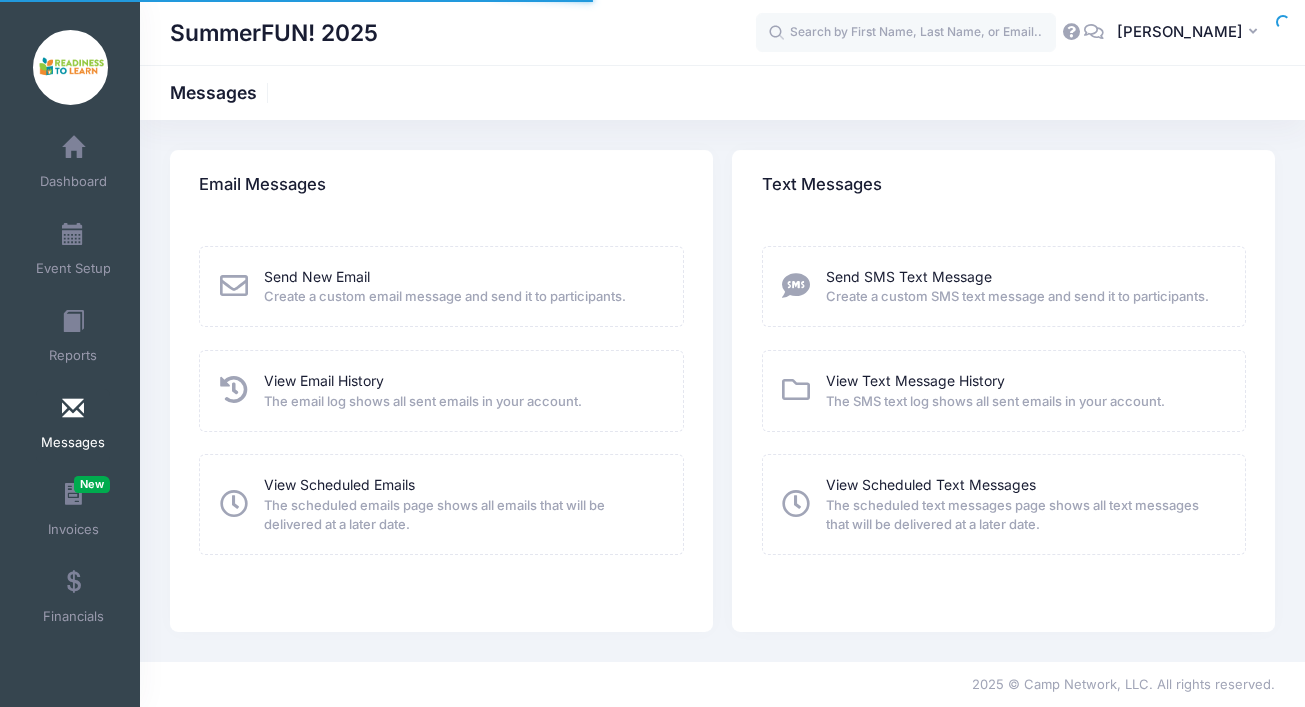 scroll, scrollTop: 0, scrollLeft: 0, axis: both 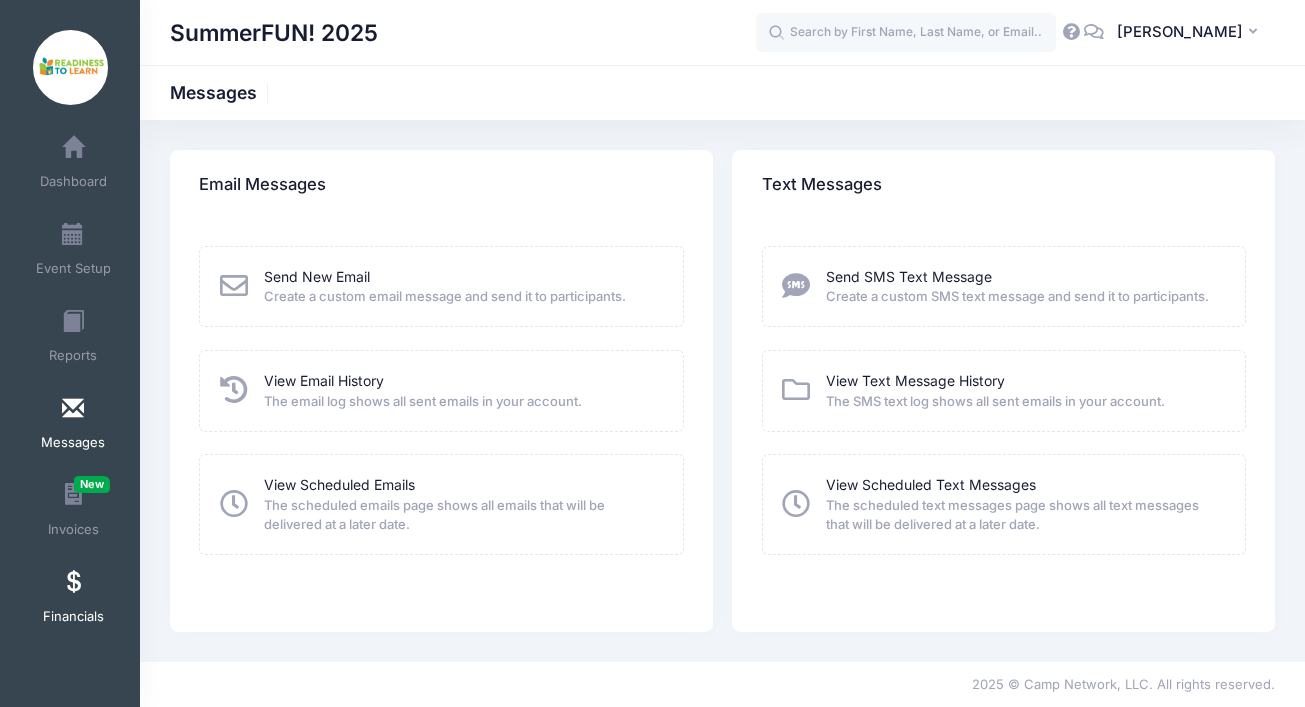 click on "Financials" at bounding box center (73, 600) 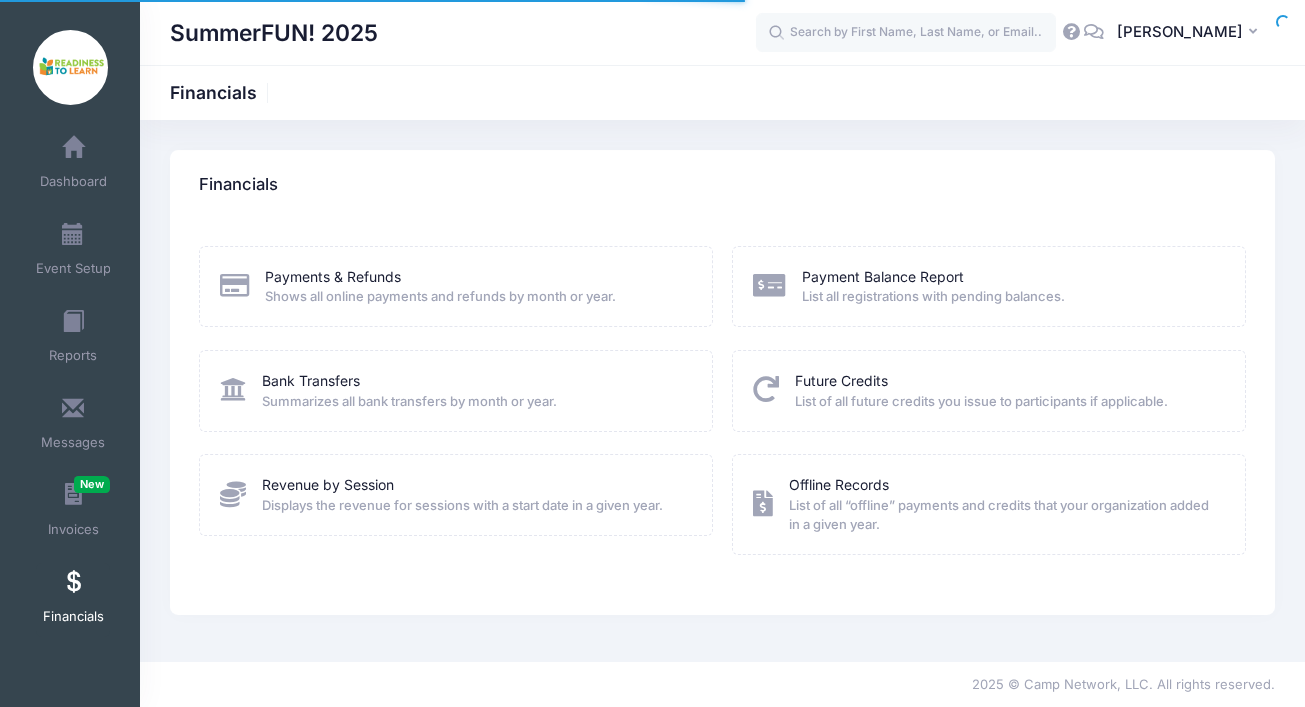 scroll, scrollTop: 0, scrollLeft: 0, axis: both 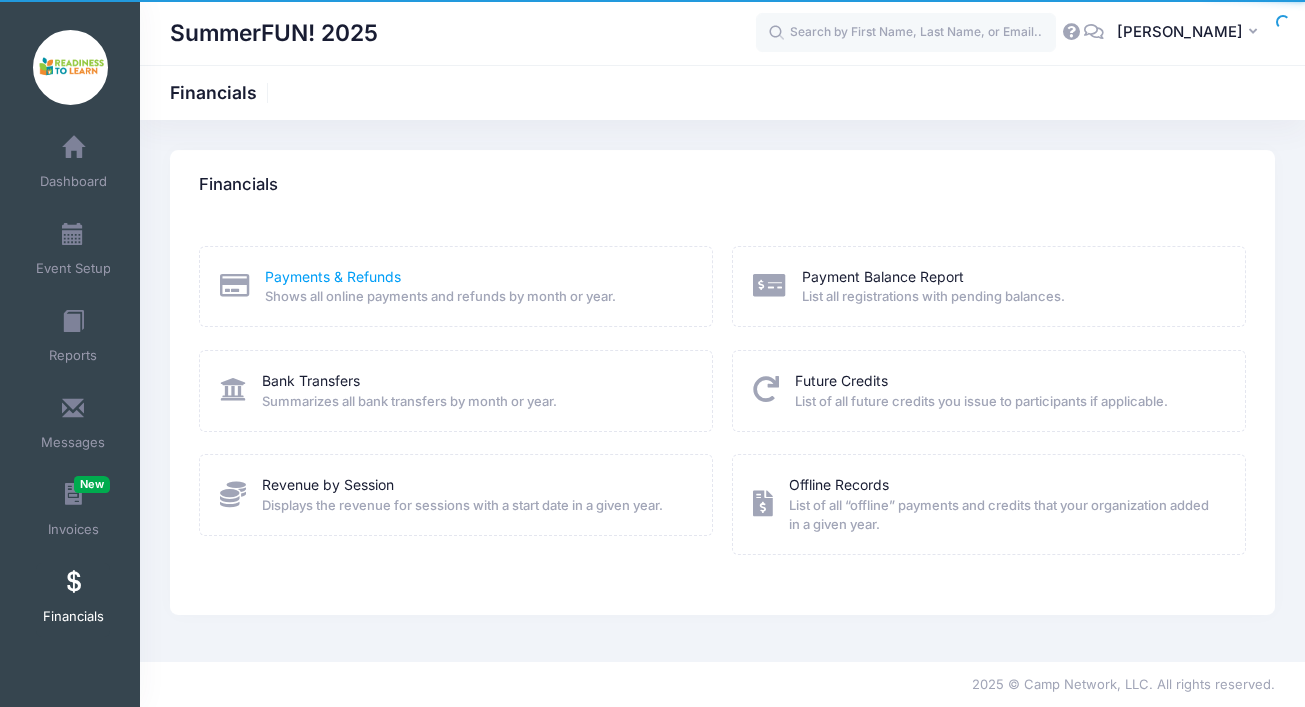 click on "Payments & Refunds" at bounding box center [333, 276] 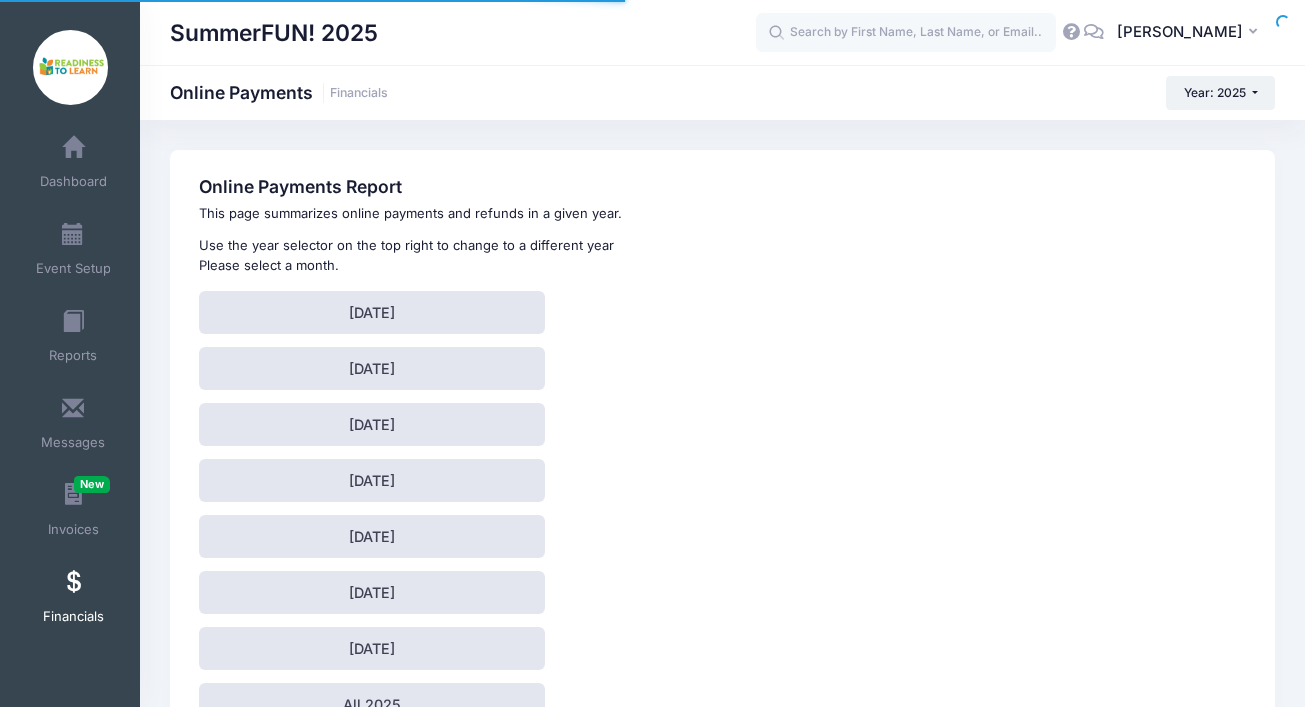 scroll, scrollTop: 0, scrollLeft: 0, axis: both 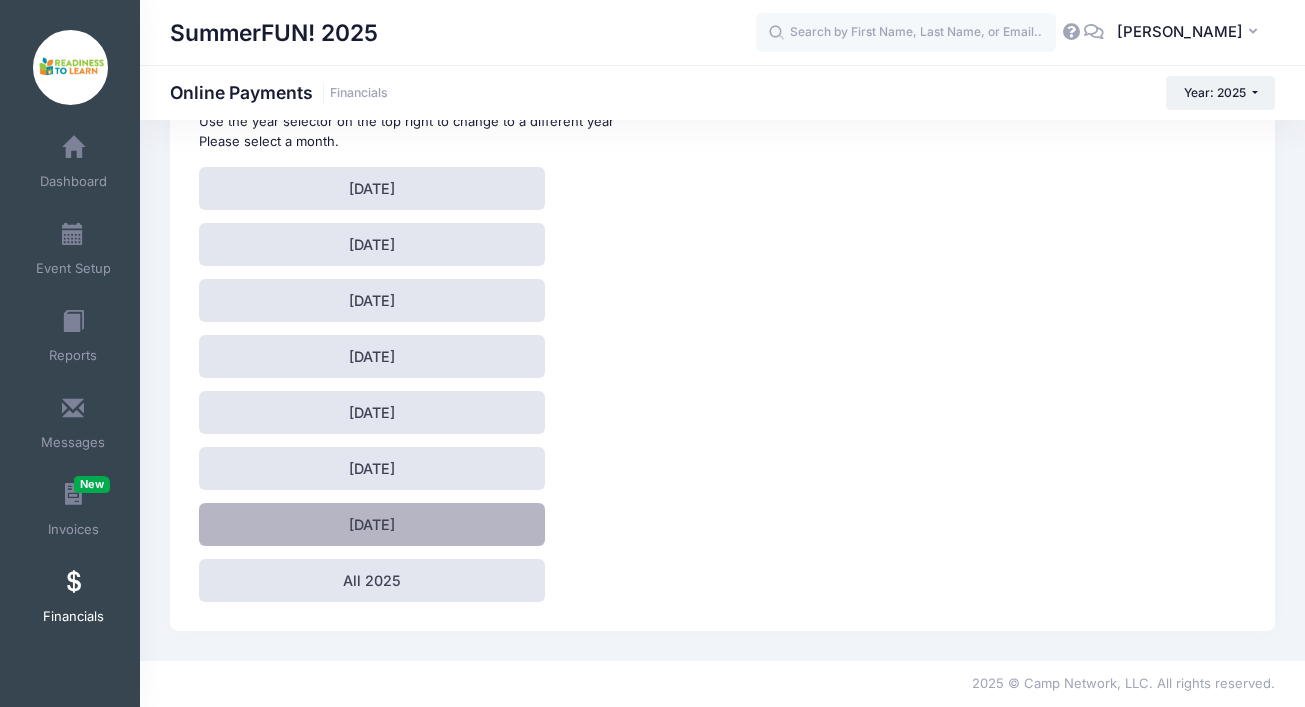 click on "[DATE]" at bounding box center (372, 524) 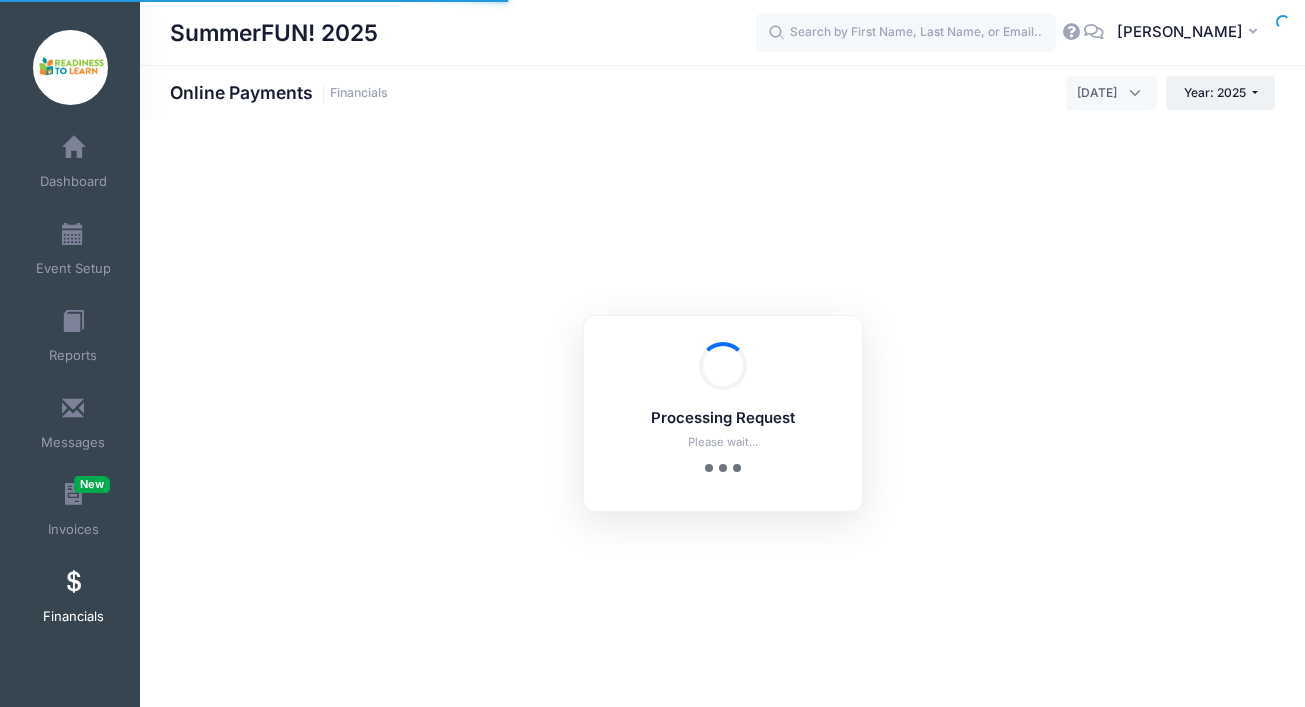 select on "10" 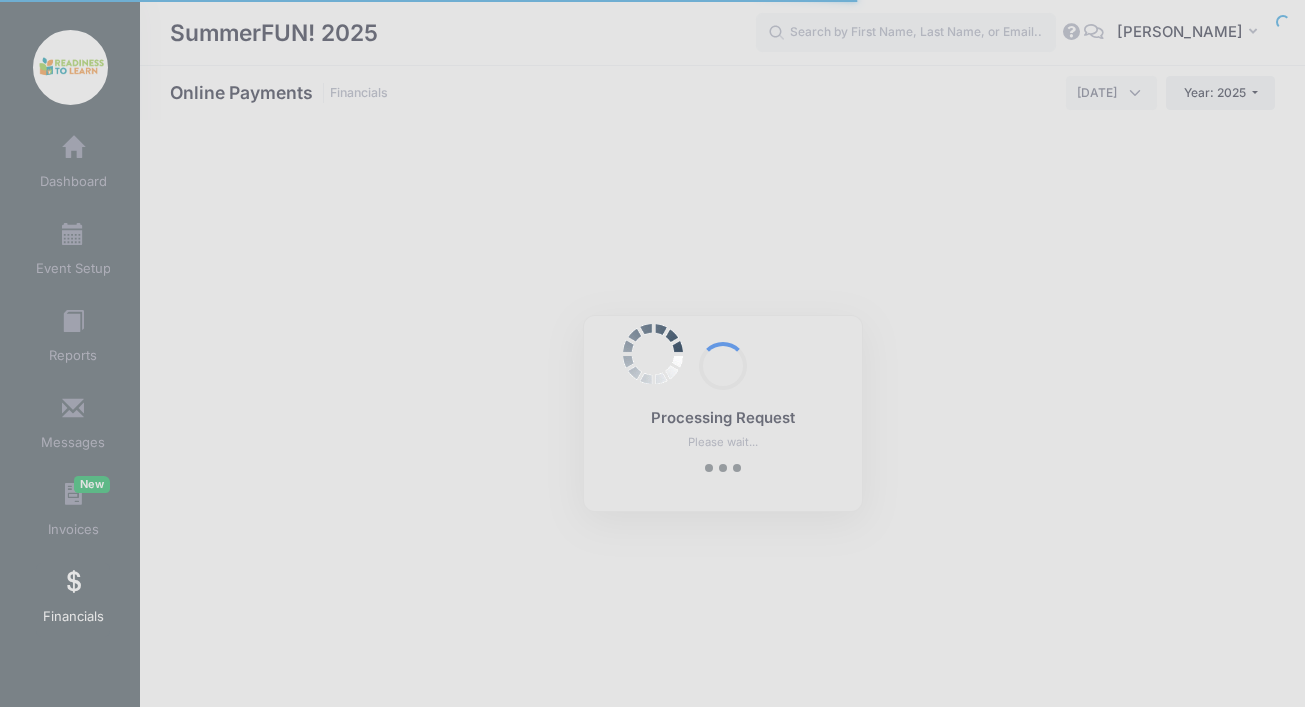 scroll, scrollTop: 0, scrollLeft: 0, axis: both 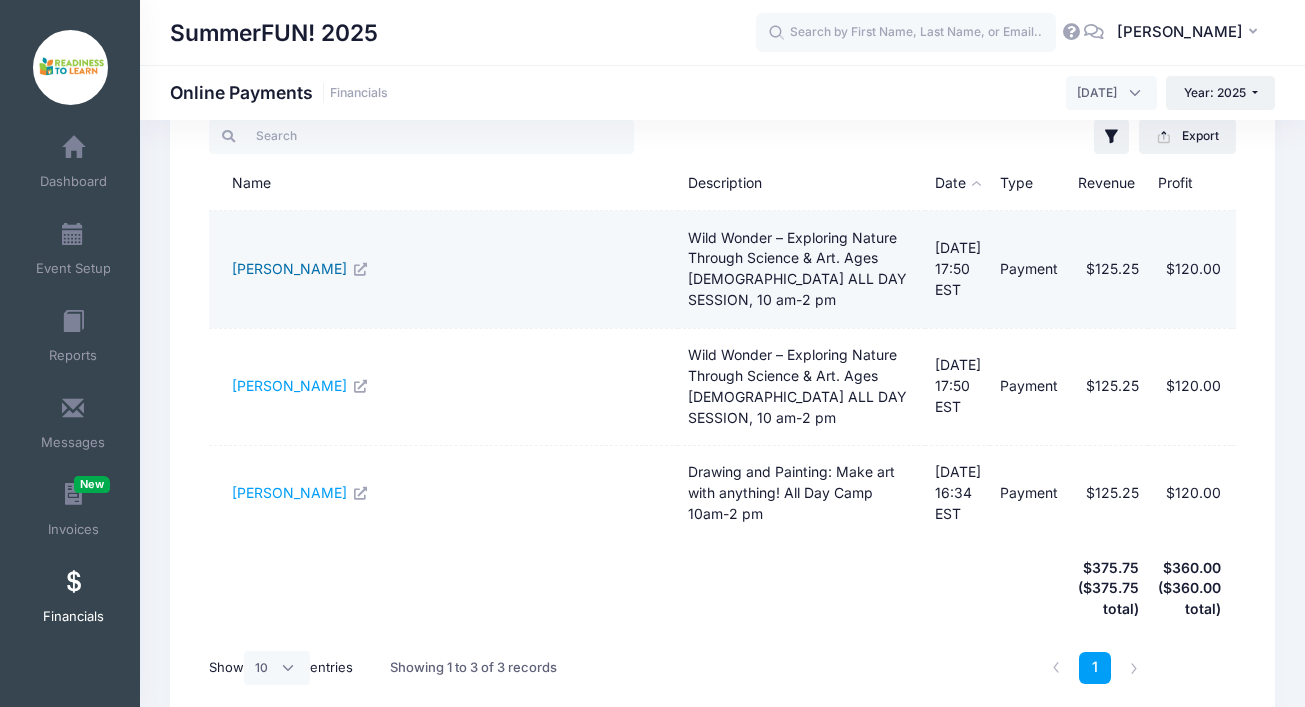 click on "[PERSON_NAME]" at bounding box center (299, 268) 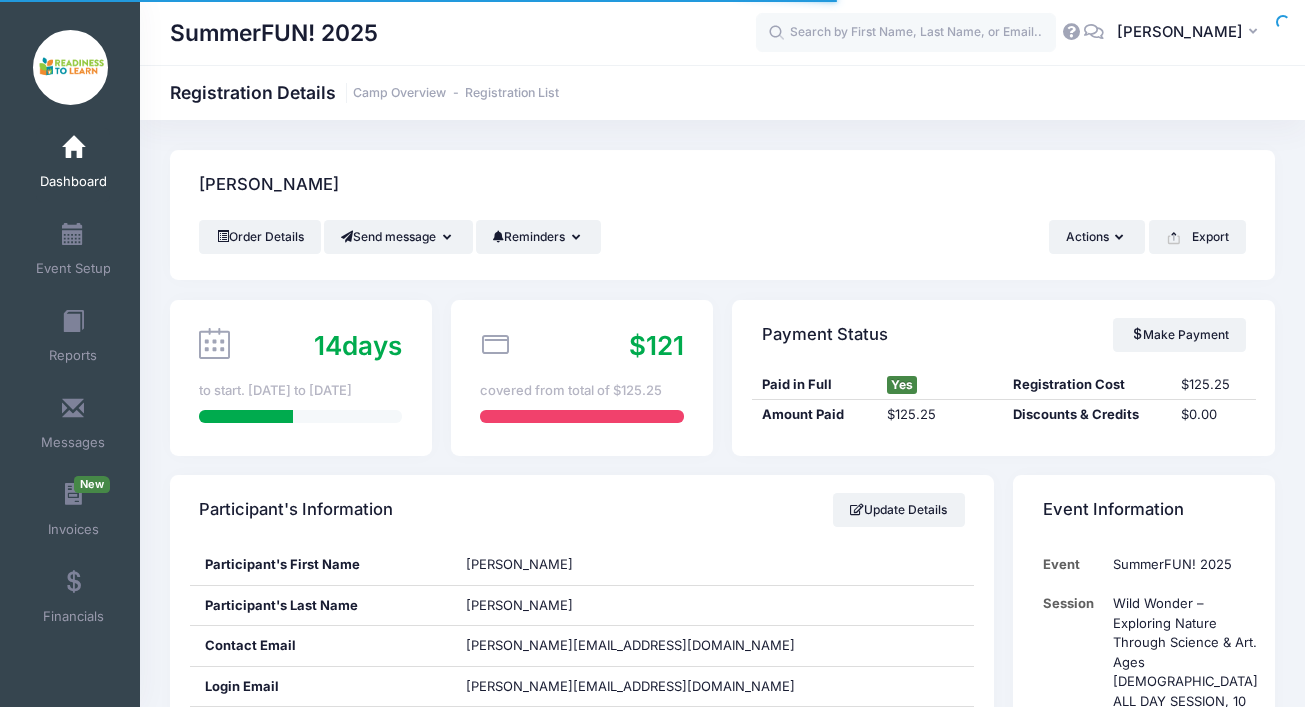 scroll, scrollTop: 0, scrollLeft: 0, axis: both 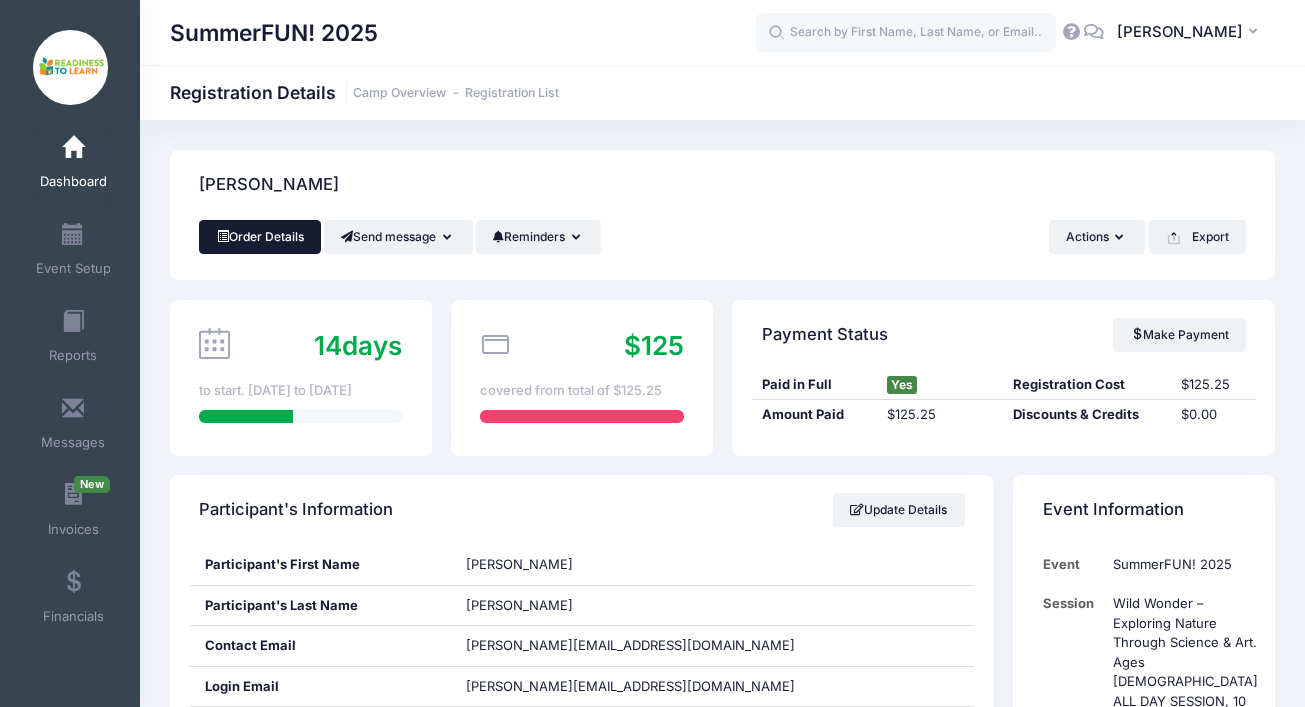 click on "Order Details" at bounding box center [260, 237] 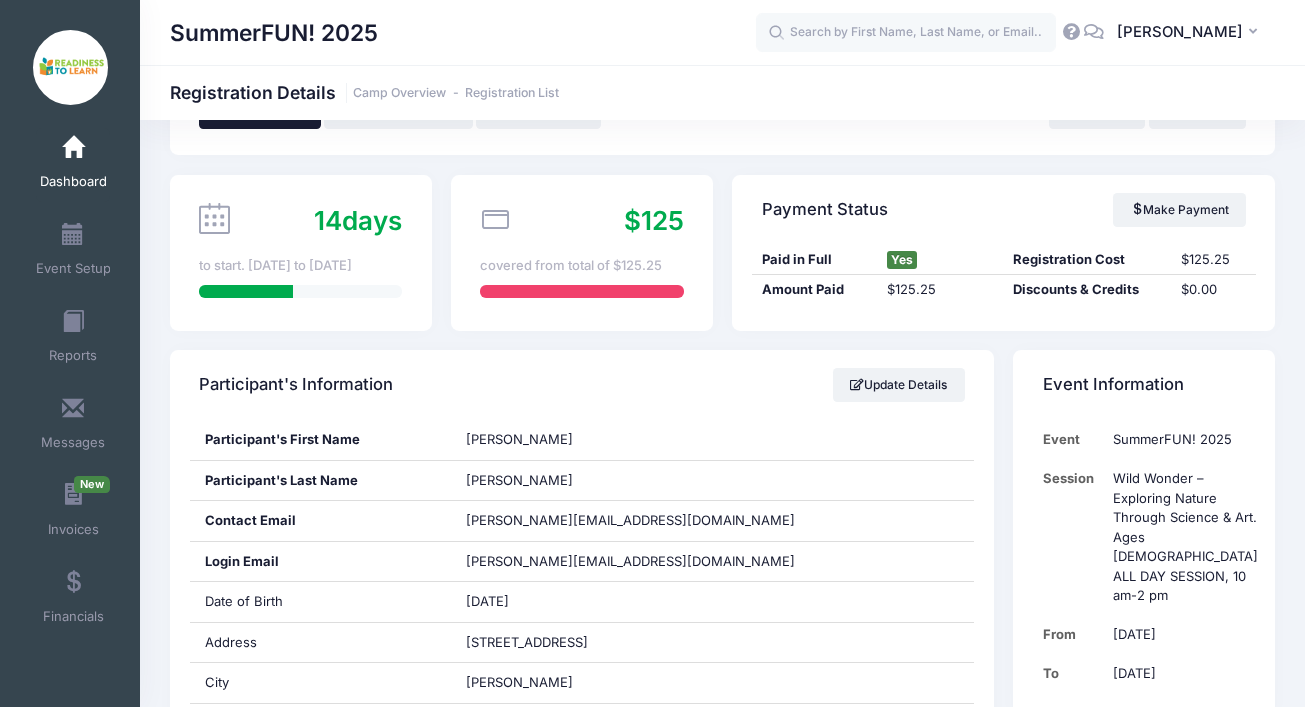 scroll, scrollTop: 0, scrollLeft: 0, axis: both 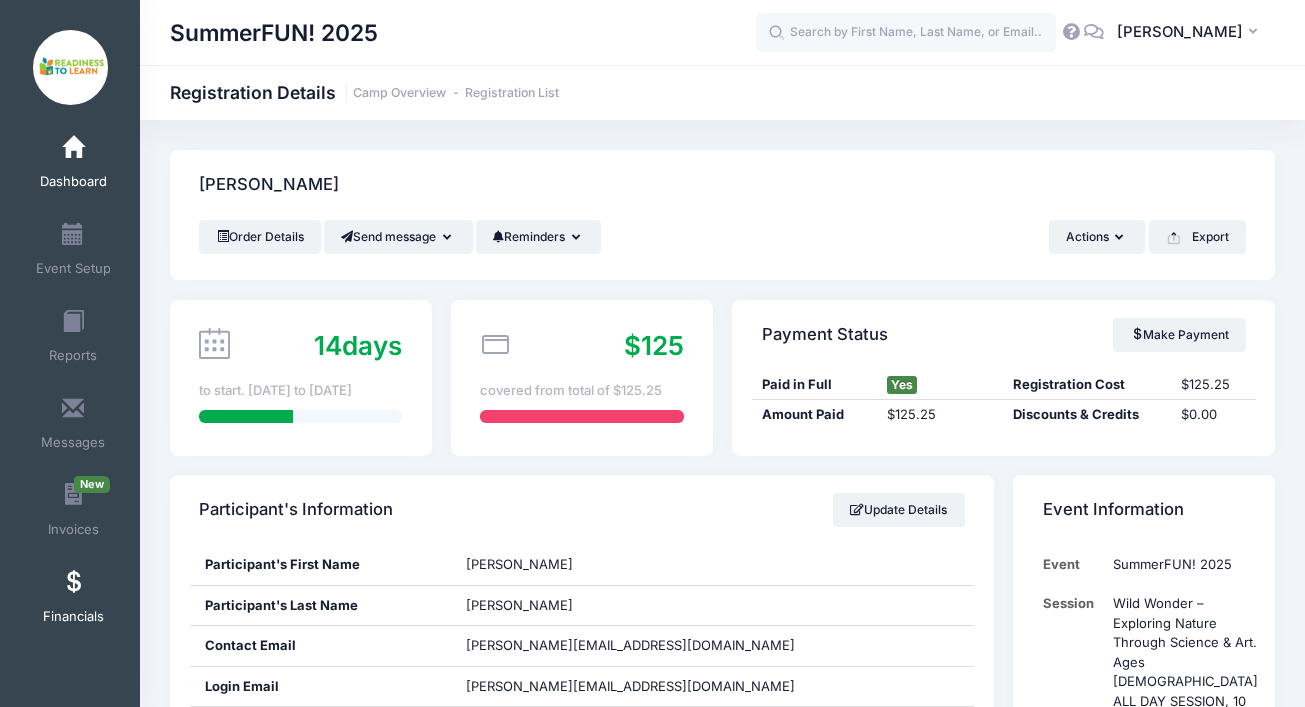 click on "Financials" at bounding box center (73, 600) 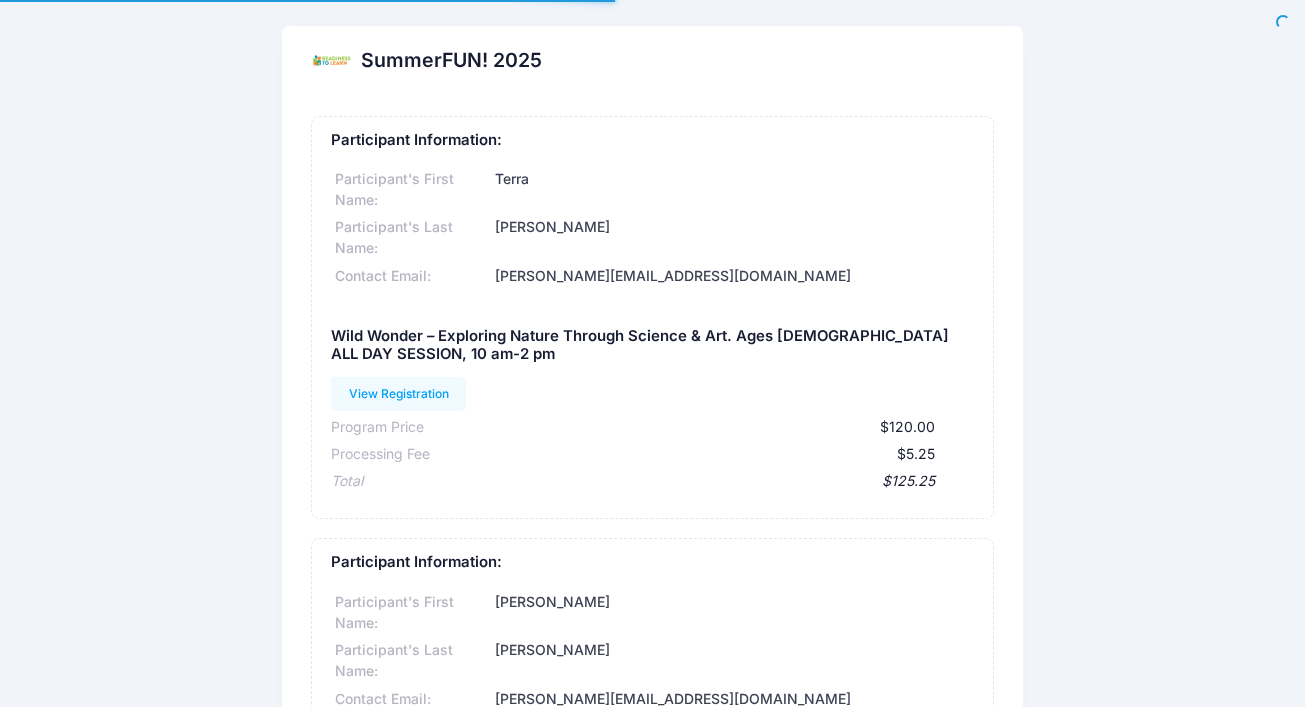 scroll, scrollTop: 0, scrollLeft: 0, axis: both 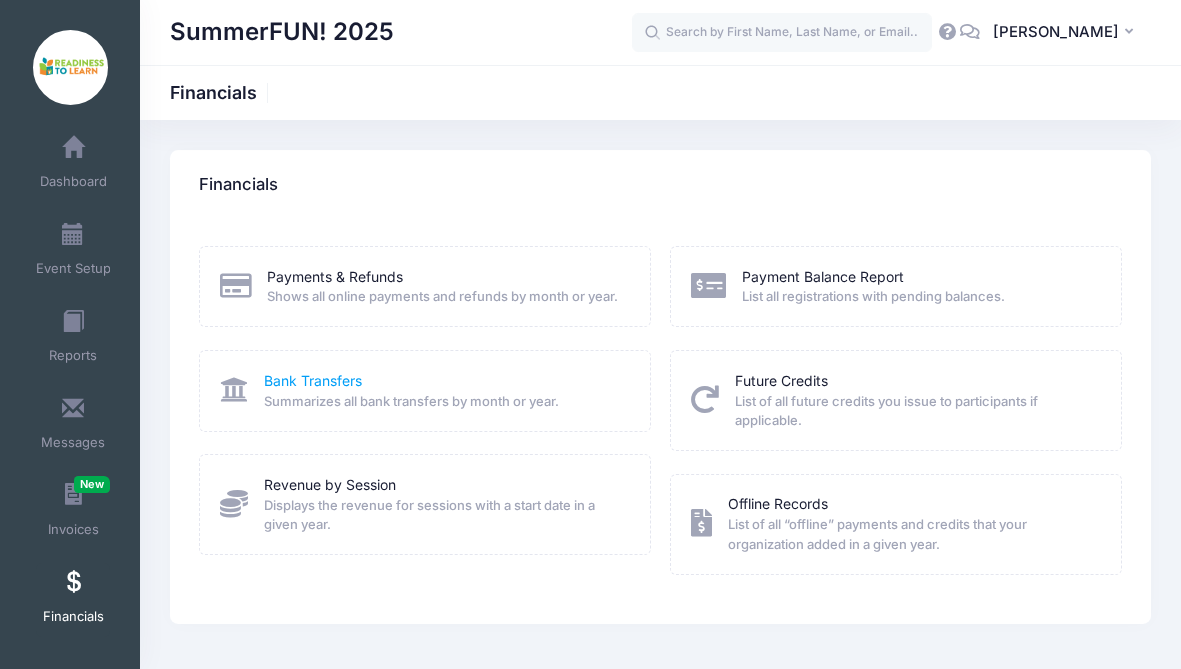 click on "Bank Transfers" at bounding box center (313, 380) 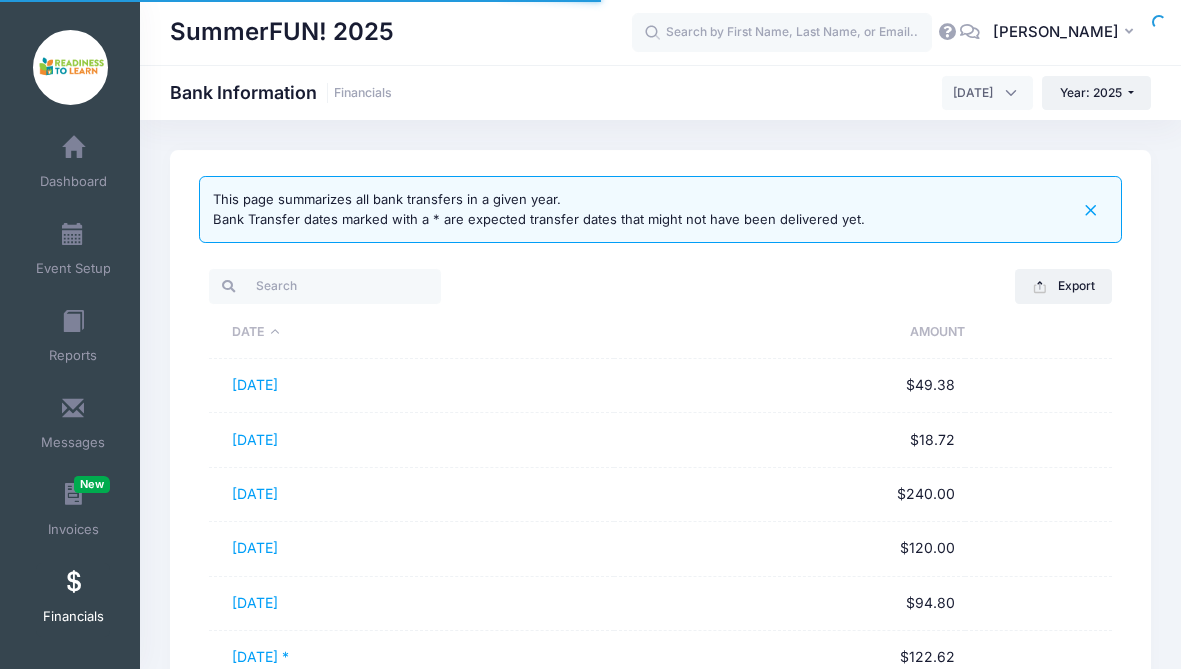 select on "10" 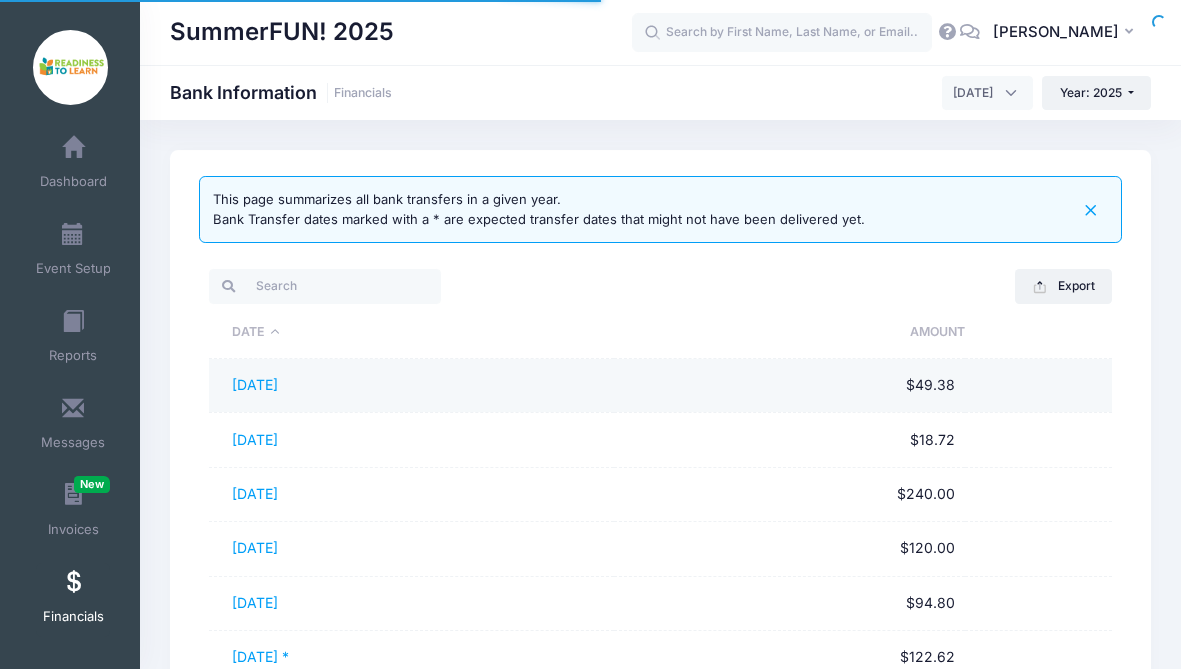 scroll, scrollTop: 0, scrollLeft: 0, axis: both 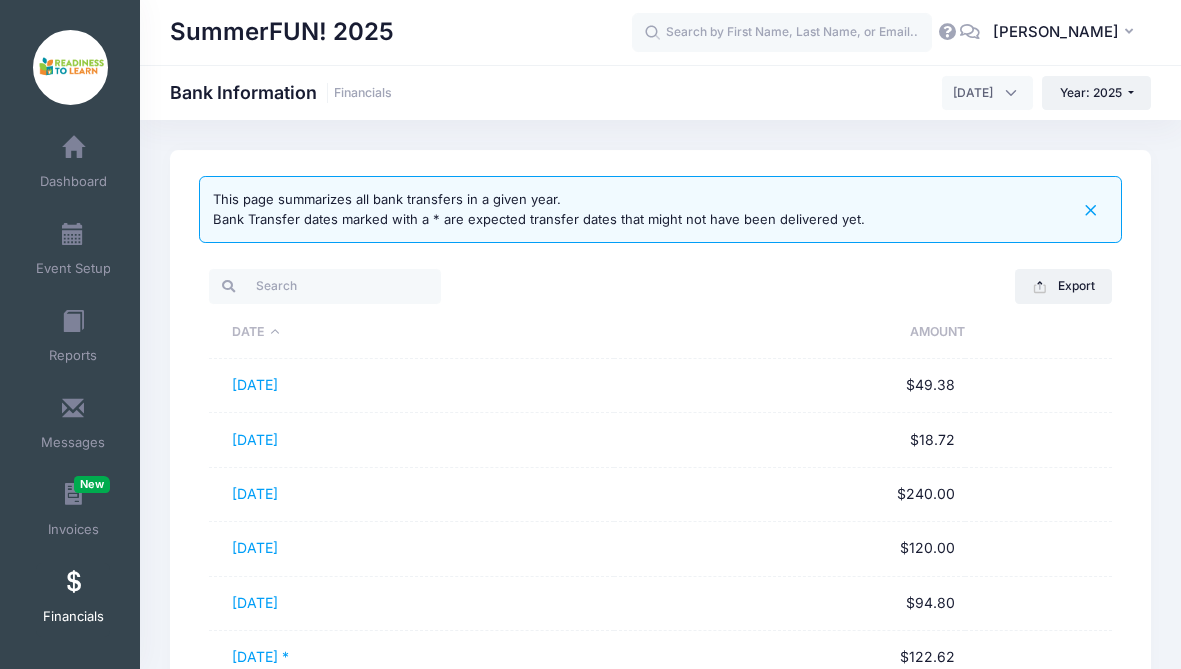 click on "July 2025" at bounding box center (987, 93) 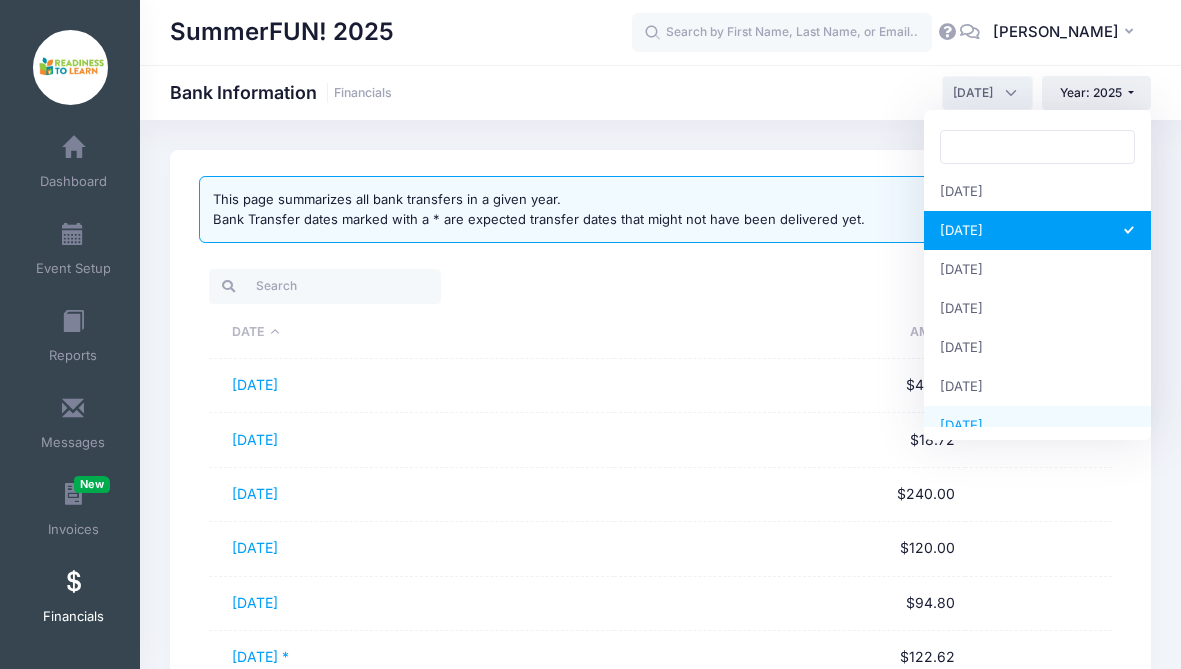 scroll, scrollTop: 257, scrollLeft: 0, axis: vertical 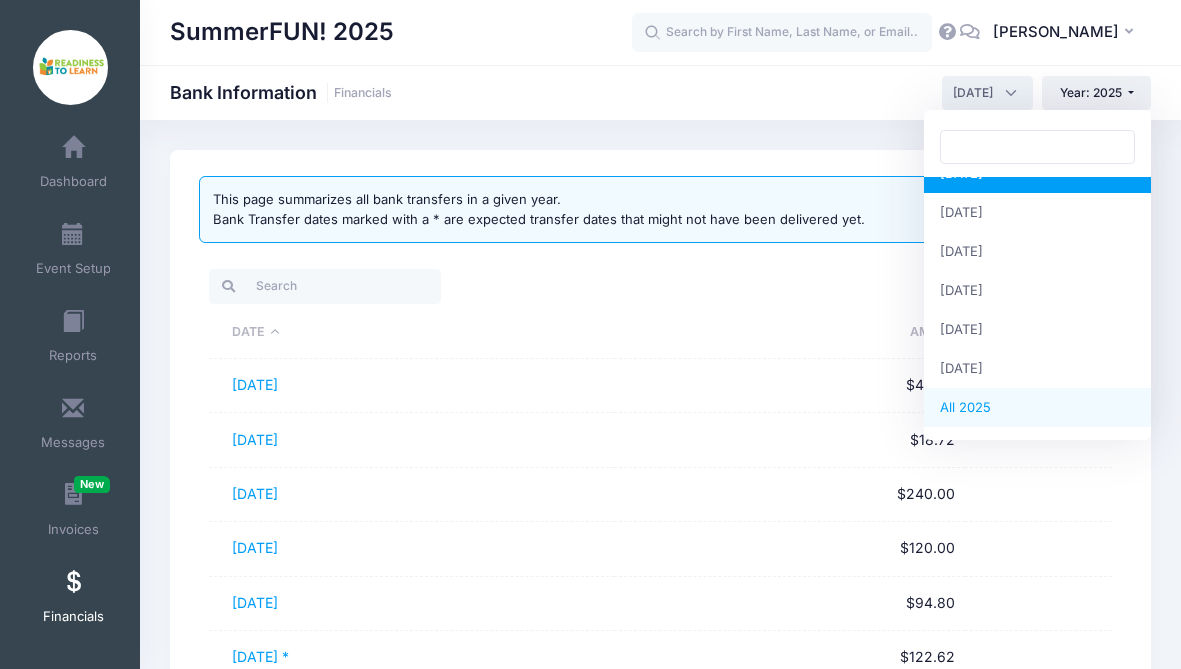 select 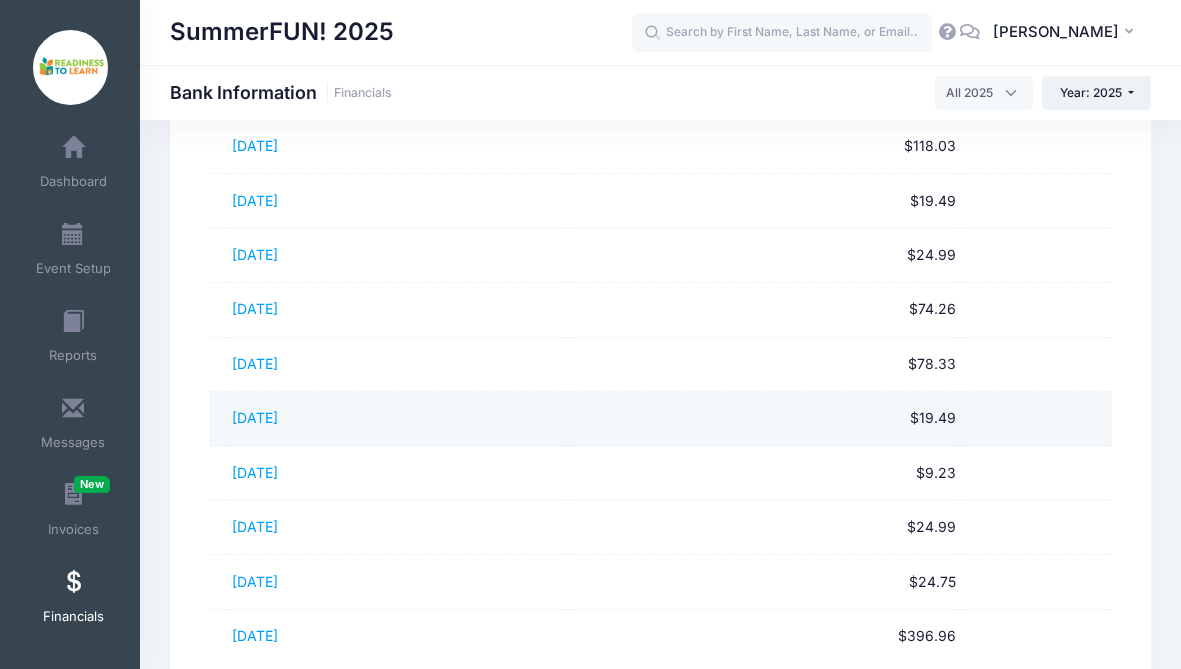scroll, scrollTop: 461, scrollLeft: 0, axis: vertical 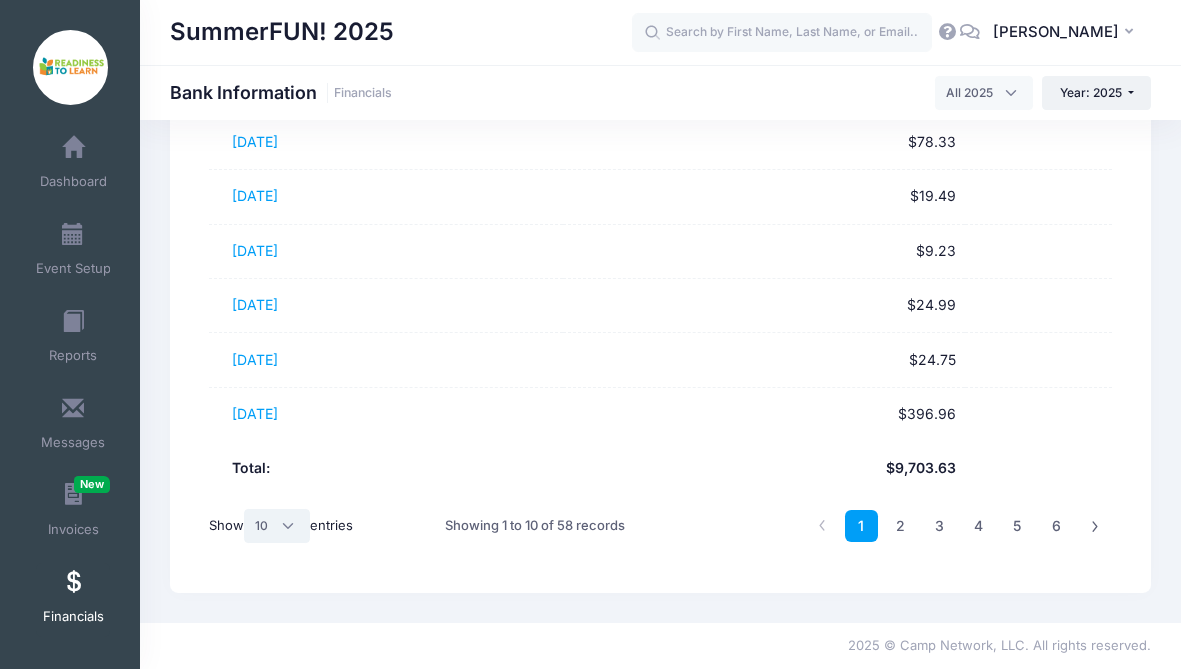 click on "All 10 25 50" at bounding box center (277, 526) 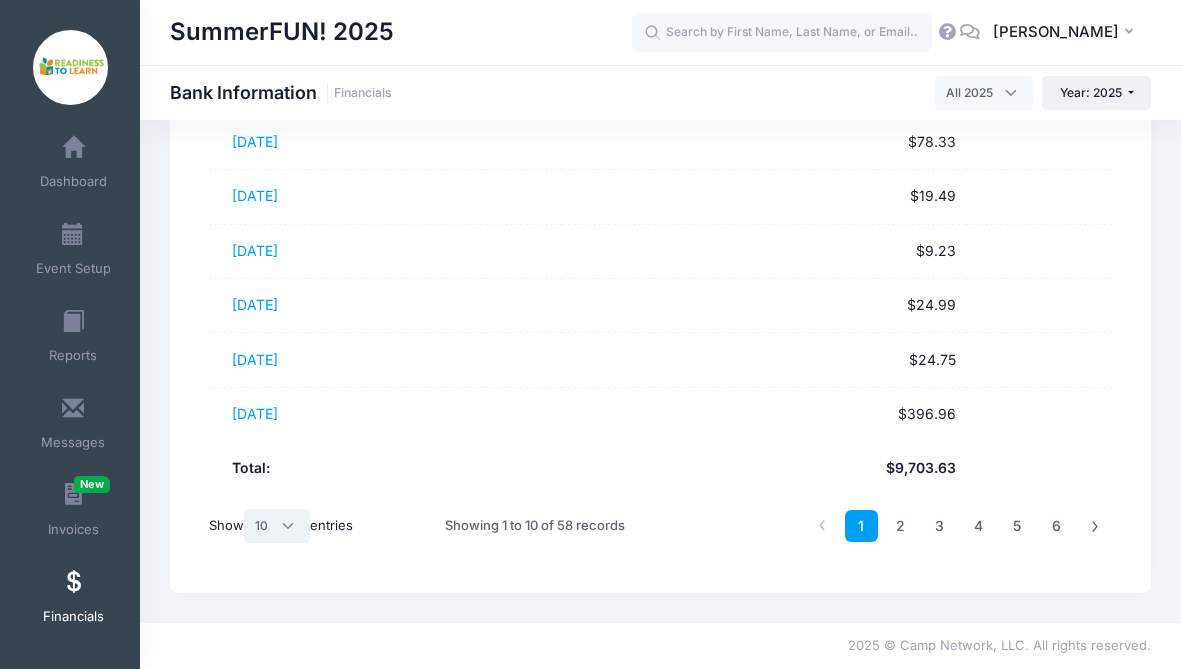 select on "50" 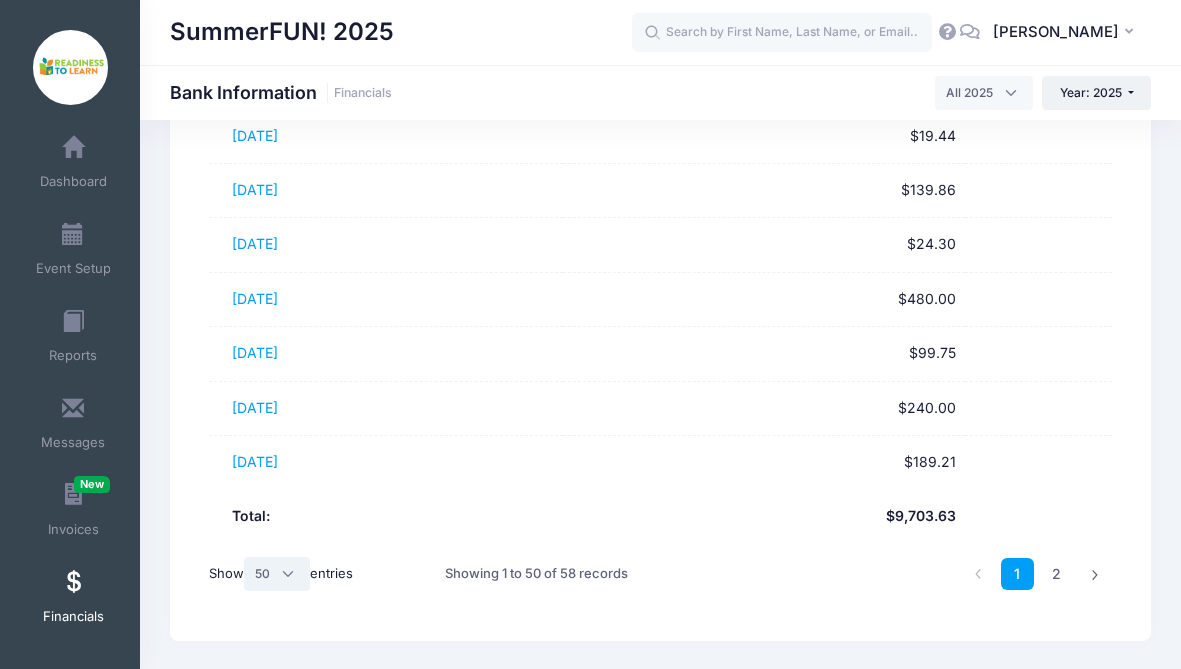 scroll, scrollTop: 2639, scrollLeft: 0, axis: vertical 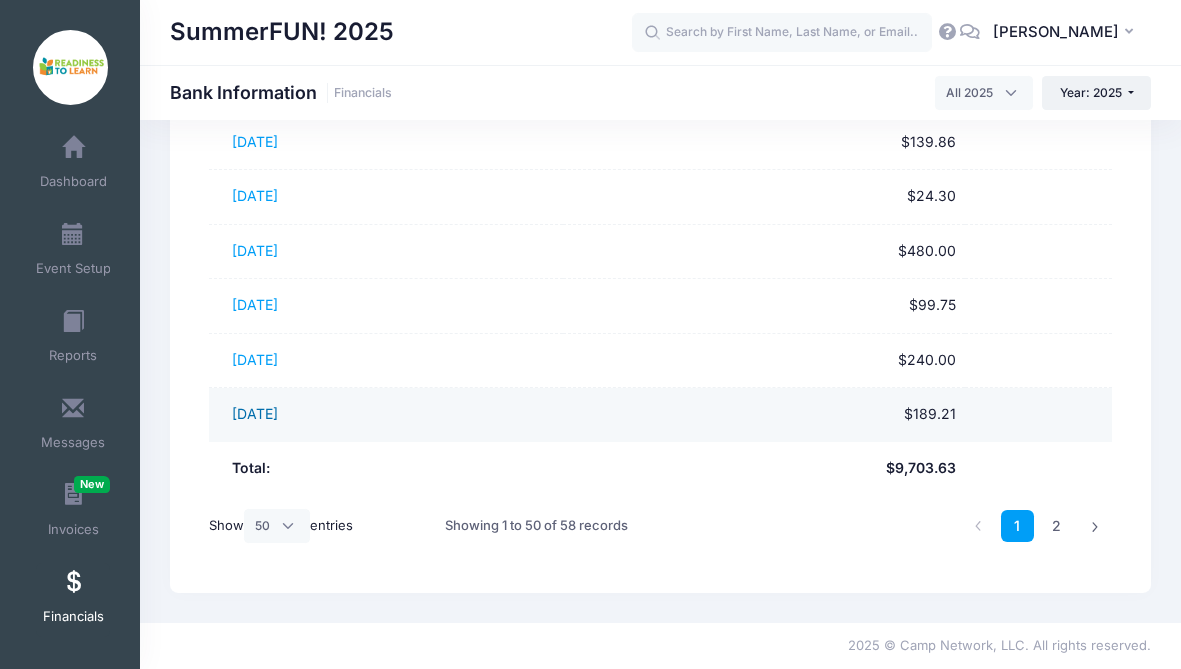 click on "06/26/2025" at bounding box center [255, 413] 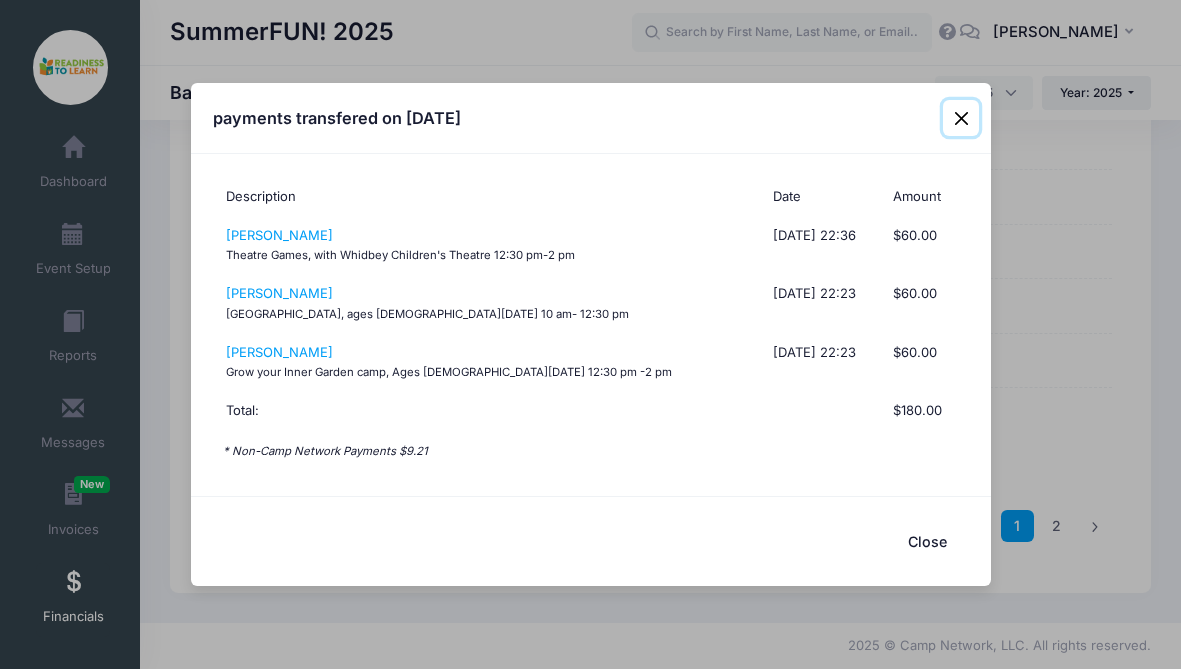 click at bounding box center (961, 118) 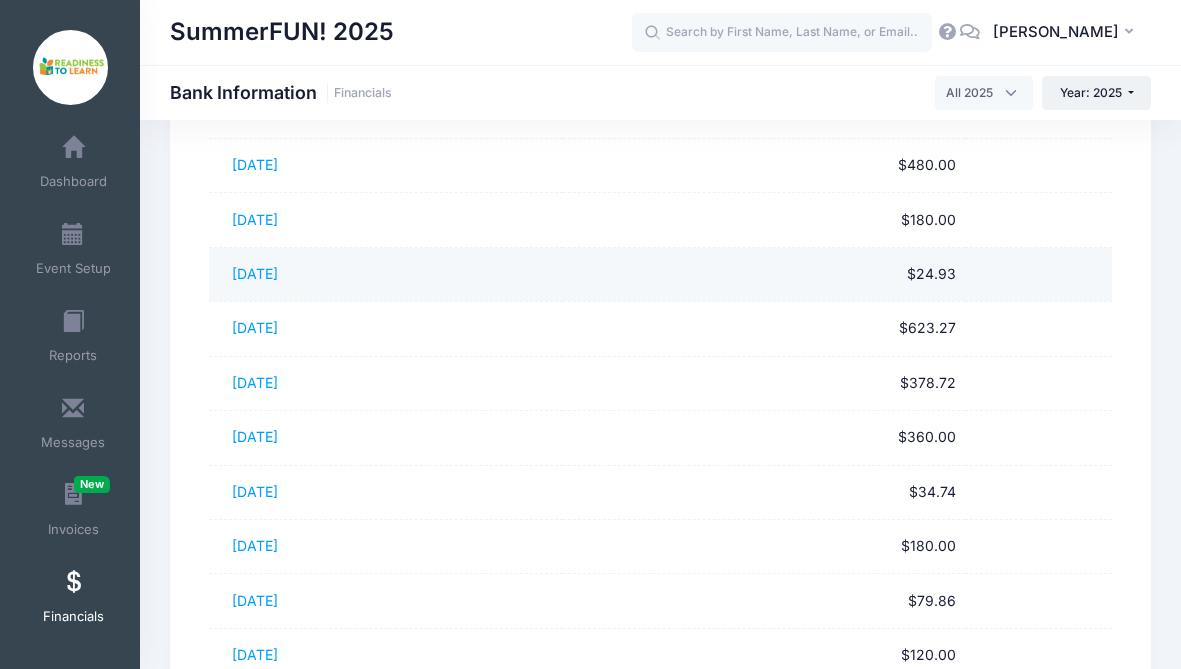 scroll, scrollTop: 1998, scrollLeft: 0, axis: vertical 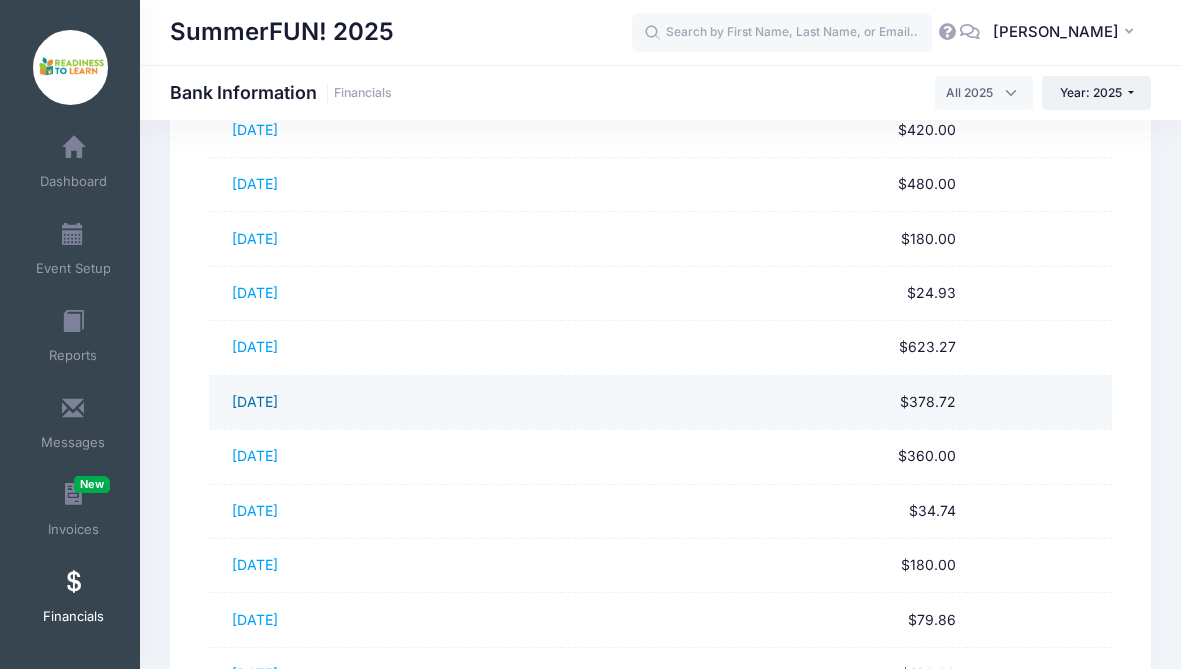 click on "[DATE]" at bounding box center [255, 401] 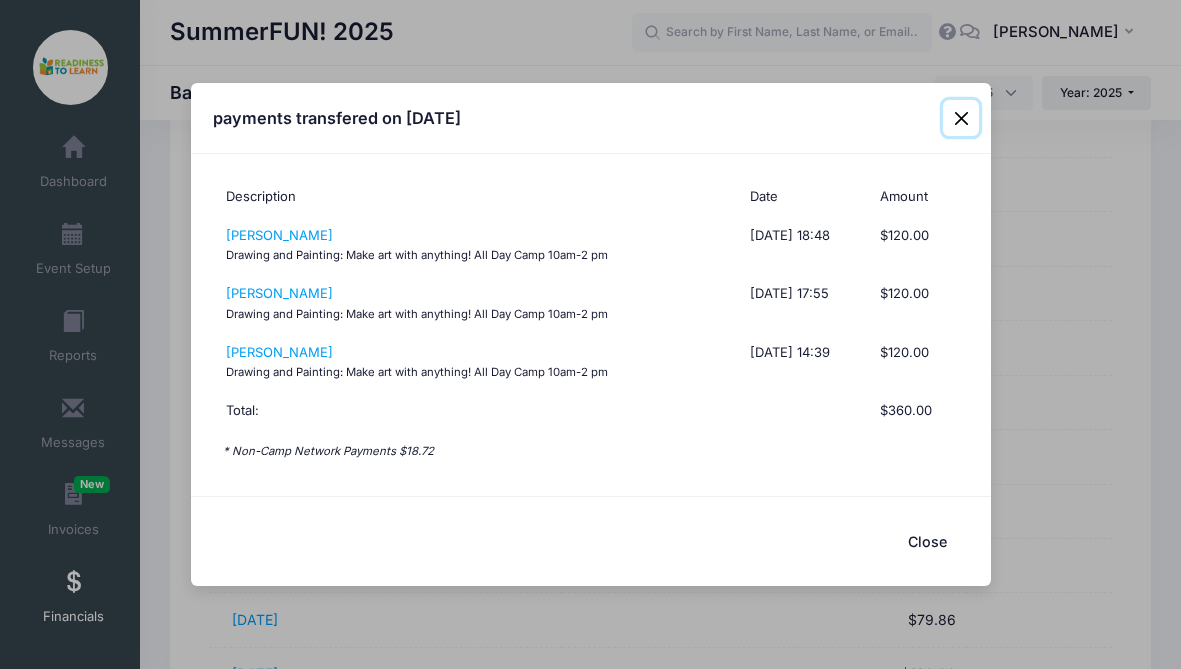 click at bounding box center (961, 118) 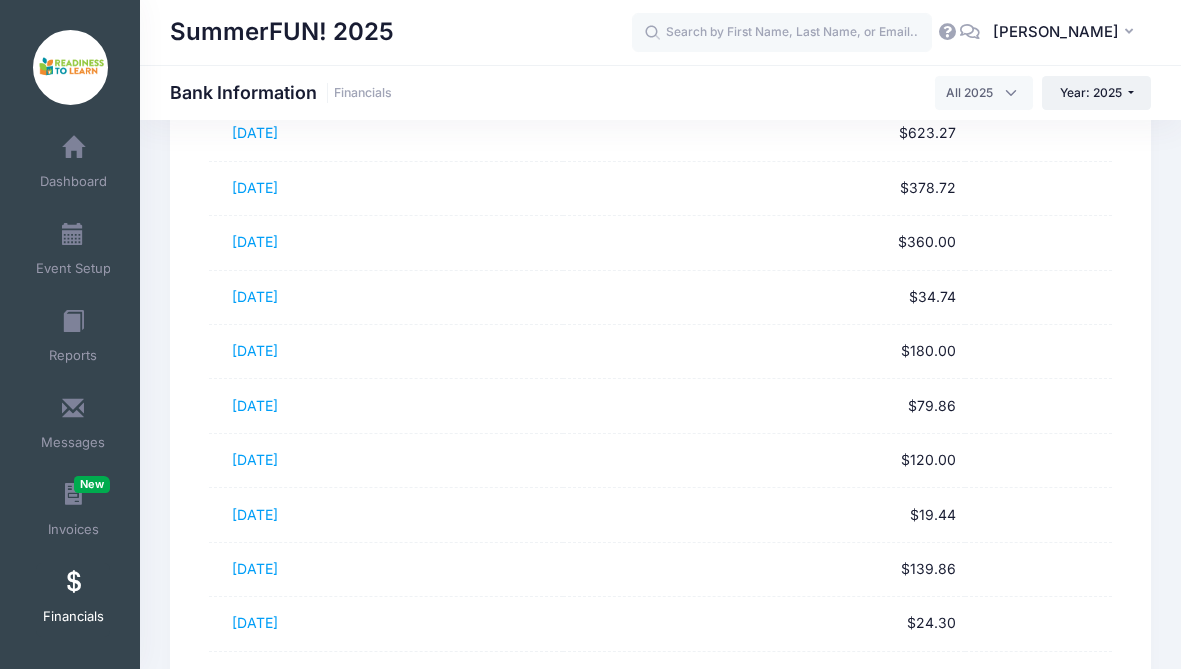 scroll, scrollTop: 2226, scrollLeft: 0, axis: vertical 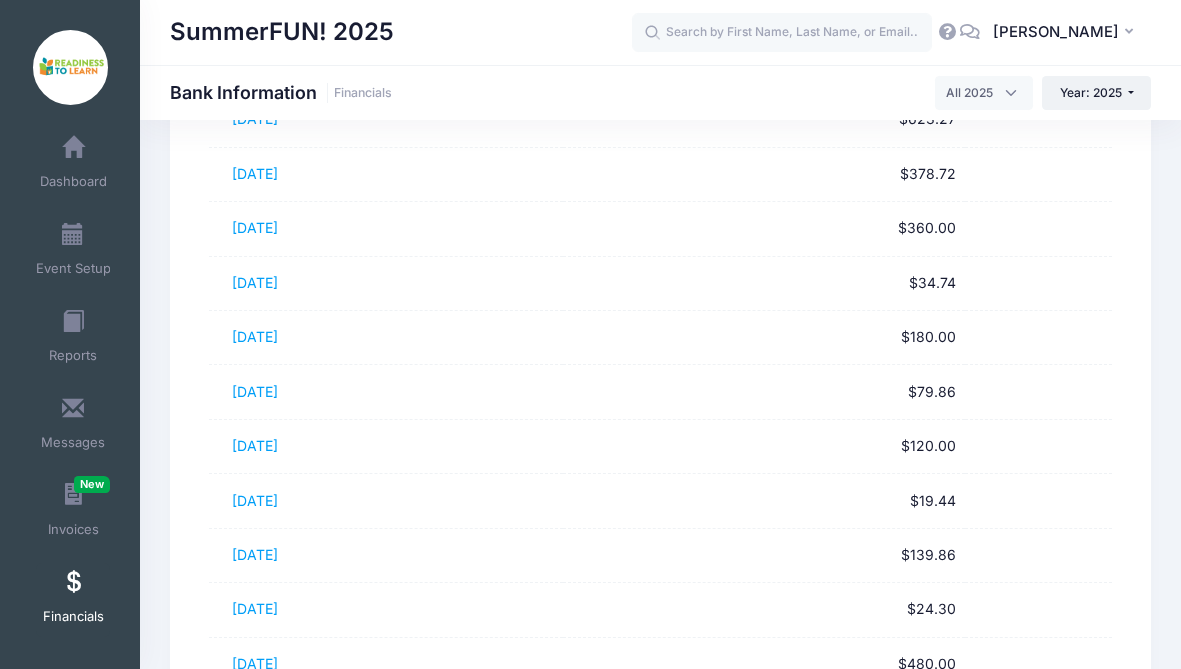 click at bounding box center (73, 583) 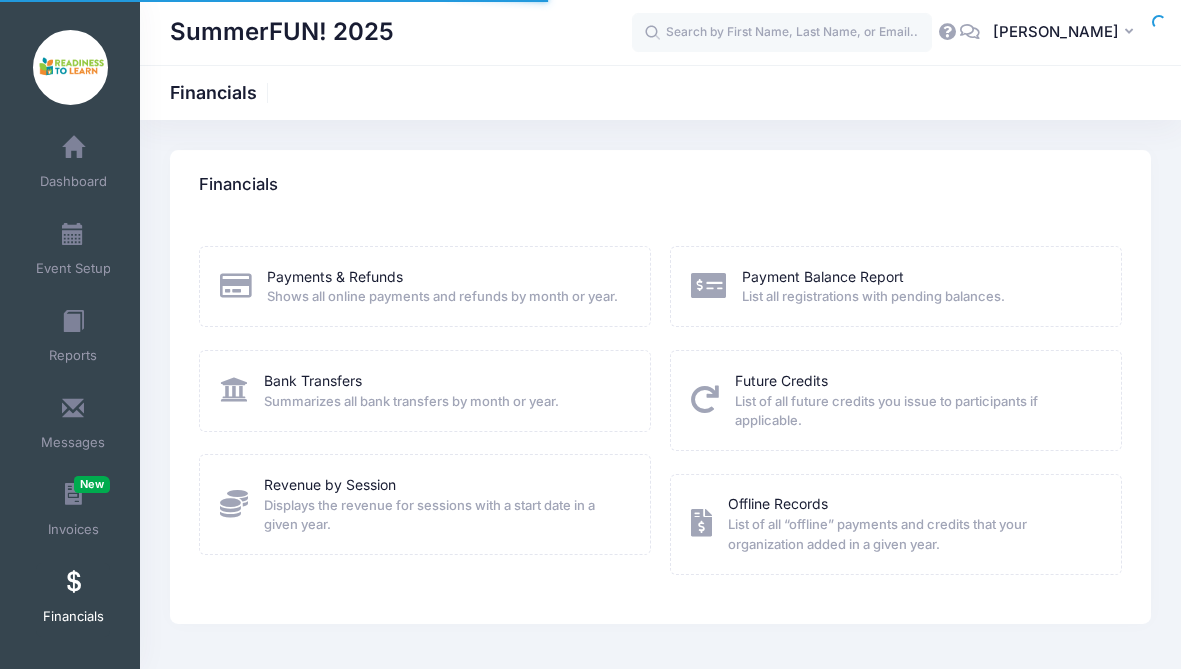scroll, scrollTop: 0, scrollLeft: 0, axis: both 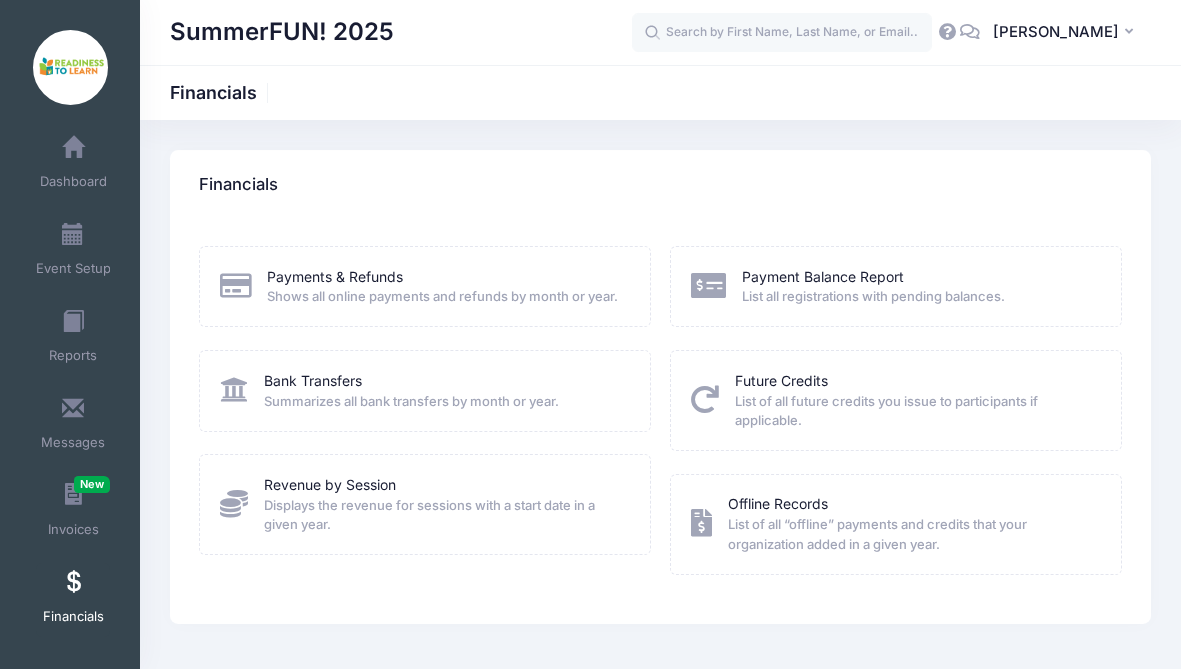 click on "Bank Transfers Summarizes all bank transfers by month or year." at bounding box center (411, 391) 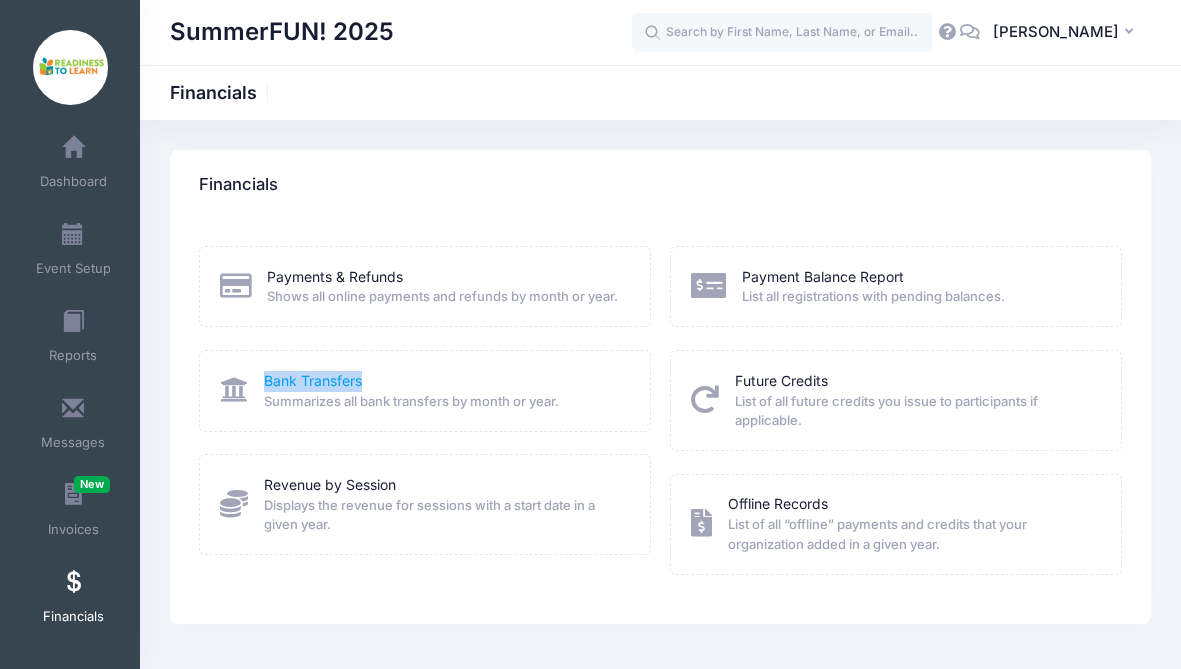 drag, startPoint x: 380, startPoint y: 381, endPoint x: 264, endPoint y: 381, distance: 116 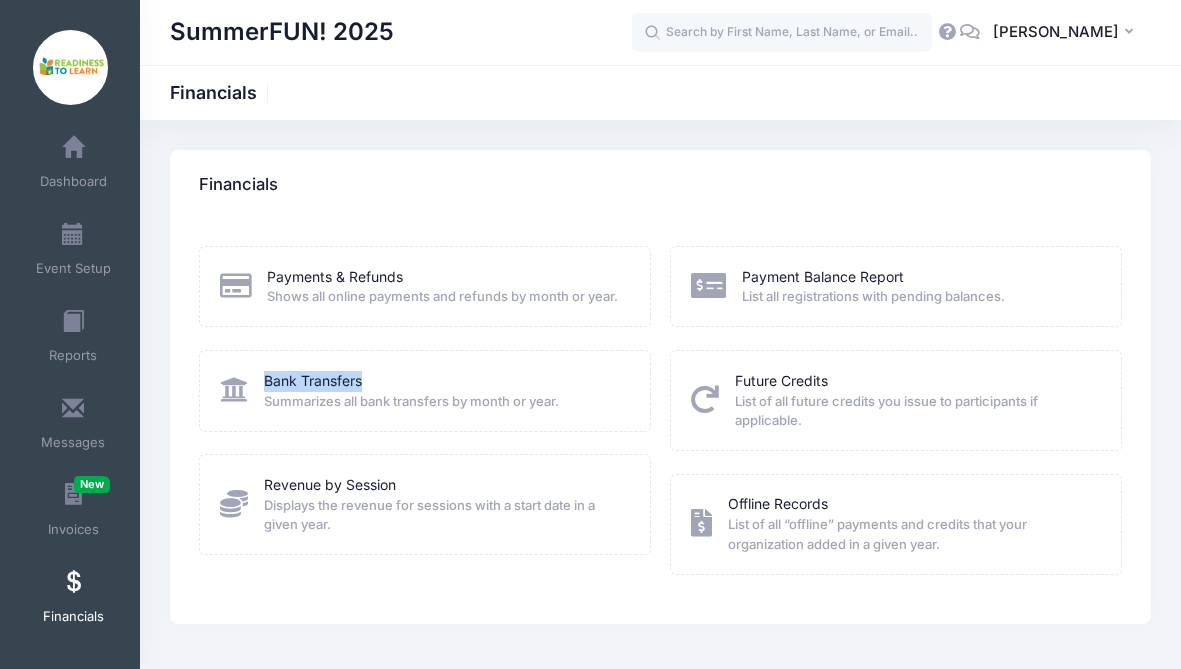 copy on "Bank Transfers" 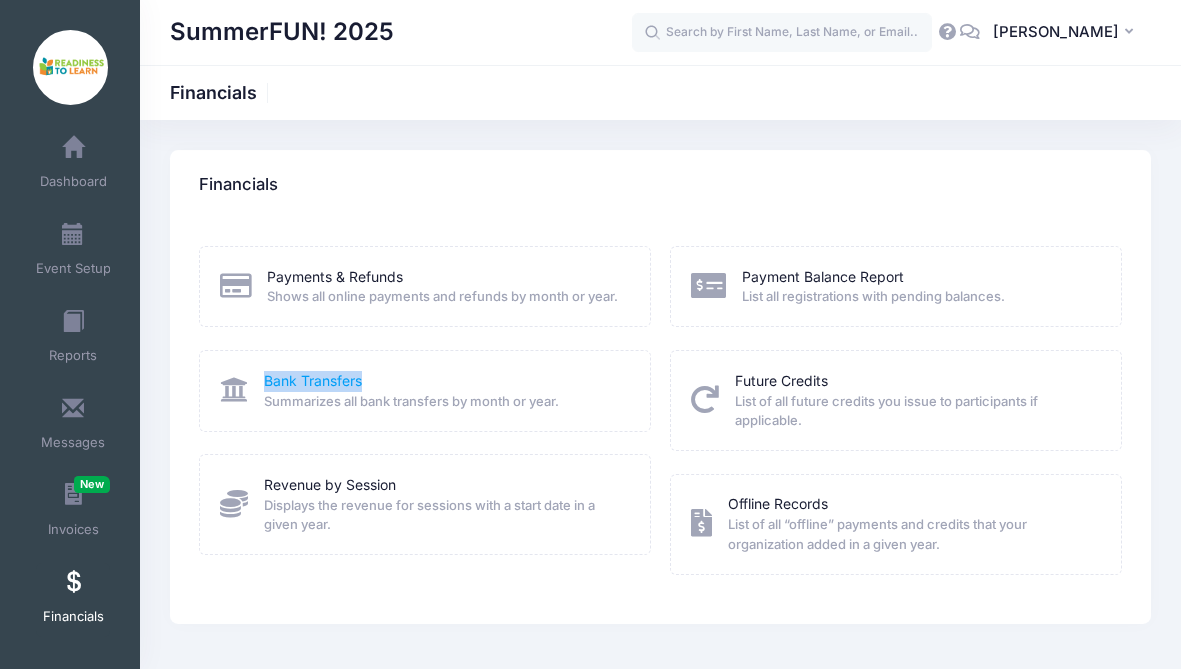 click on "Bank Transfers" at bounding box center (313, 380) 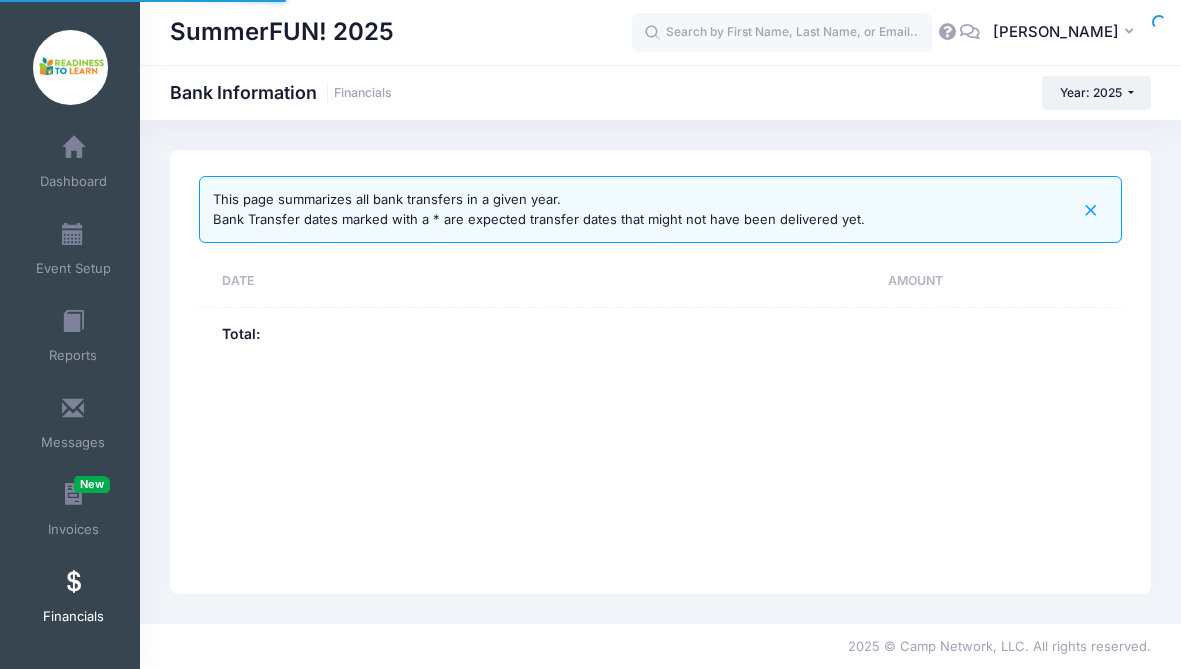 scroll, scrollTop: 0, scrollLeft: 0, axis: both 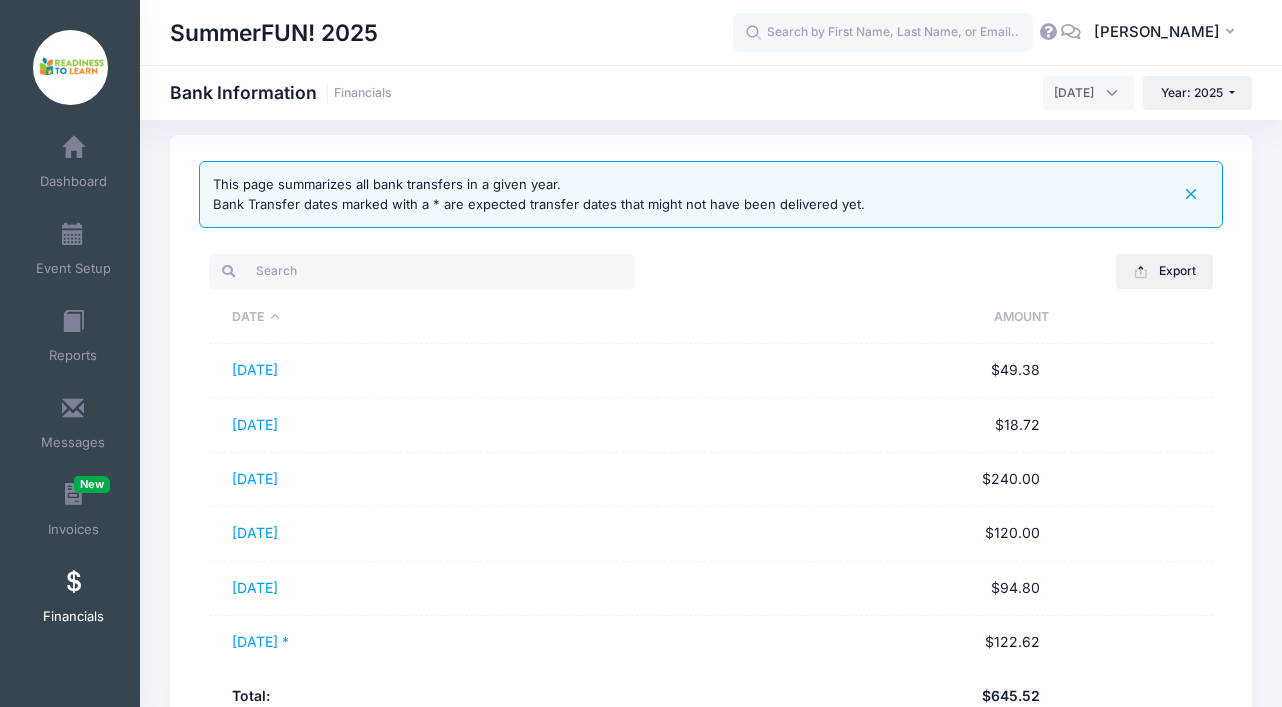 click on "[DATE]" at bounding box center [1088, 93] 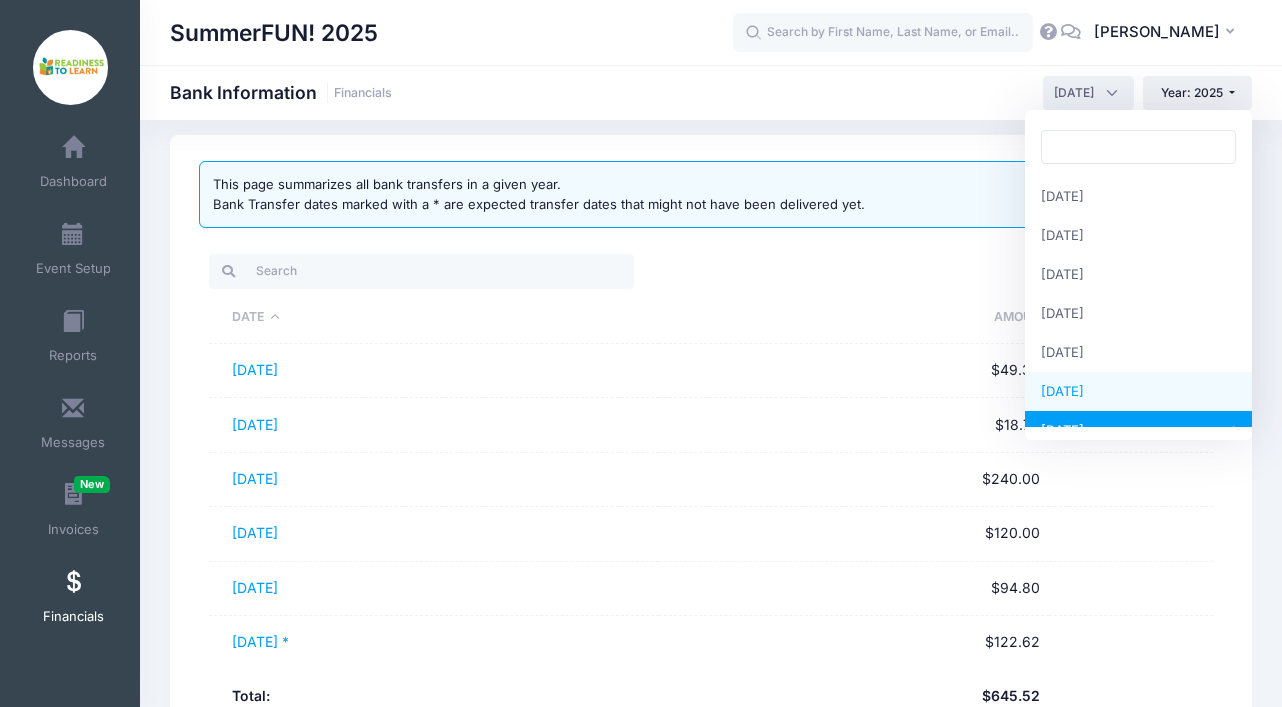 select on "6" 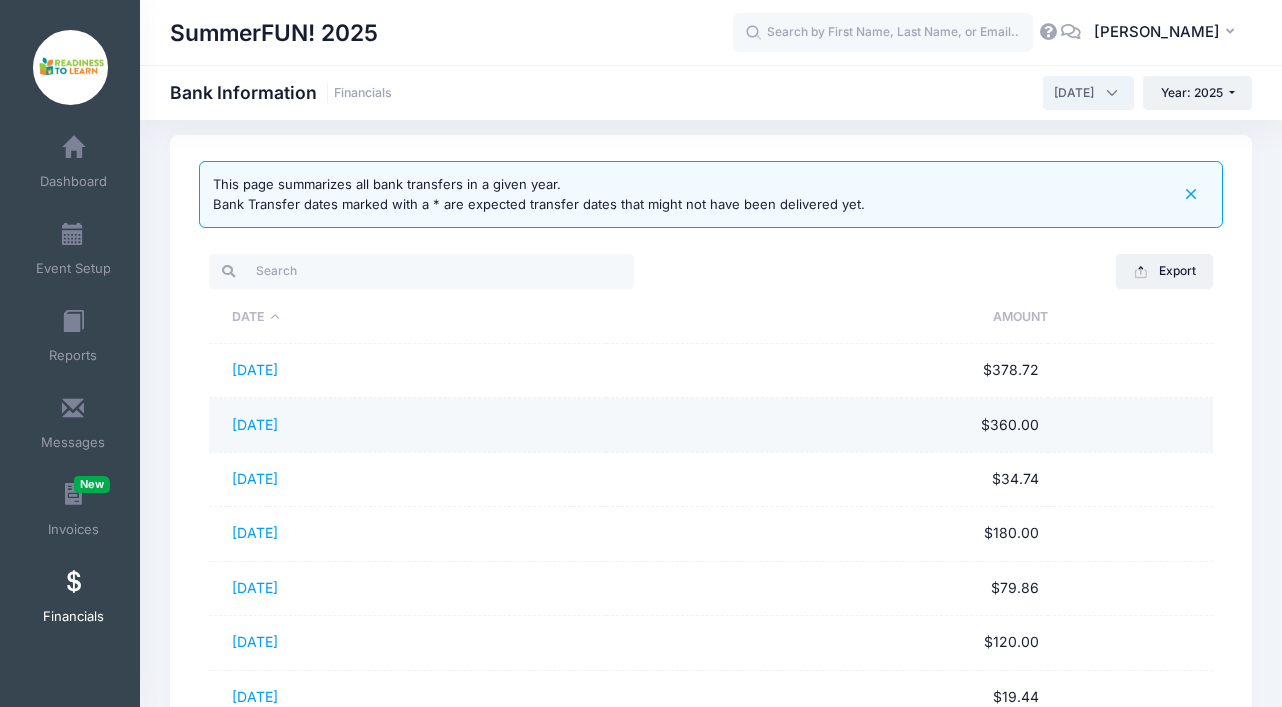 scroll, scrollTop: 0, scrollLeft: 0, axis: both 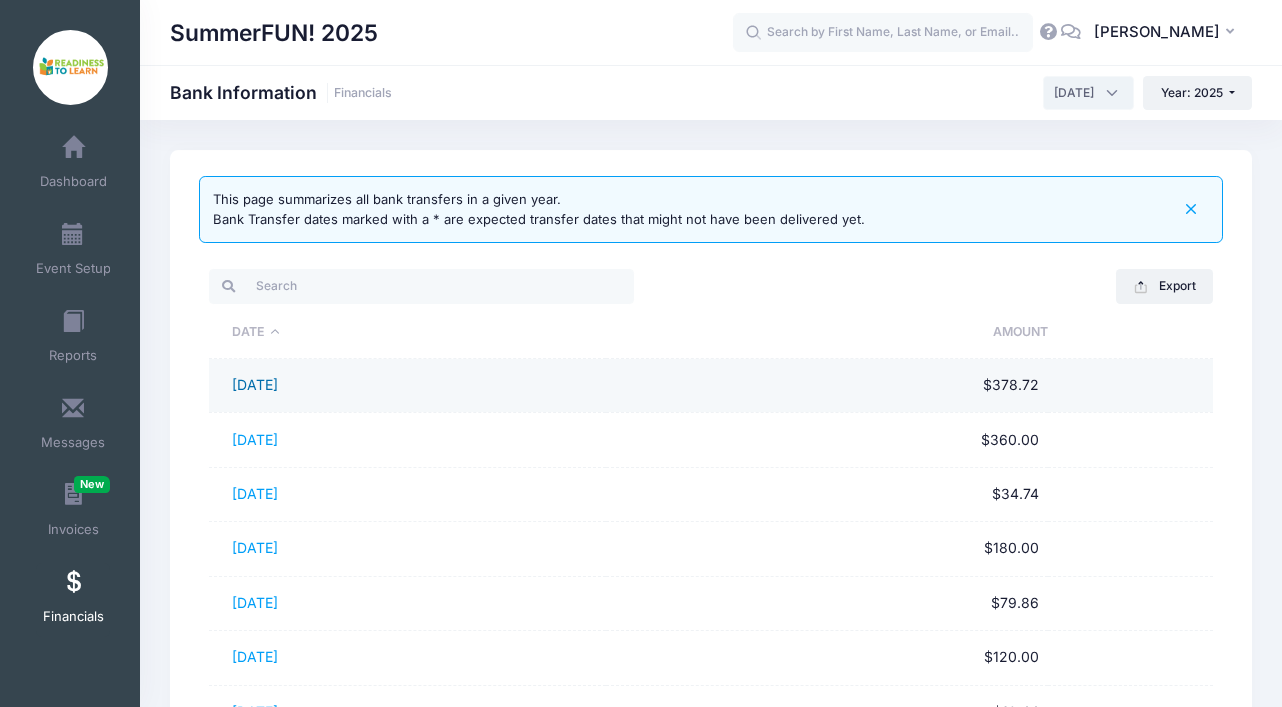 click on "[DATE]" at bounding box center (255, 384) 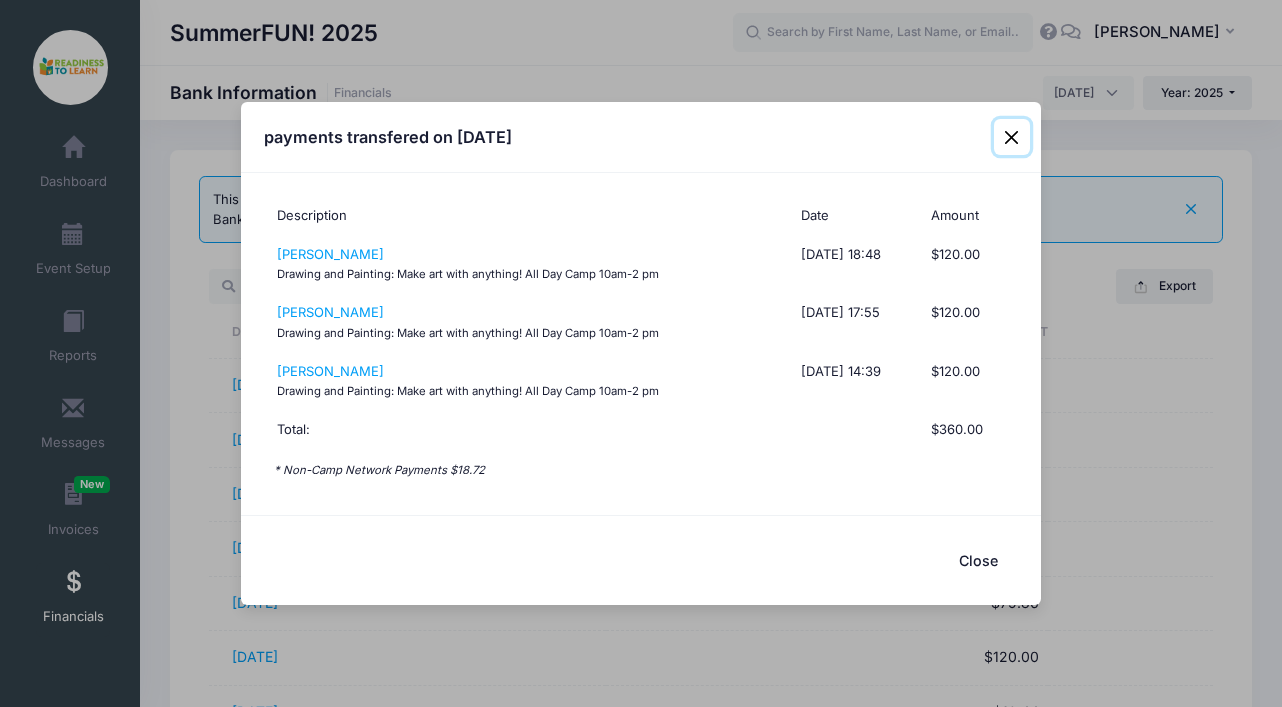click at bounding box center [1012, 137] 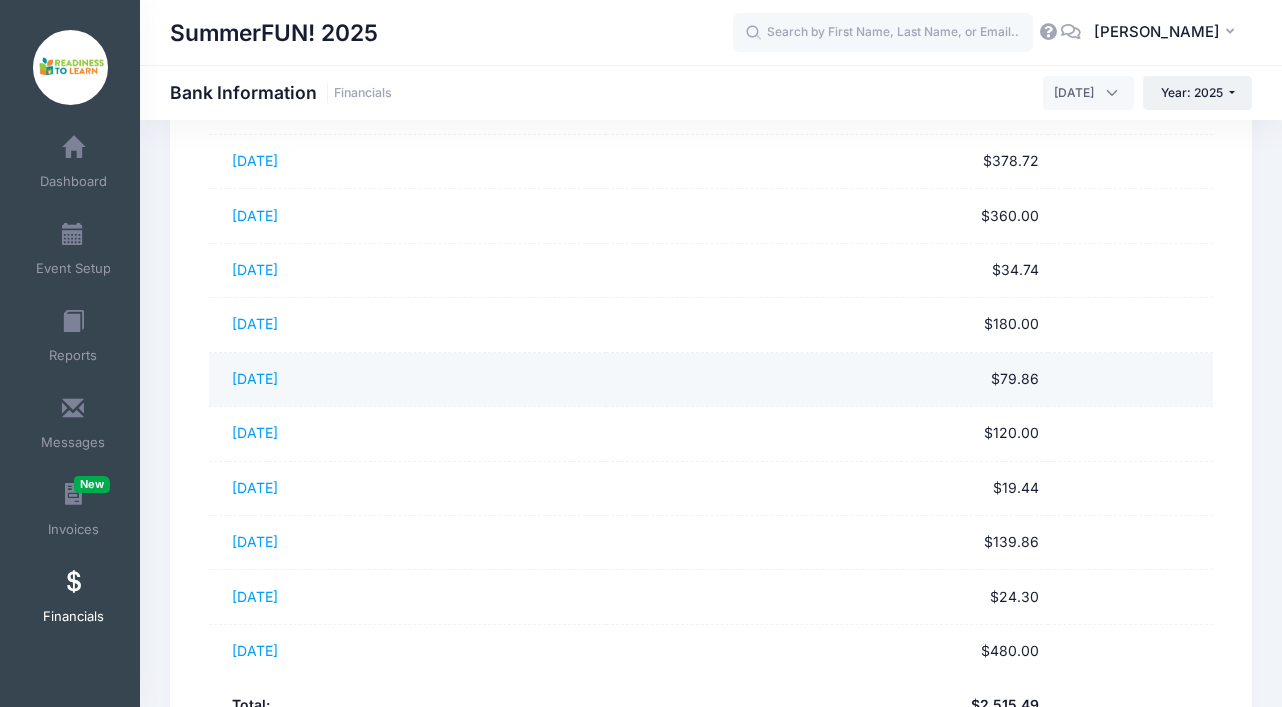 scroll, scrollTop: 241, scrollLeft: 0, axis: vertical 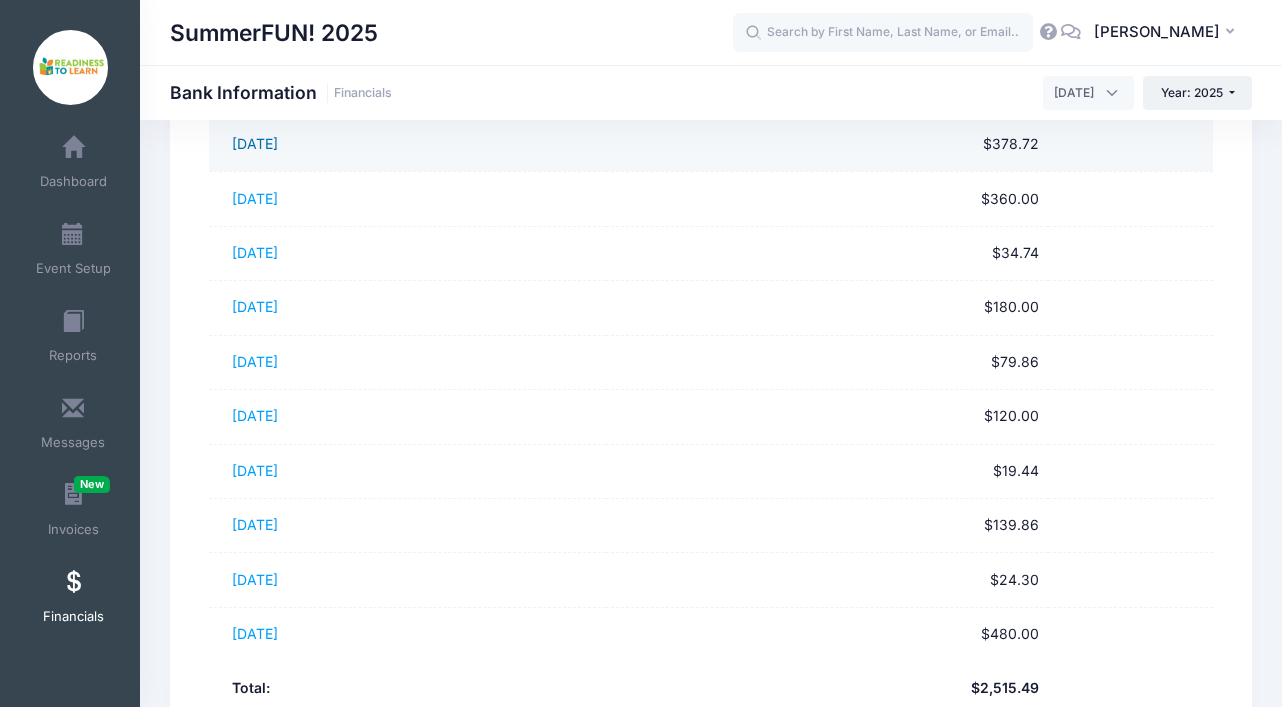click on "[DATE]" at bounding box center [255, 143] 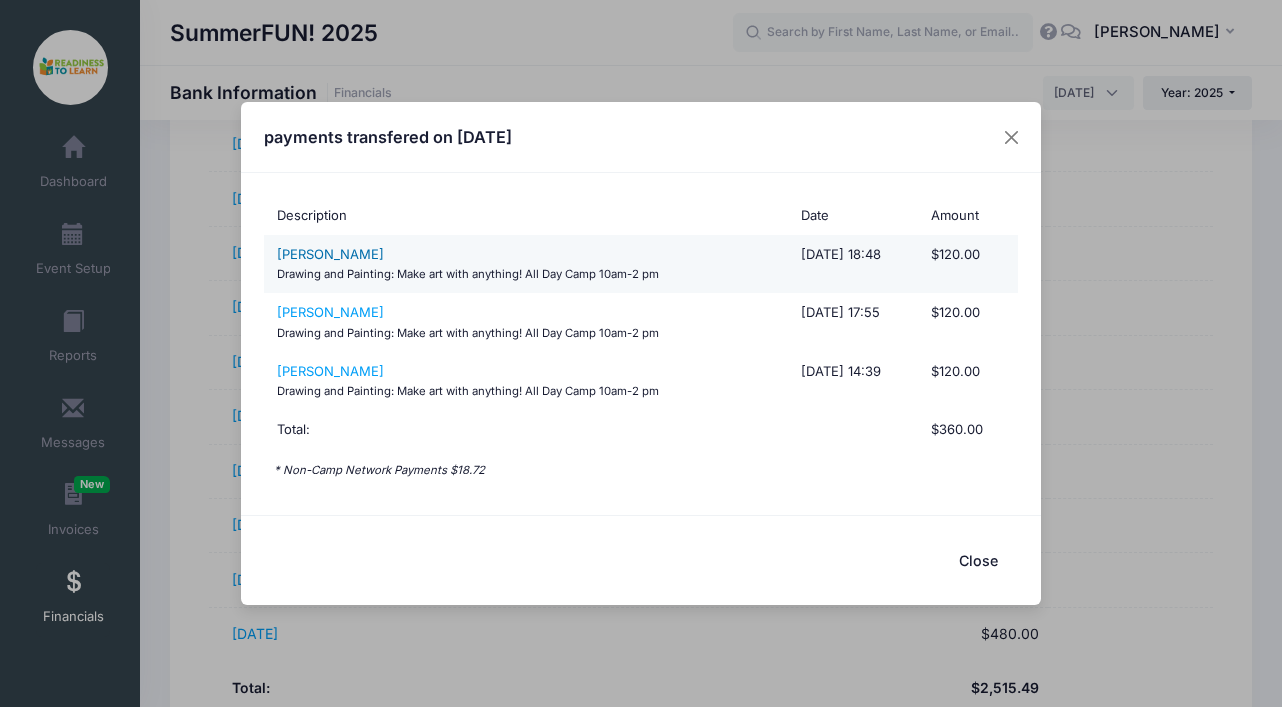 click on "[PERSON_NAME]" at bounding box center (330, 254) 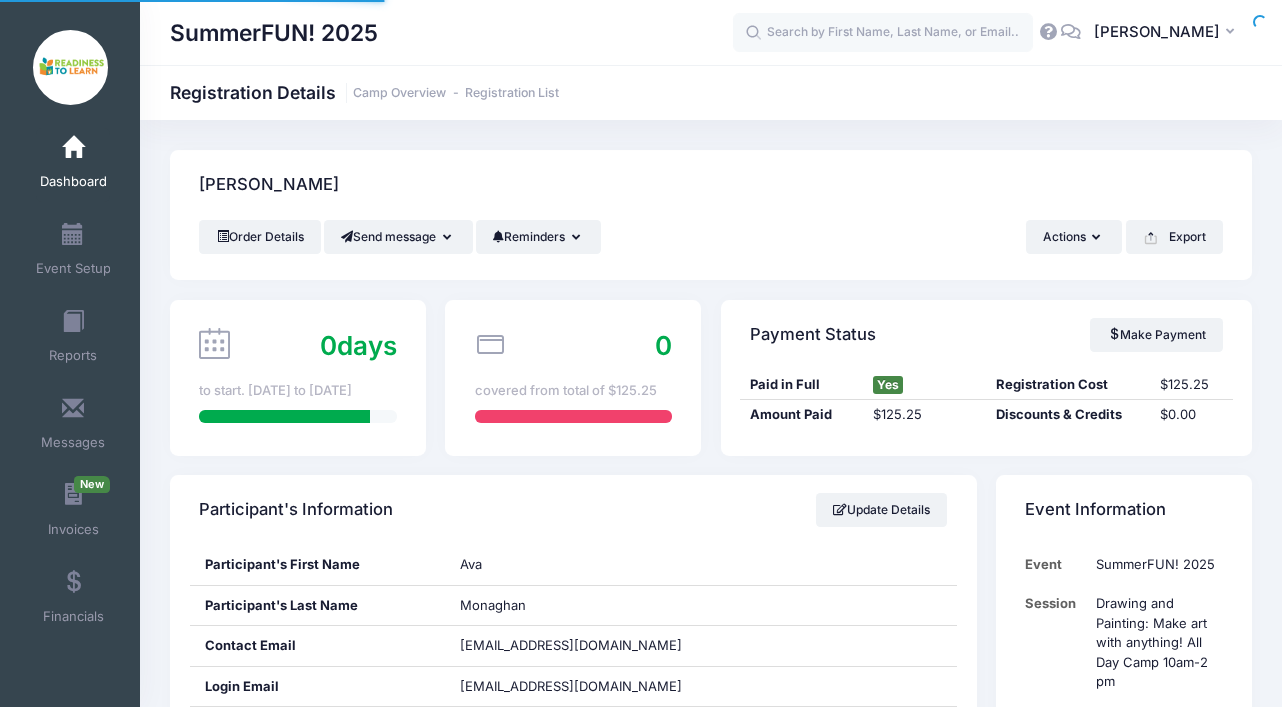 scroll, scrollTop: 0, scrollLeft: 0, axis: both 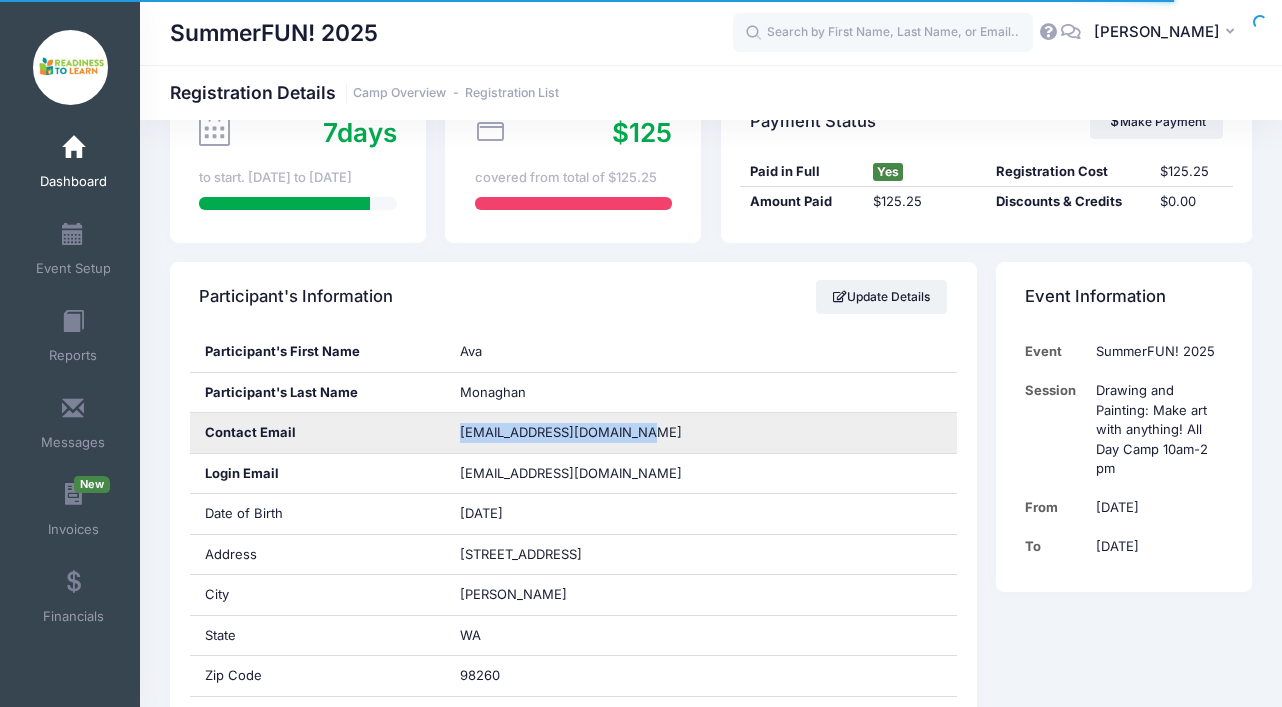 drag, startPoint x: 656, startPoint y: 431, endPoint x: 445, endPoint y: 437, distance: 211.0853 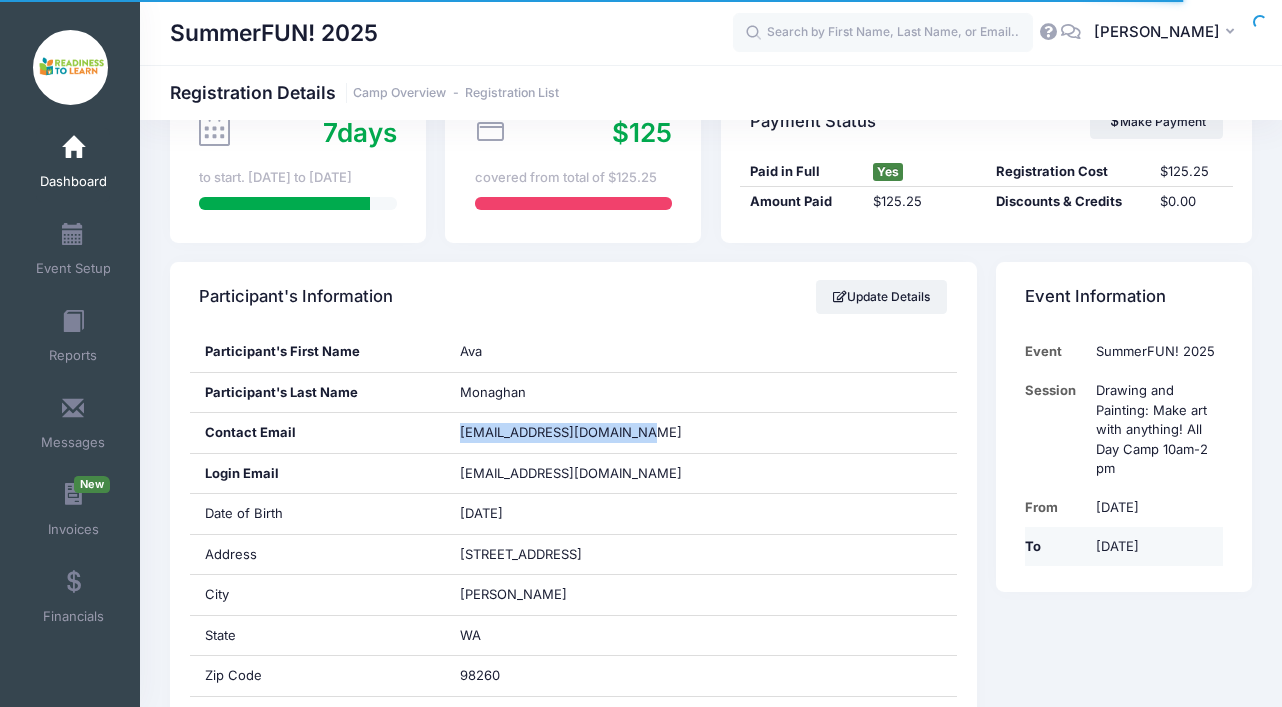 copy on "deidrekennedy57@gmail.com" 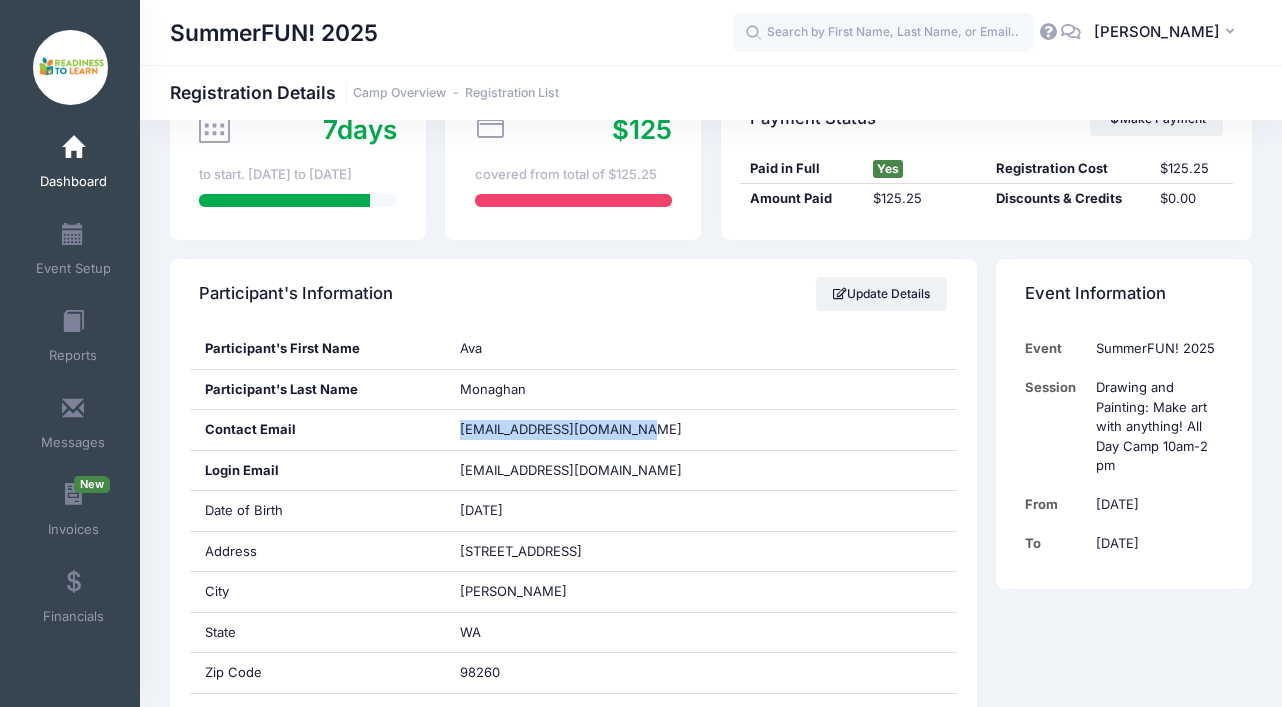 scroll, scrollTop: 256, scrollLeft: 0, axis: vertical 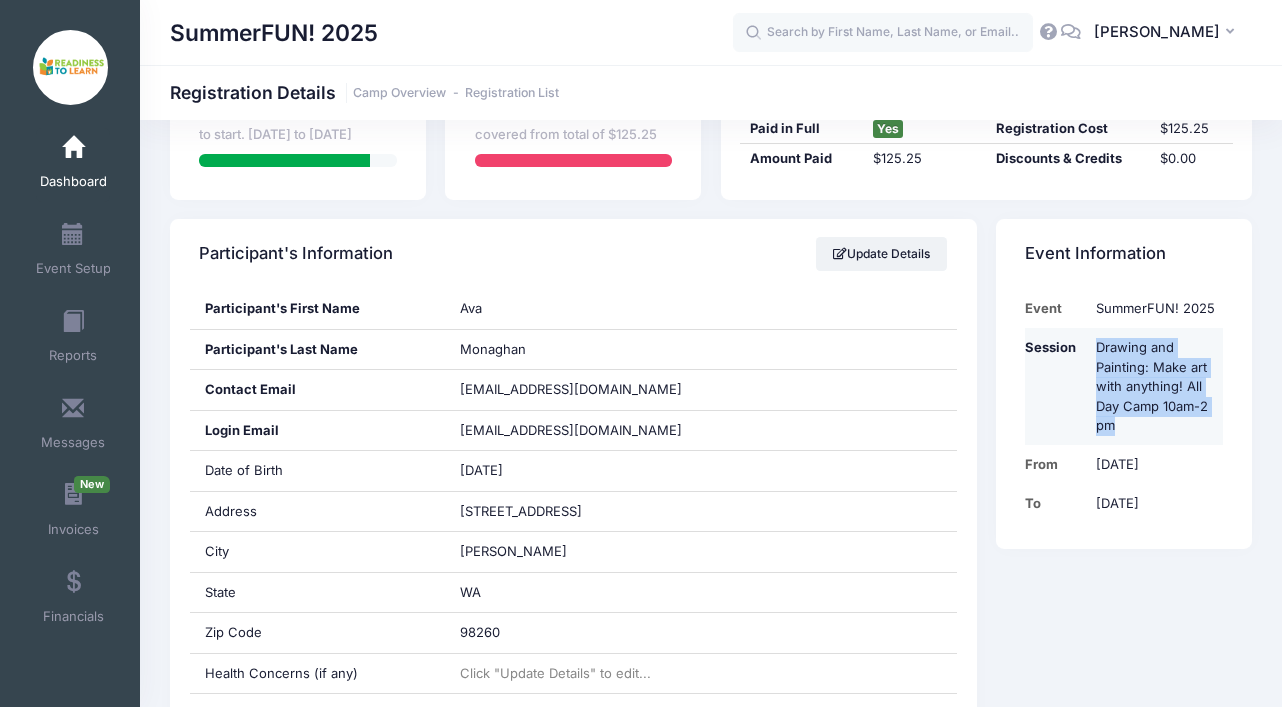 drag, startPoint x: 1096, startPoint y: 349, endPoint x: 1116, endPoint y: 430, distance: 83.43261 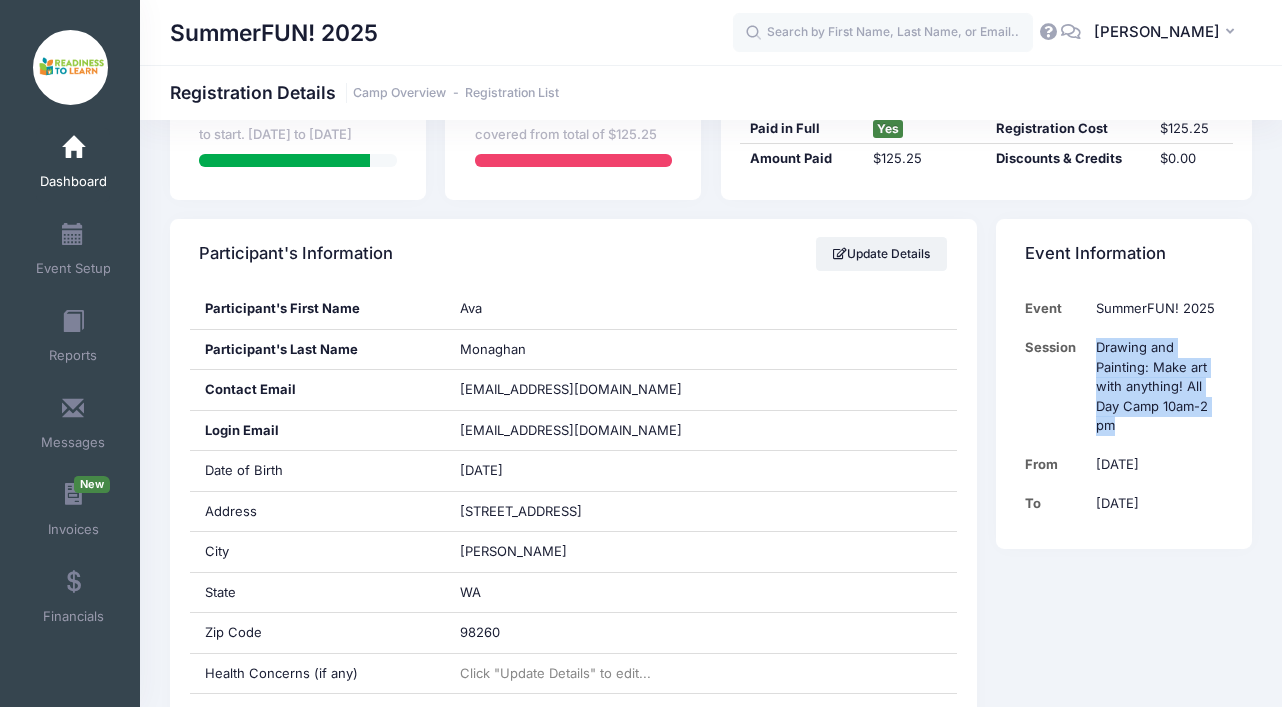 scroll, scrollTop: 0, scrollLeft: 0, axis: both 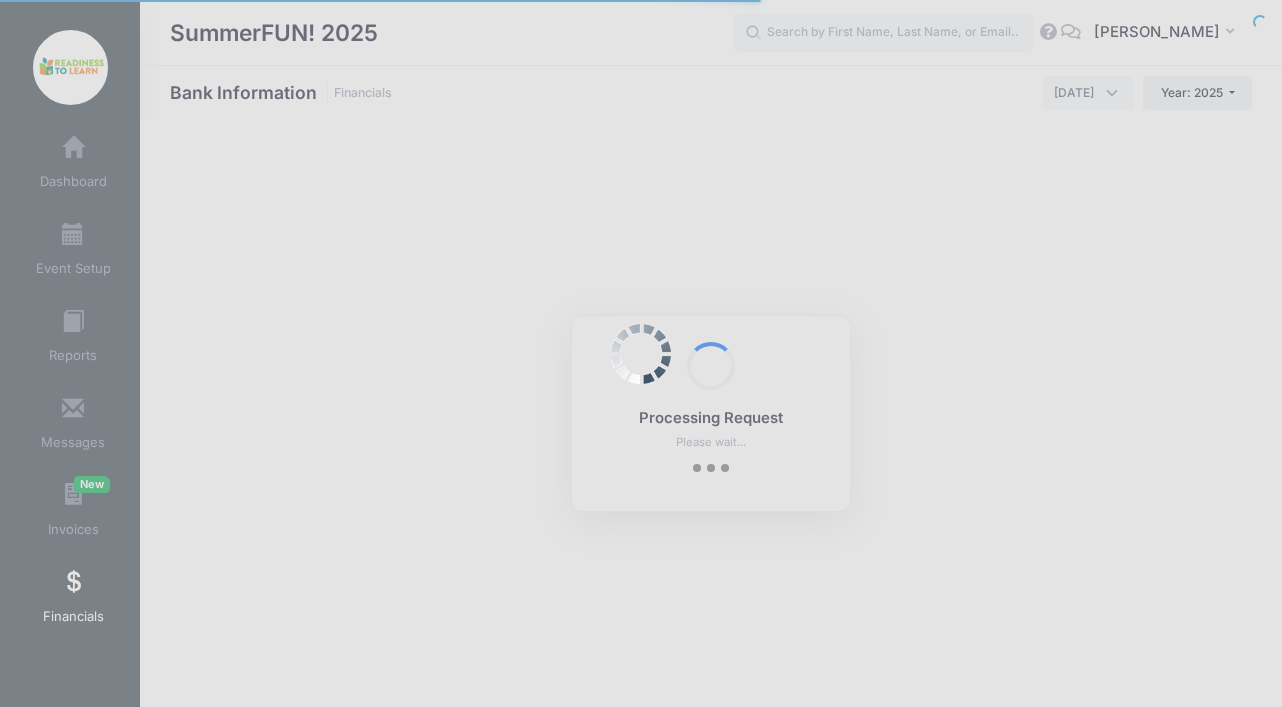 select on "6" 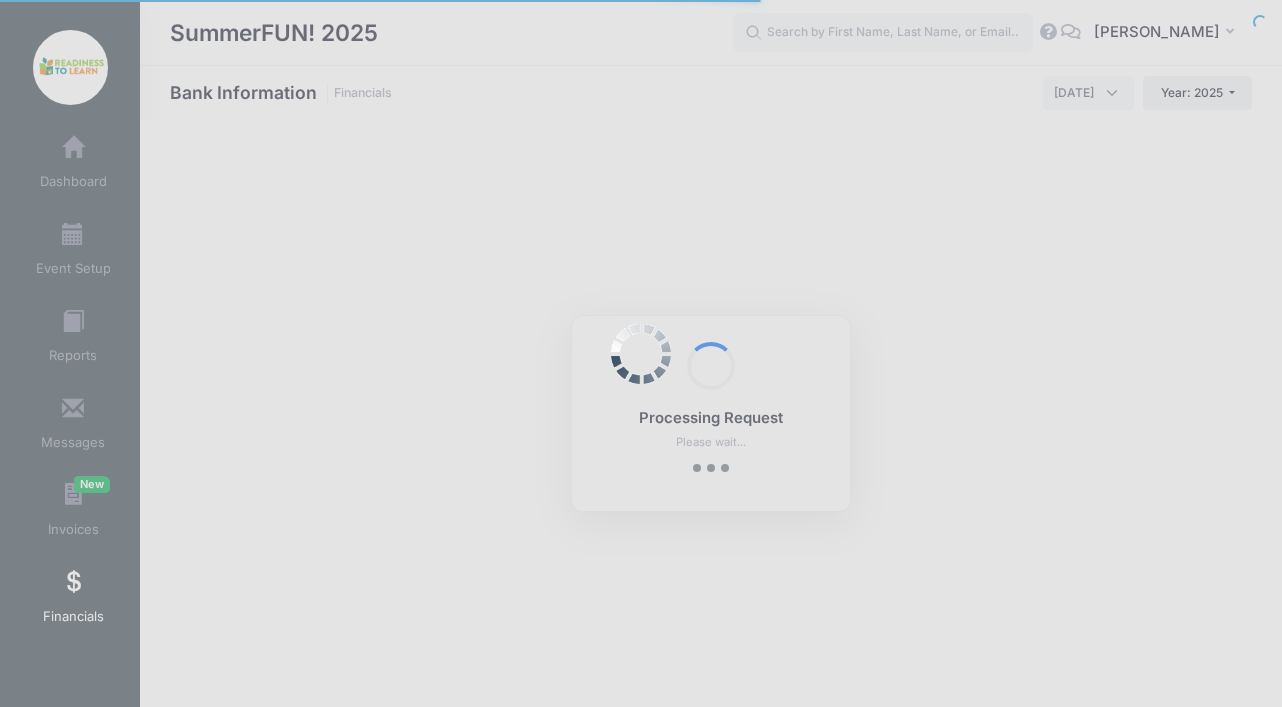 select on "10" 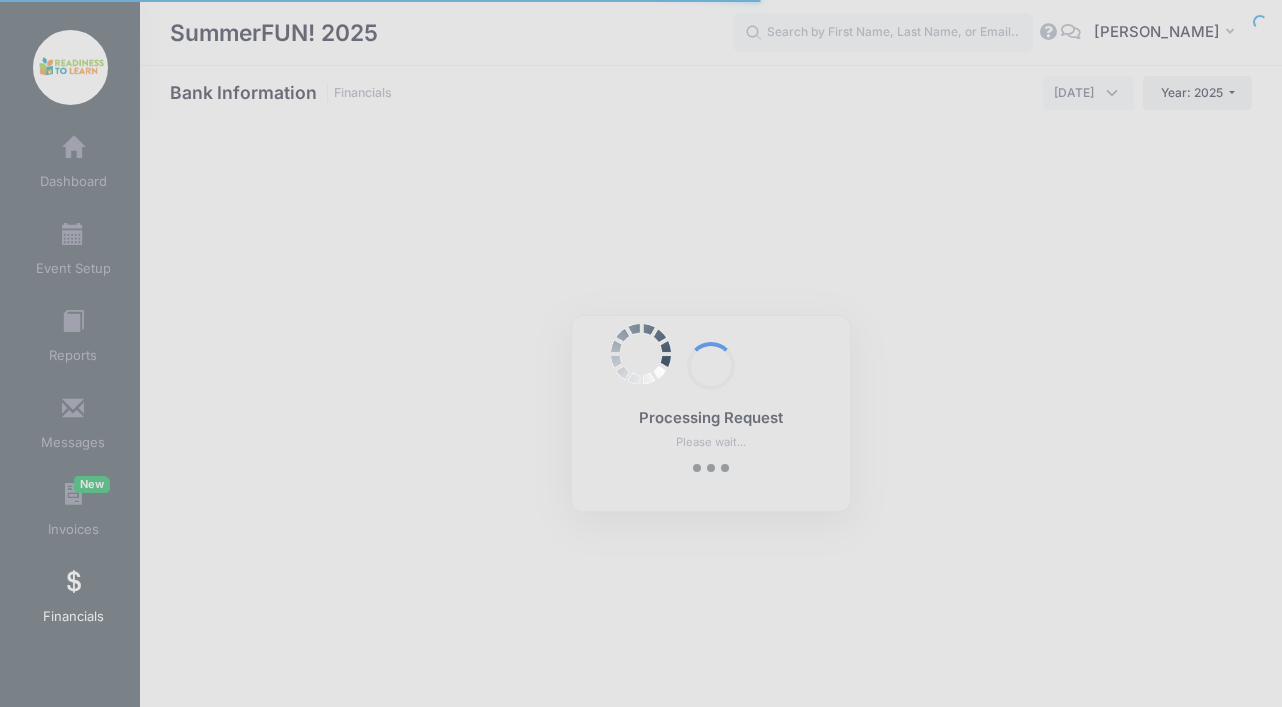 scroll, scrollTop: 0, scrollLeft: 0, axis: both 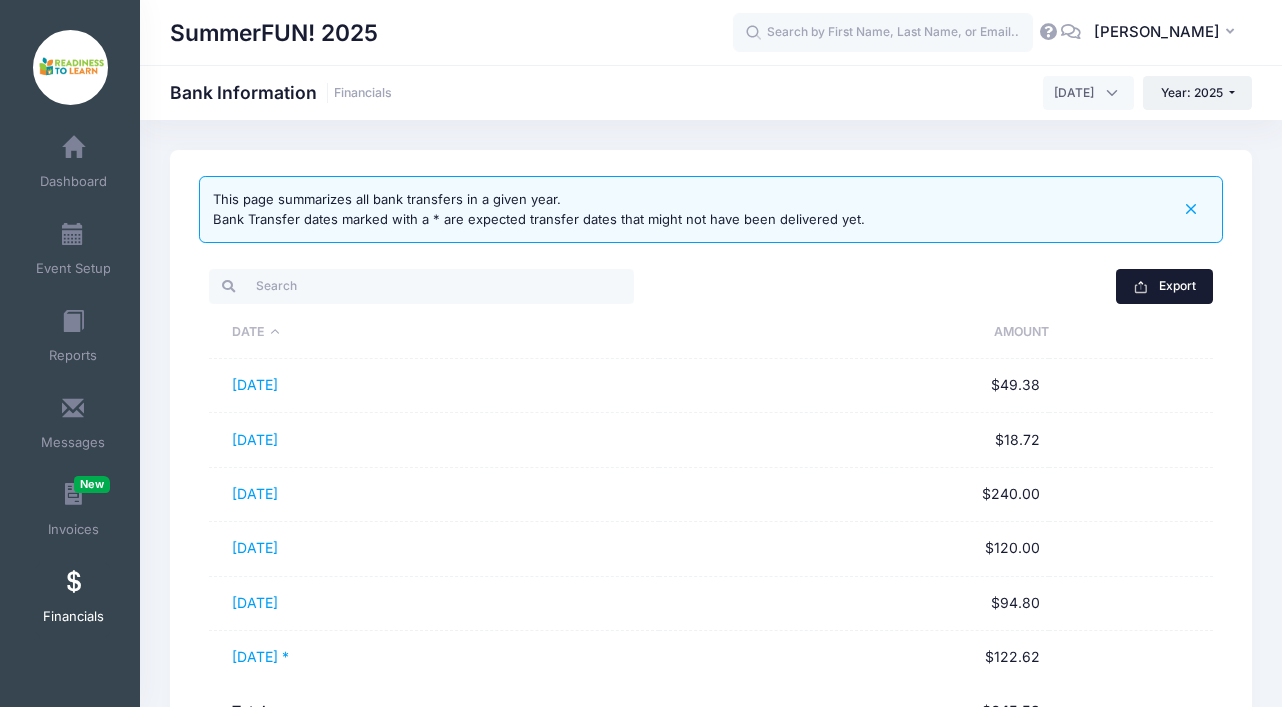 drag, startPoint x: 1193, startPoint y: 207, endPoint x: 1175, endPoint y: 199, distance: 19.697716 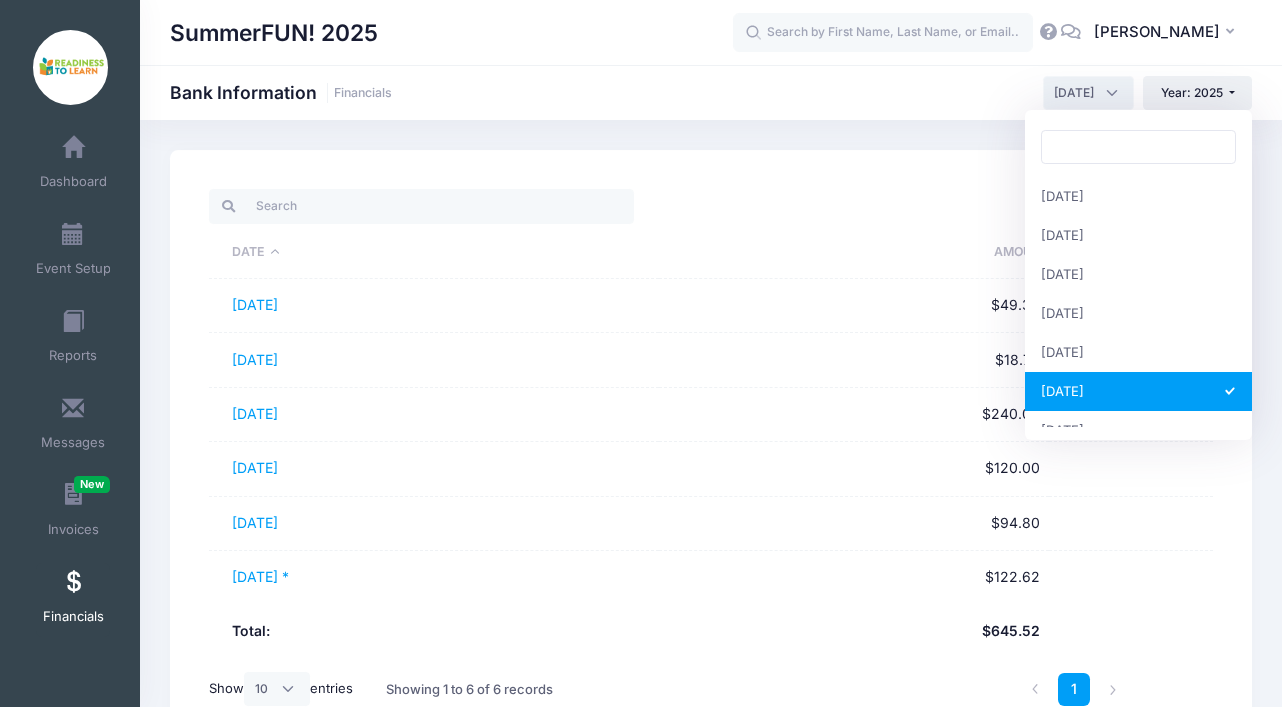 click on "[DATE]" at bounding box center [1088, 93] 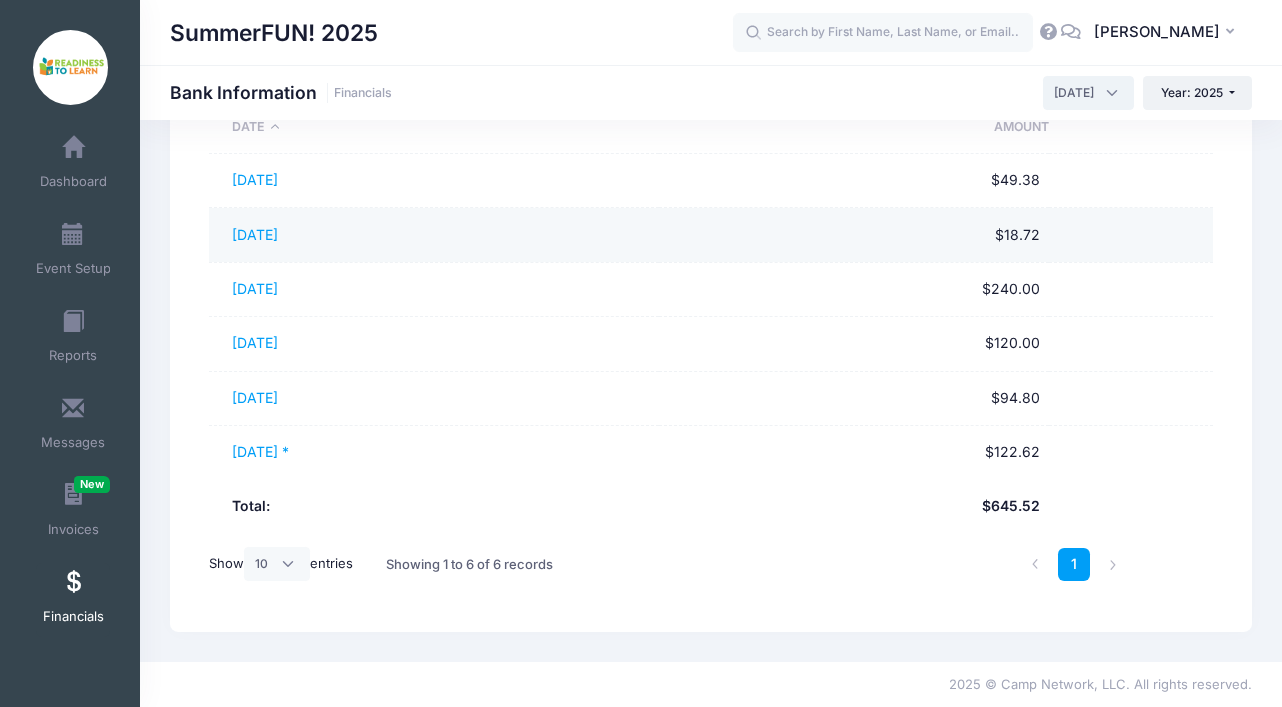 scroll, scrollTop: 0, scrollLeft: 0, axis: both 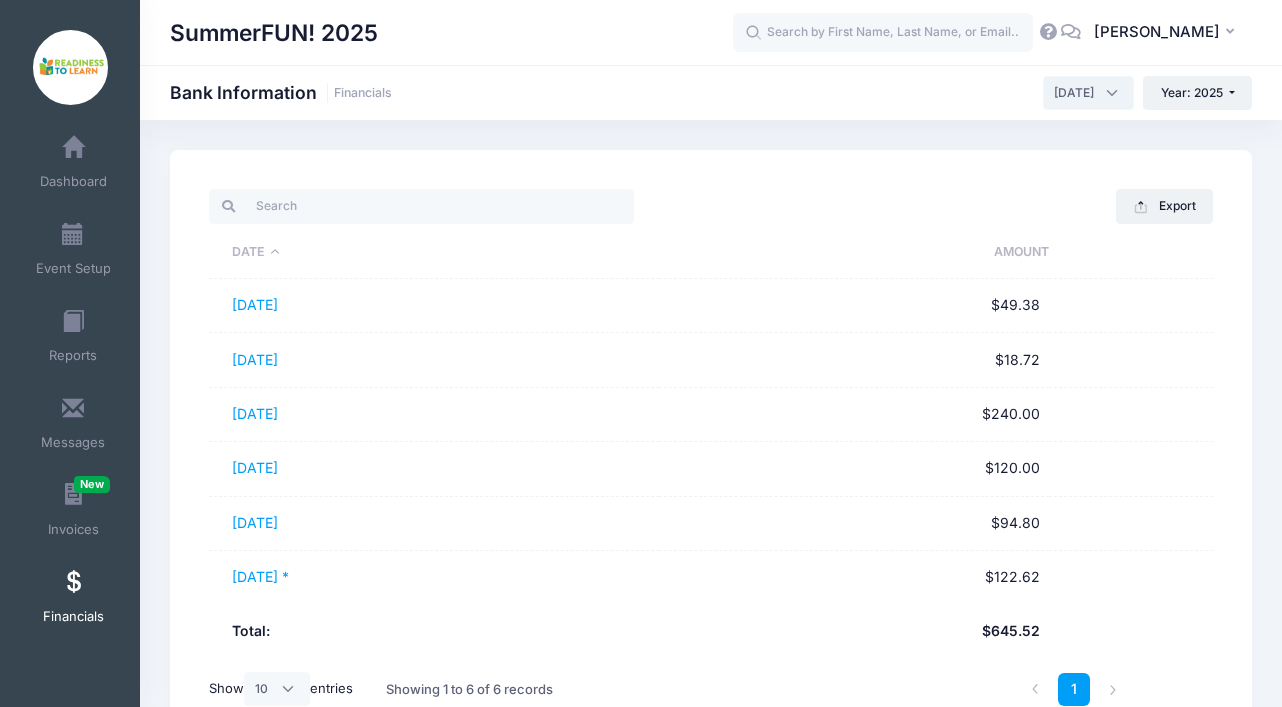 click on "[DATE]" at bounding box center [1088, 93] 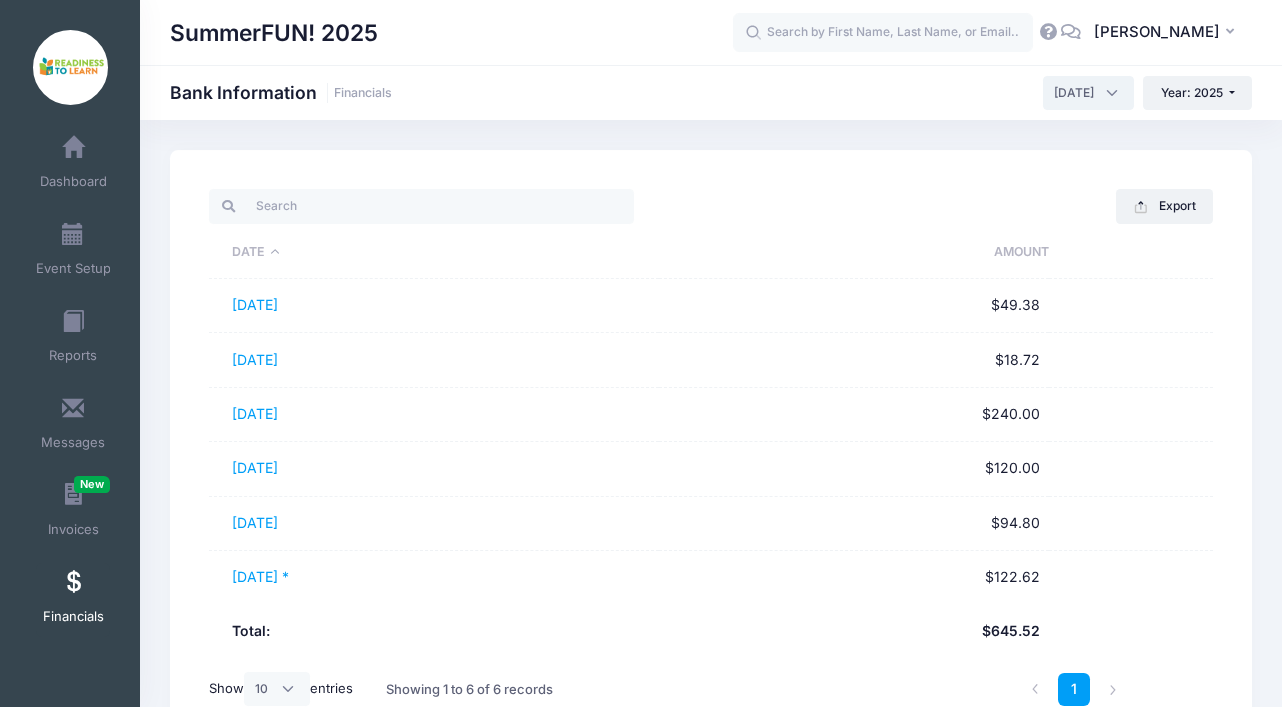 scroll, scrollTop: 14, scrollLeft: 0, axis: vertical 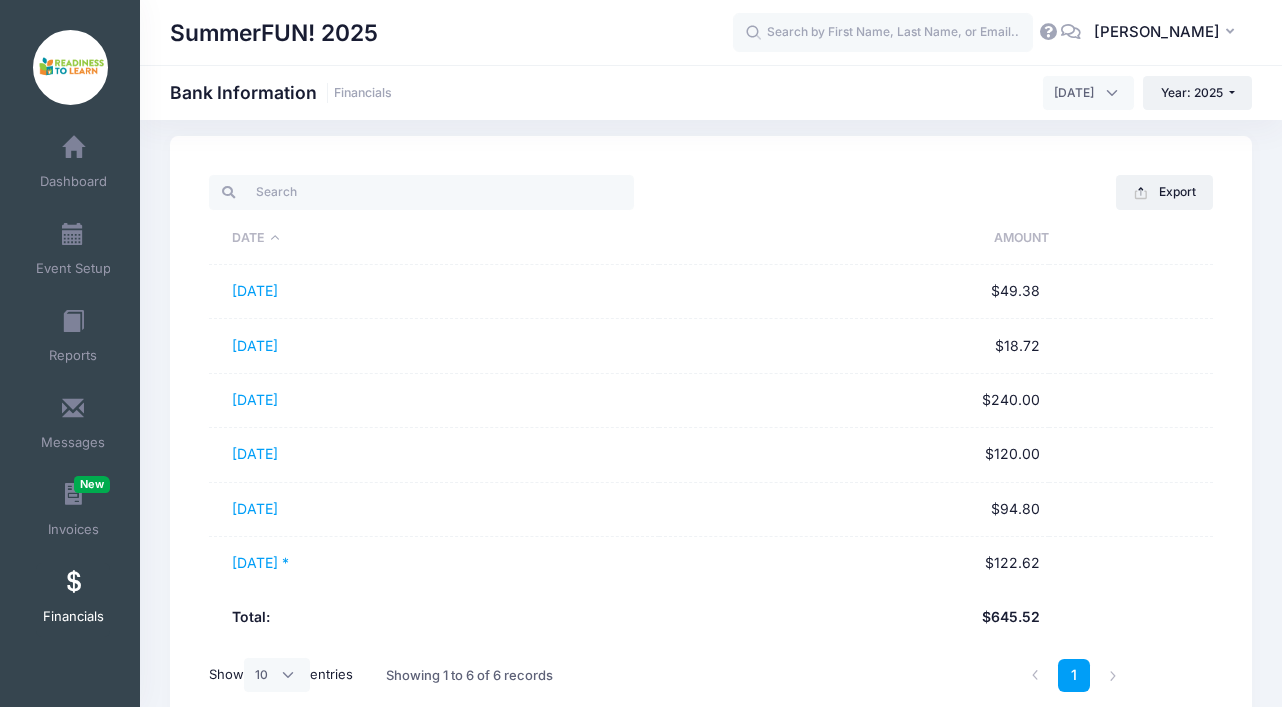 click at bounding box center [73, 583] 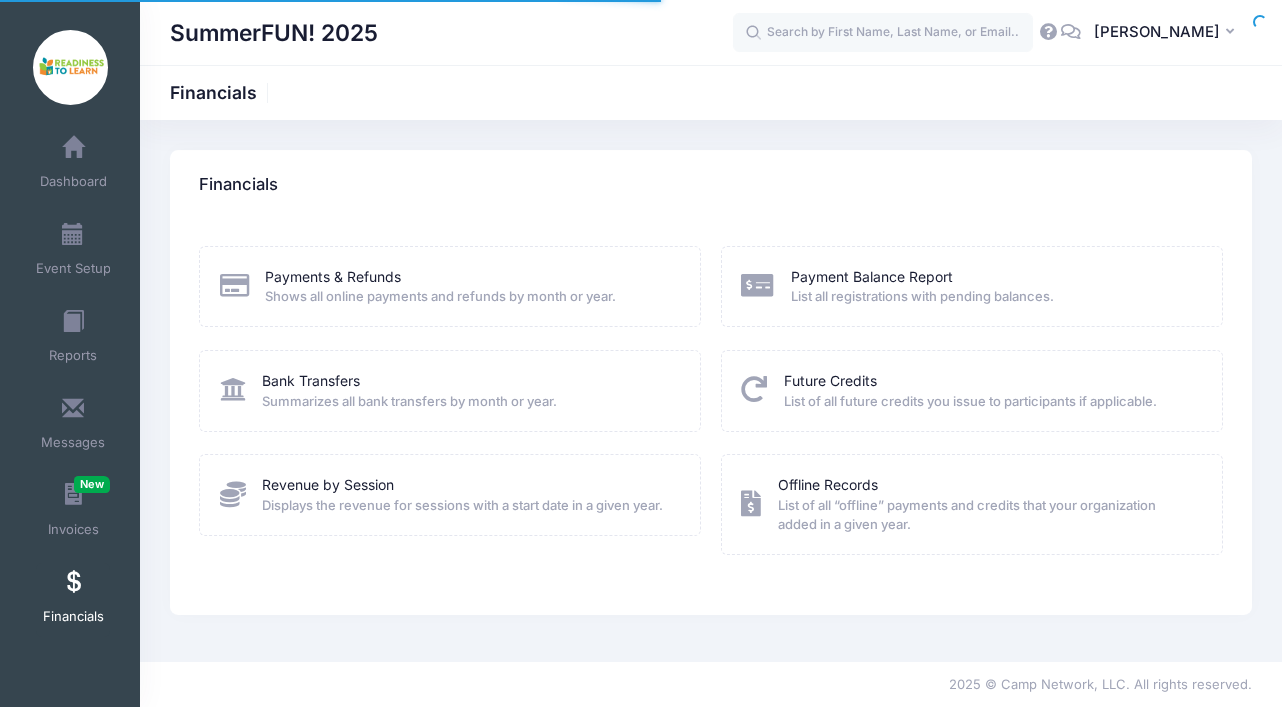 scroll, scrollTop: 0, scrollLeft: 0, axis: both 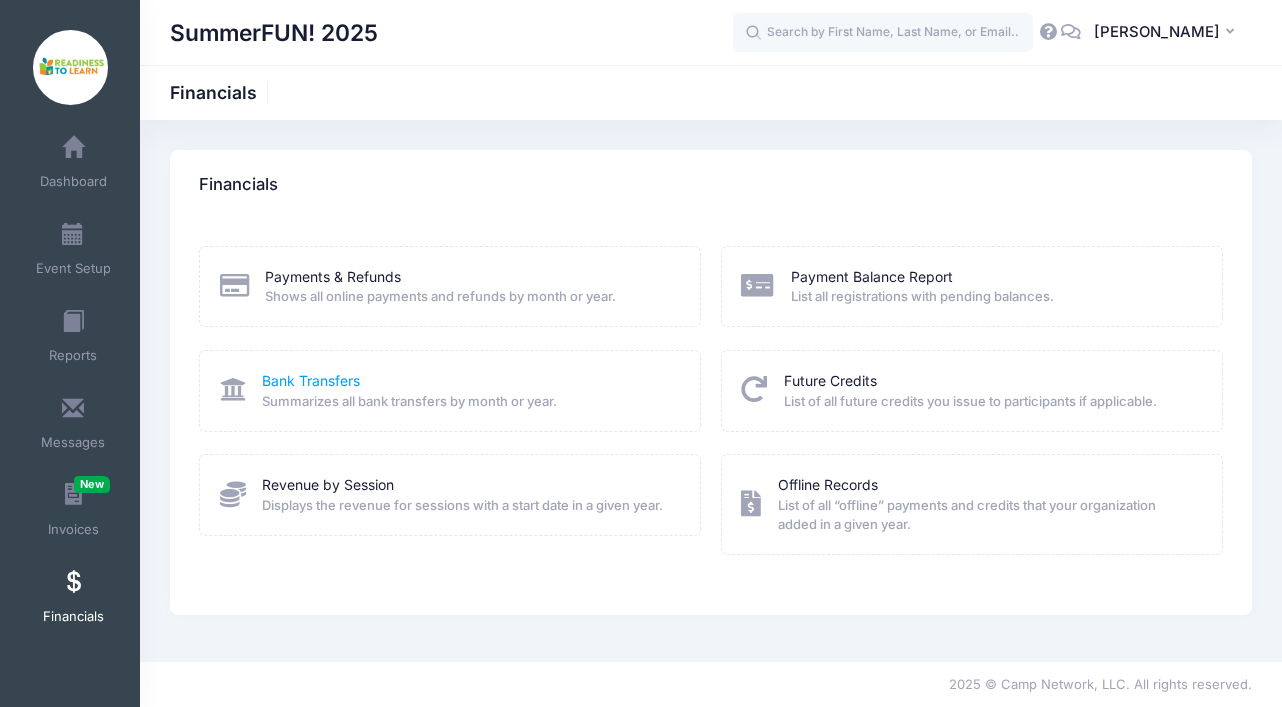 click on "Bank Transfers" at bounding box center (311, 380) 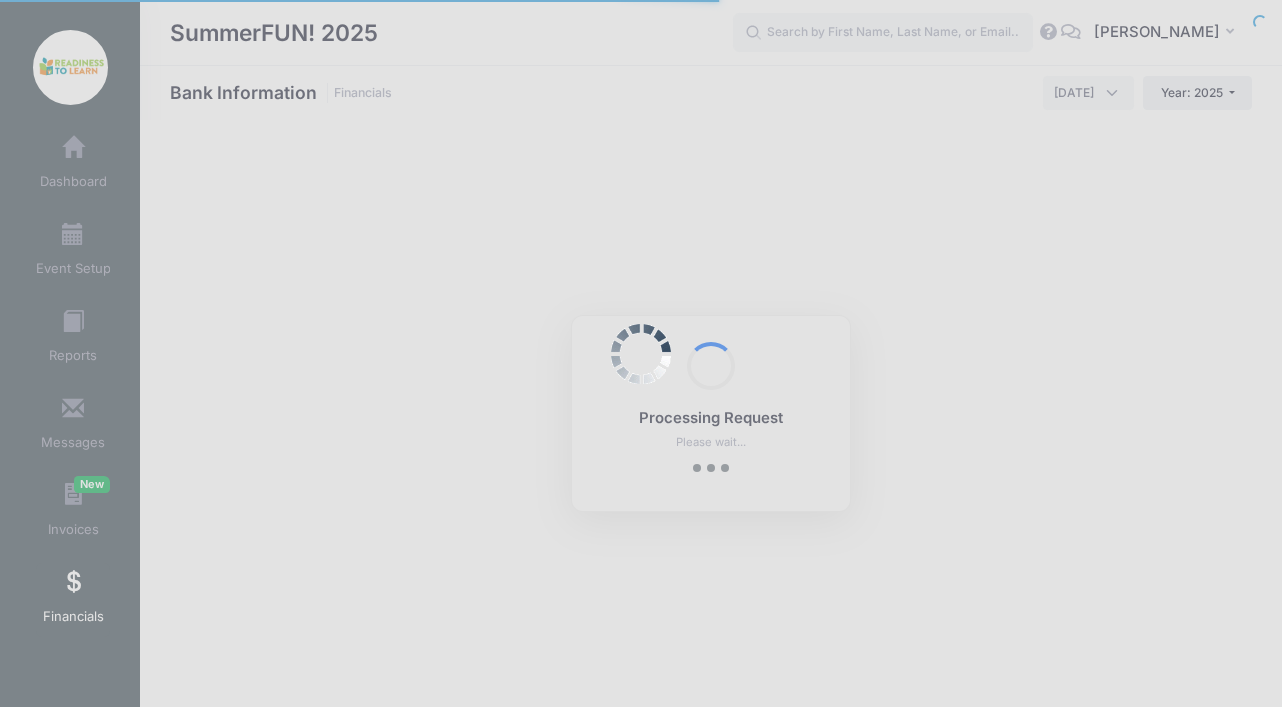 select on "10" 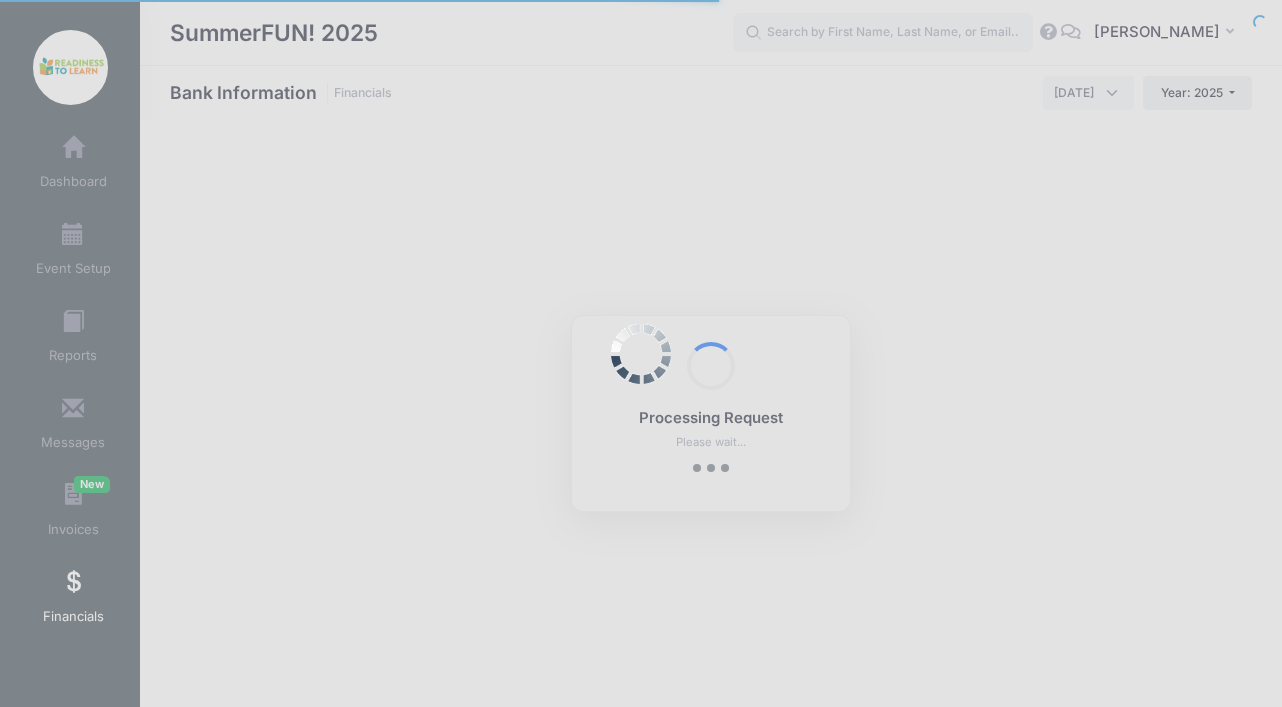 scroll, scrollTop: 0, scrollLeft: 0, axis: both 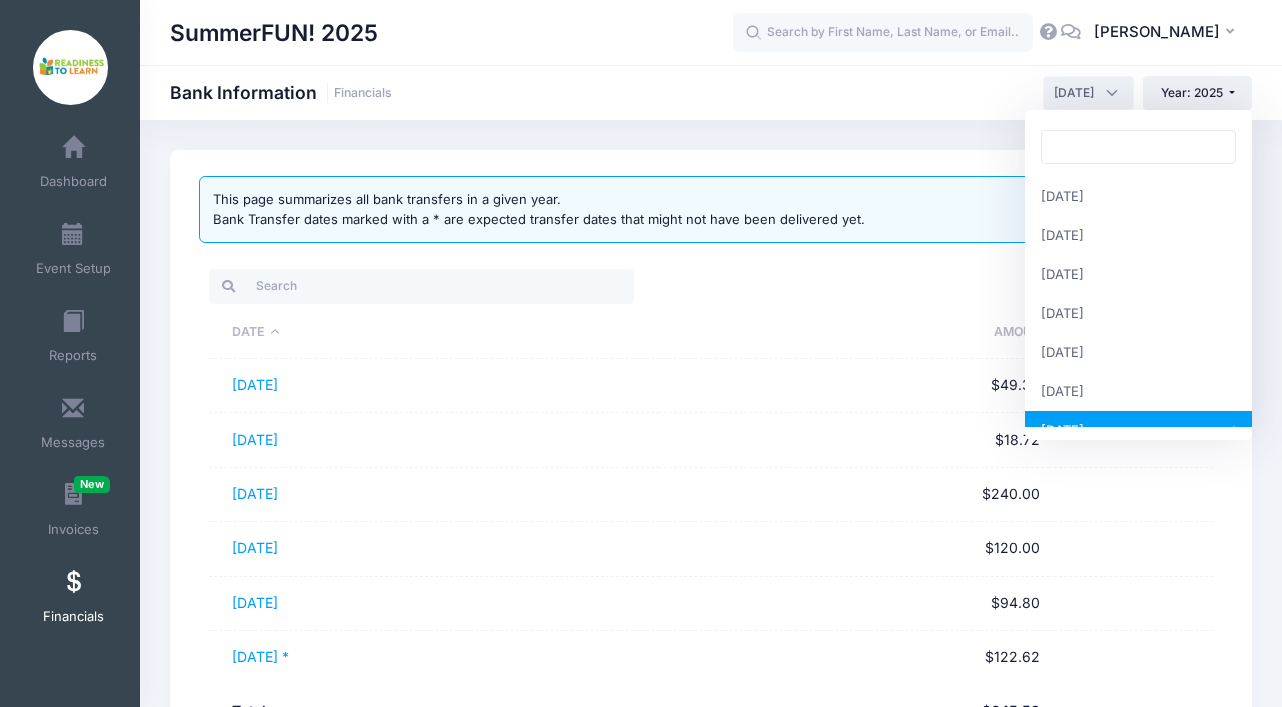 click on "[DATE]" at bounding box center [1088, 93] 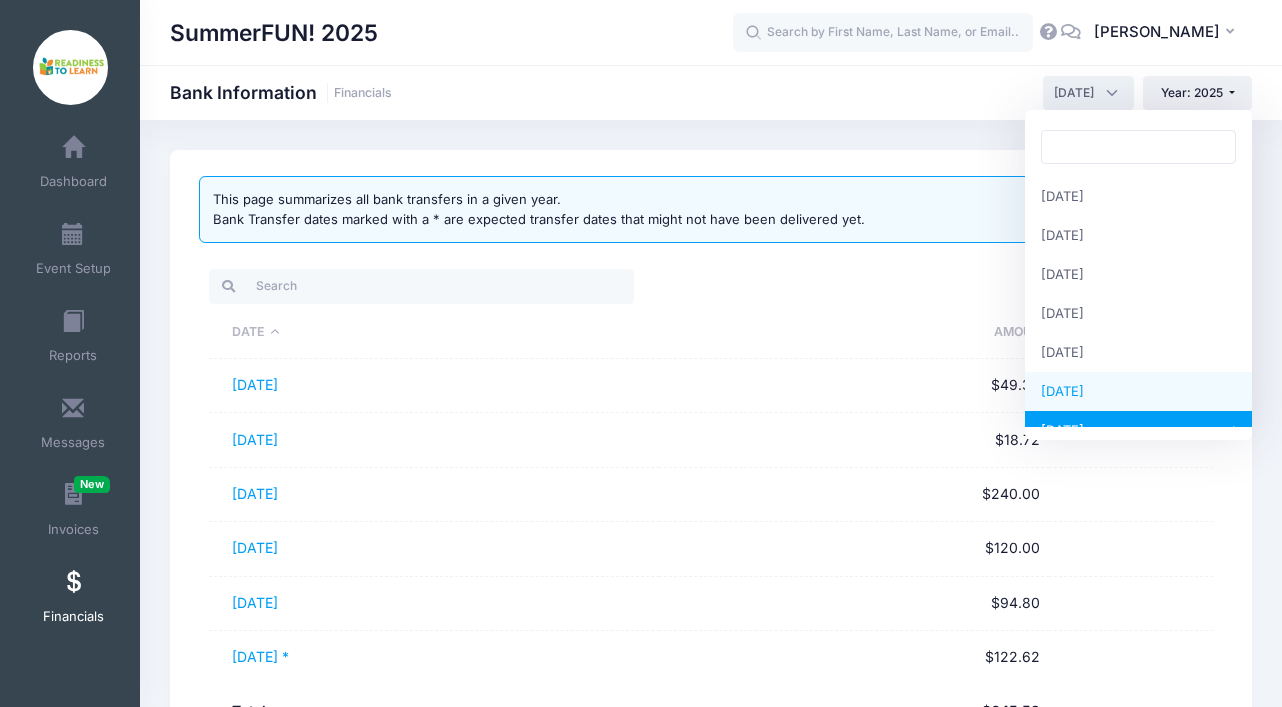select on "6" 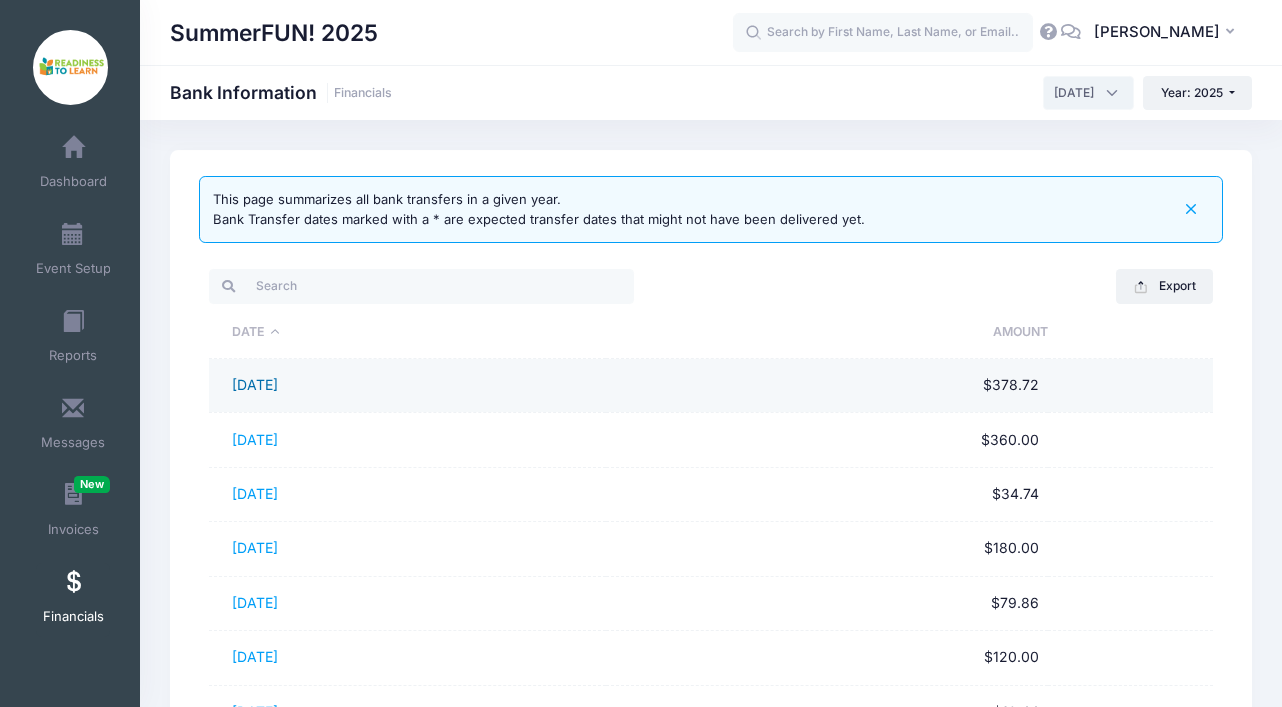 click on "06/03/2025" at bounding box center (255, 384) 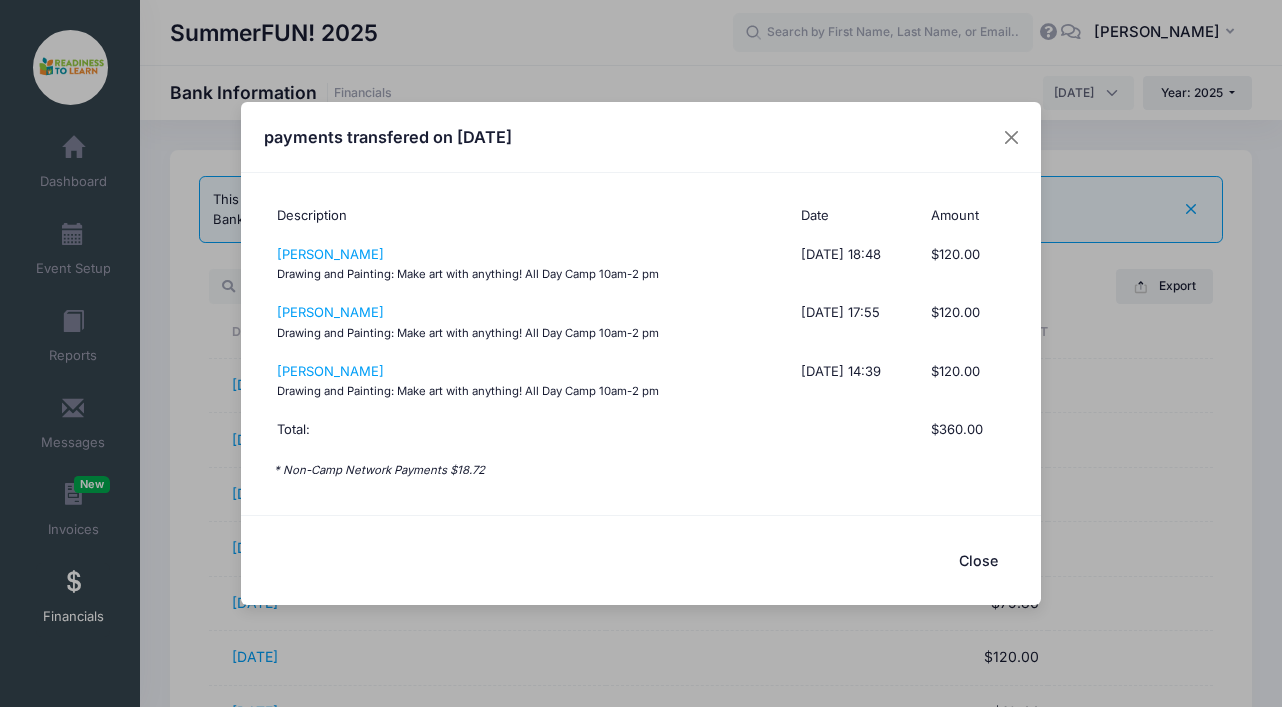 click on "Close" at bounding box center [978, 560] 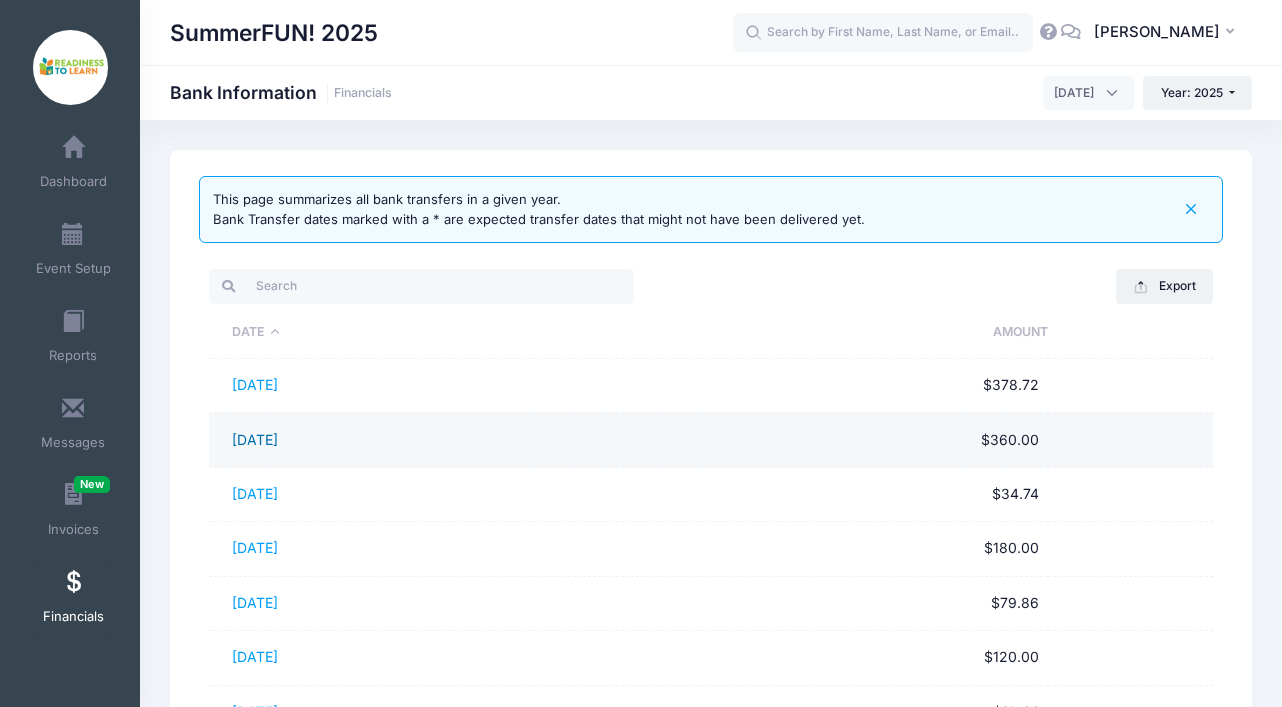 click on "06/04/2025" at bounding box center [255, 439] 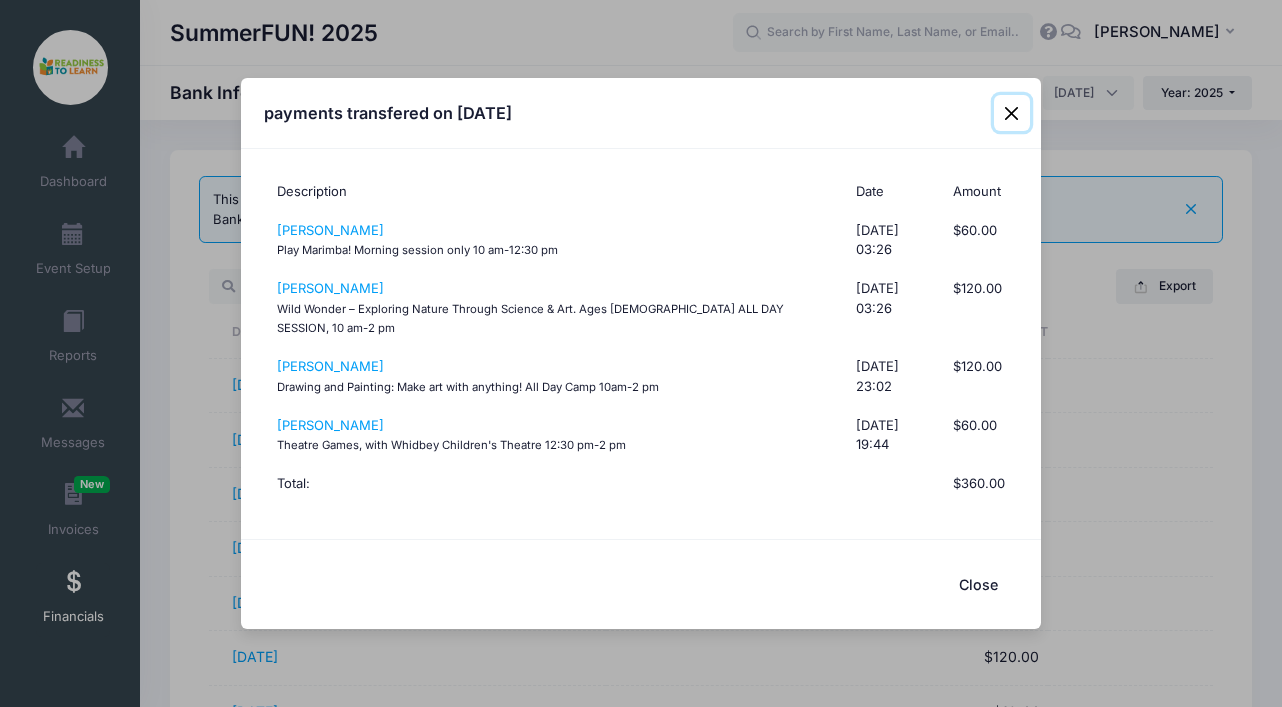 click at bounding box center [1012, 113] 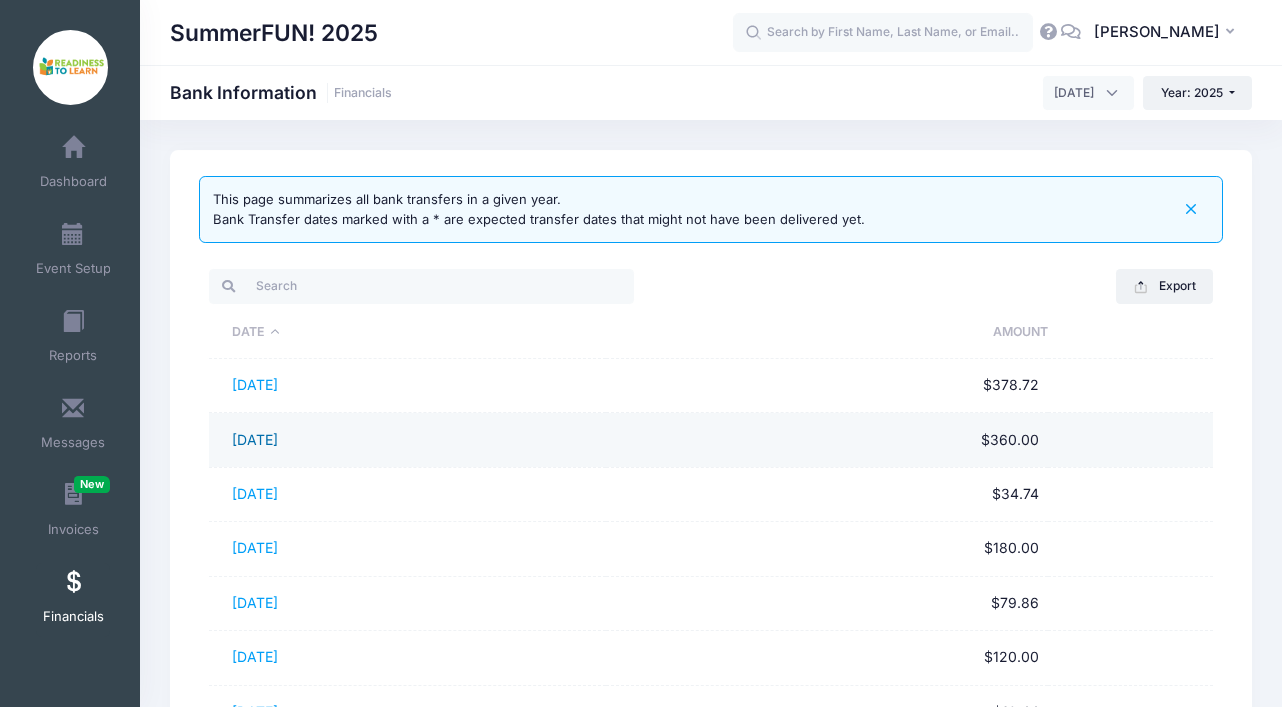 click on "06/04/2025" at bounding box center (255, 439) 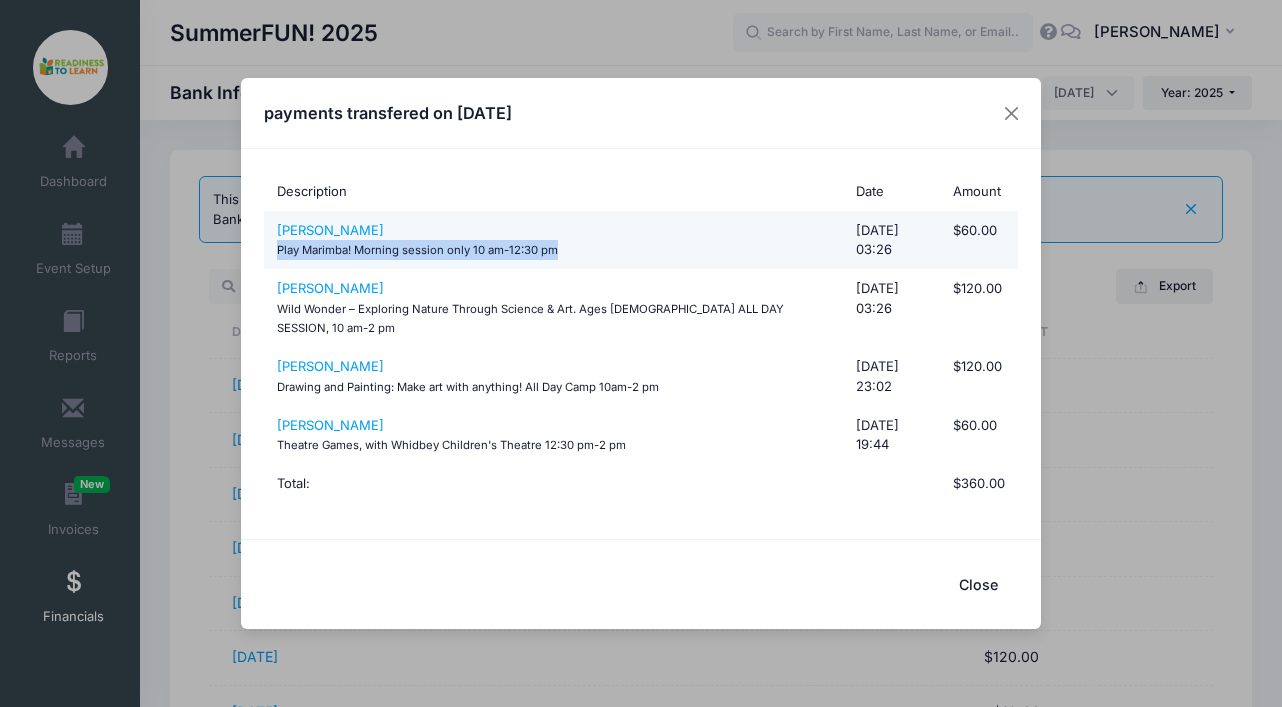drag, startPoint x: 278, startPoint y: 258, endPoint x: 563, endPoint y: 263, distance: 285.04385 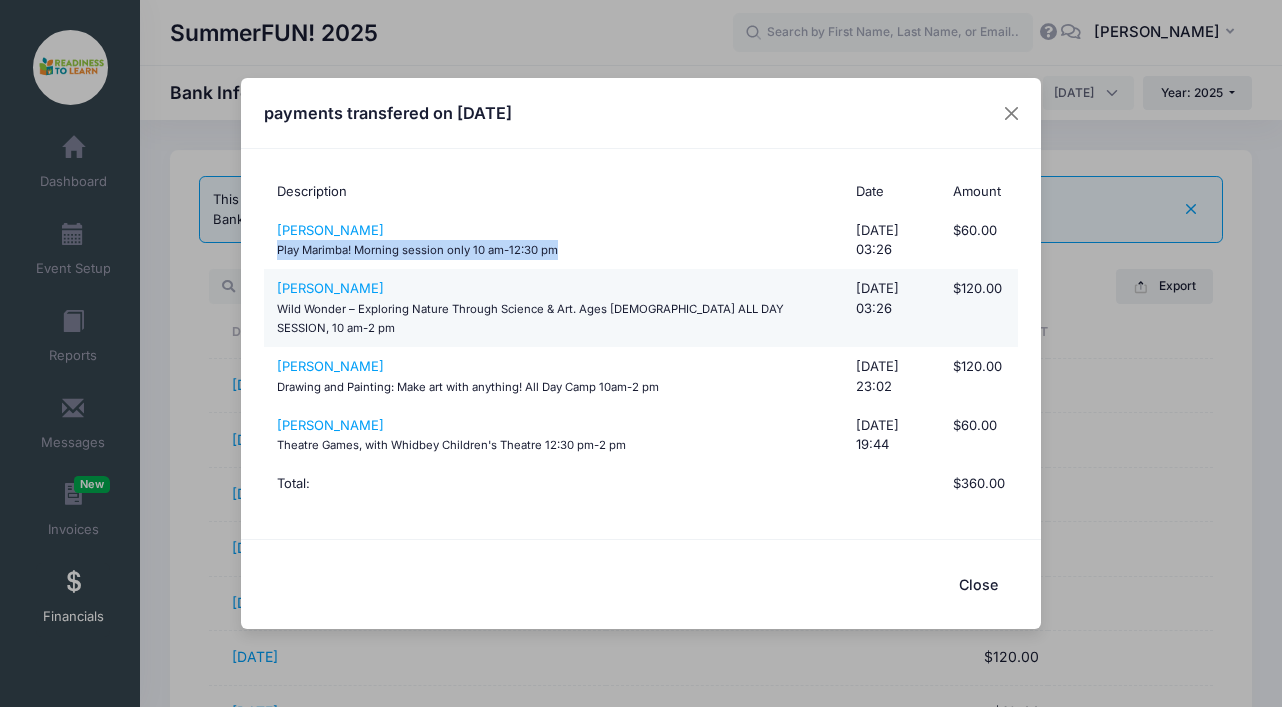 copy on "Play Marimba! Morning session only 10 am-12:30 pm" 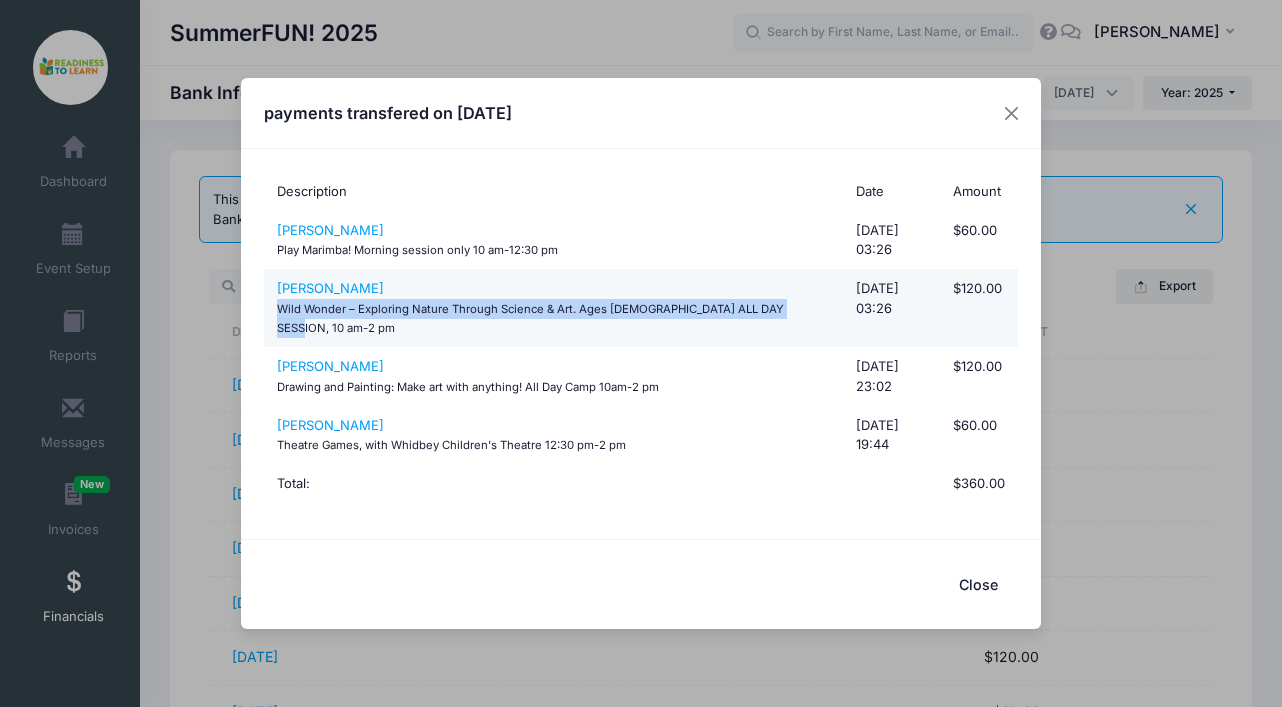drag, startPoint x: 278, startPoint y: 318, endPoint x: 804, endPoint y: 320, distance: 526.0038 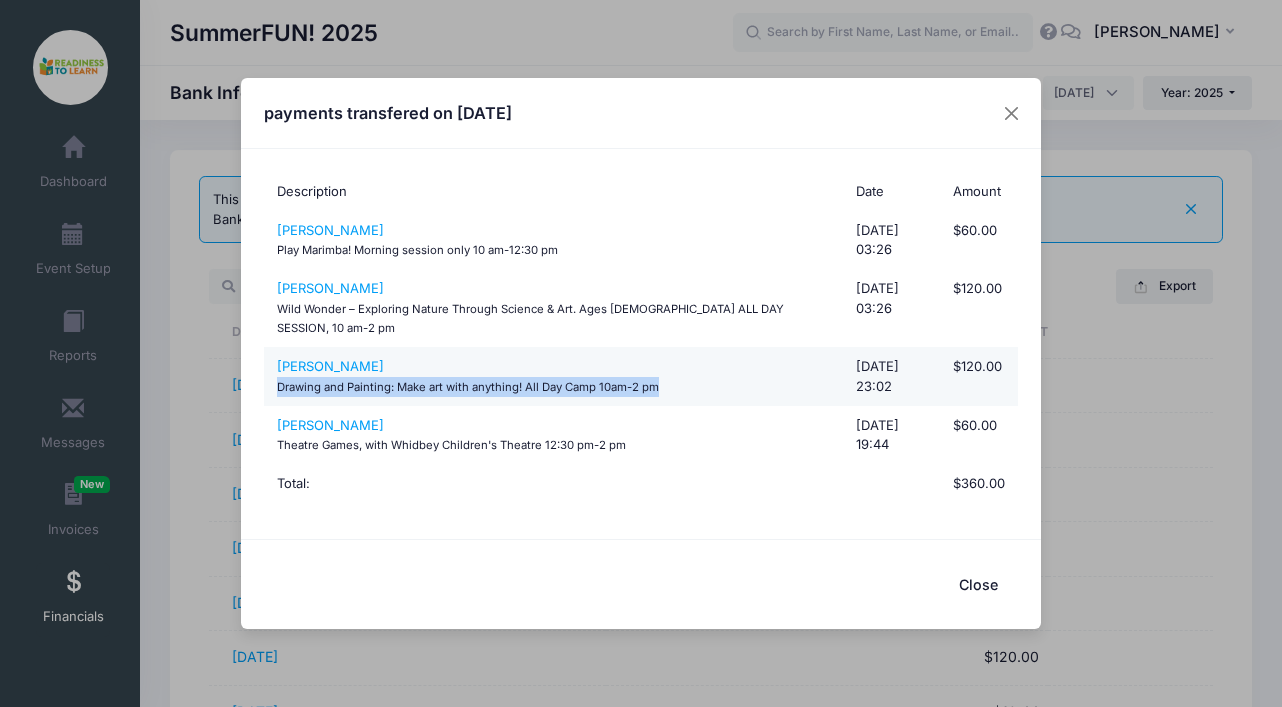 drag, startPoint x: 278, startPoint y: 379, endPoint x: 665, endPoint y: 378, distance: 387.00128 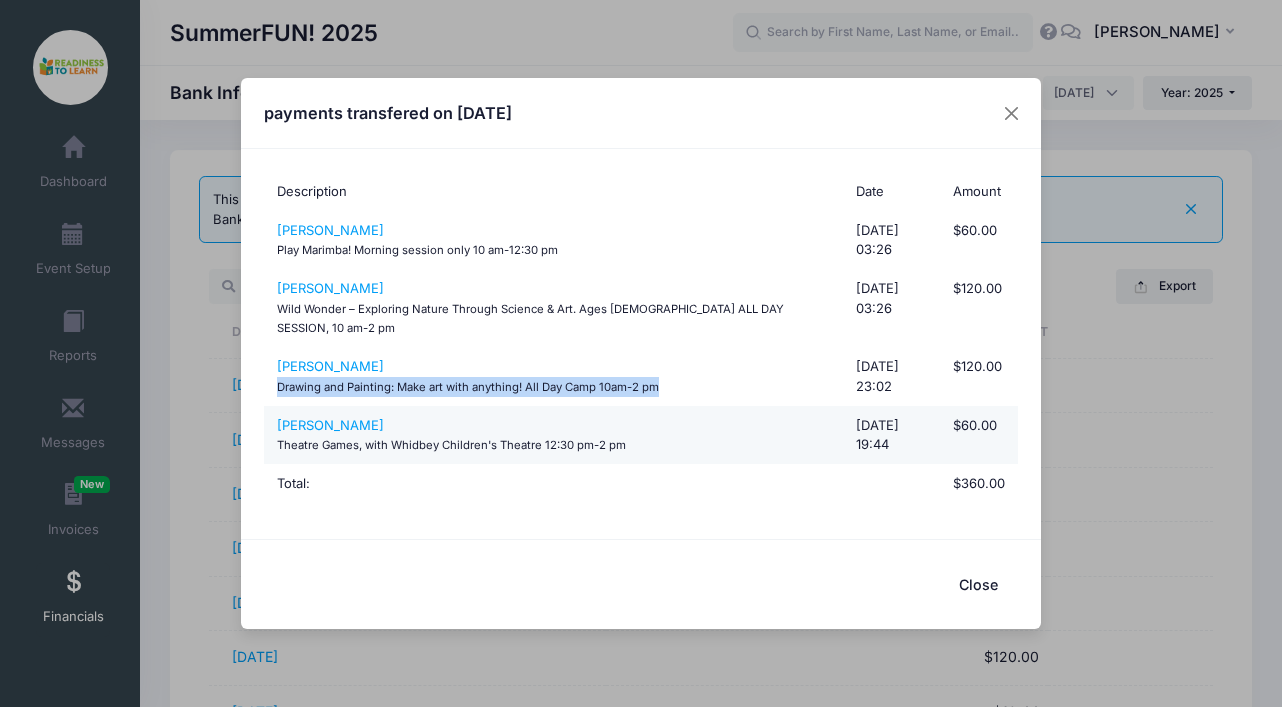 copy on "Drawing and Painting: Make art with anything! All Day Camp 10am-2 pm" 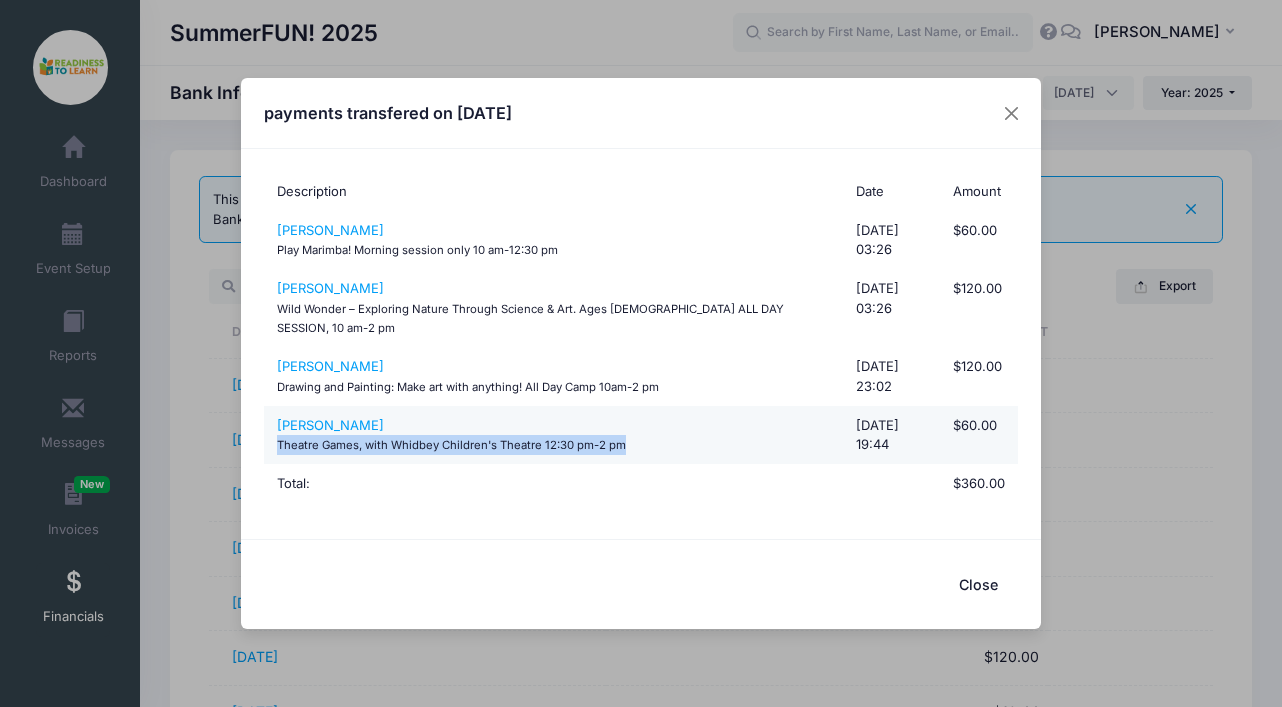 drag, startPoint x: 277, startPoint y: 436, endPoint x: 635, endPoint y: 436, distance: 358 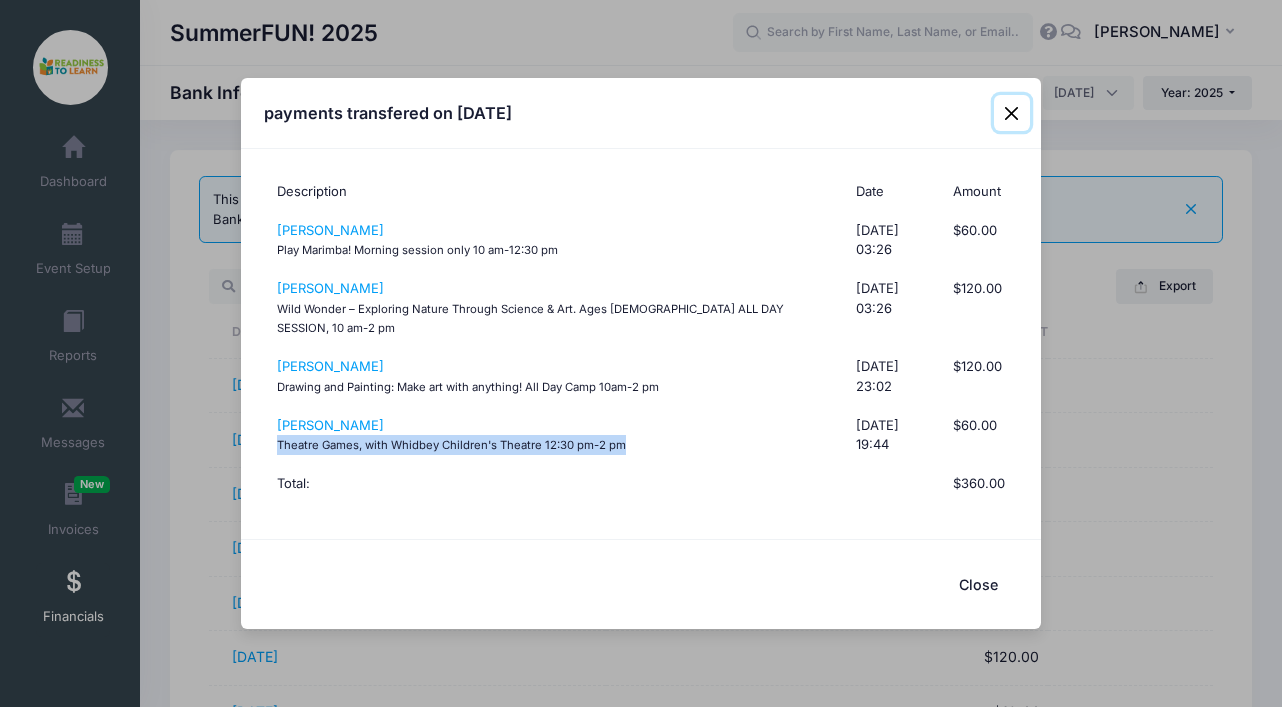 click at bounding box center (1012, 113) 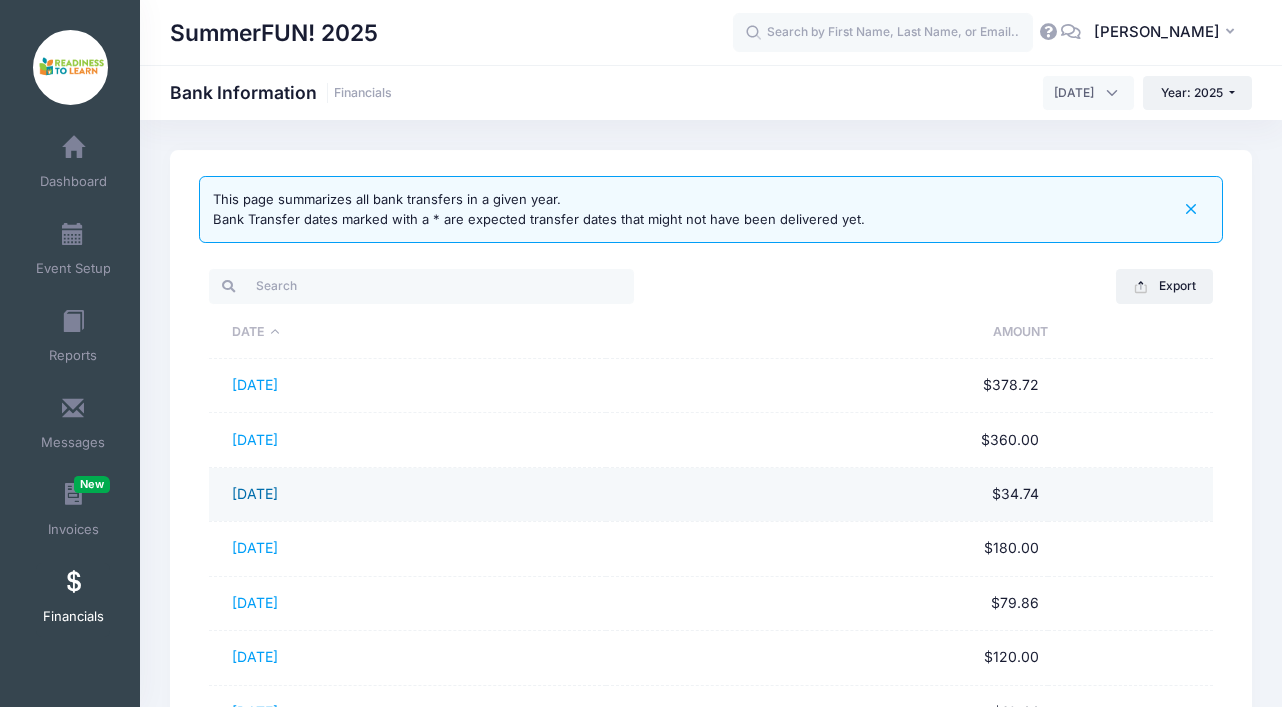 click on "[DATE]" at bounding box center (255, 493) 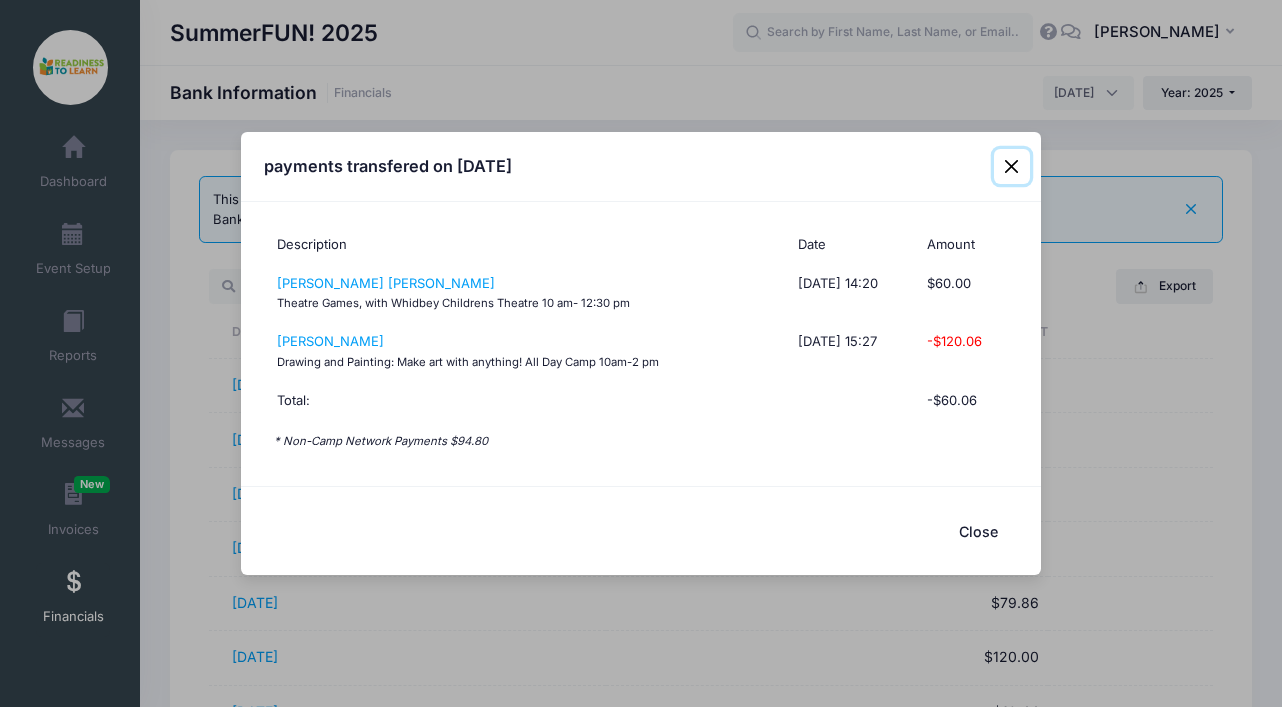 click at bounding box center (1012, 167) 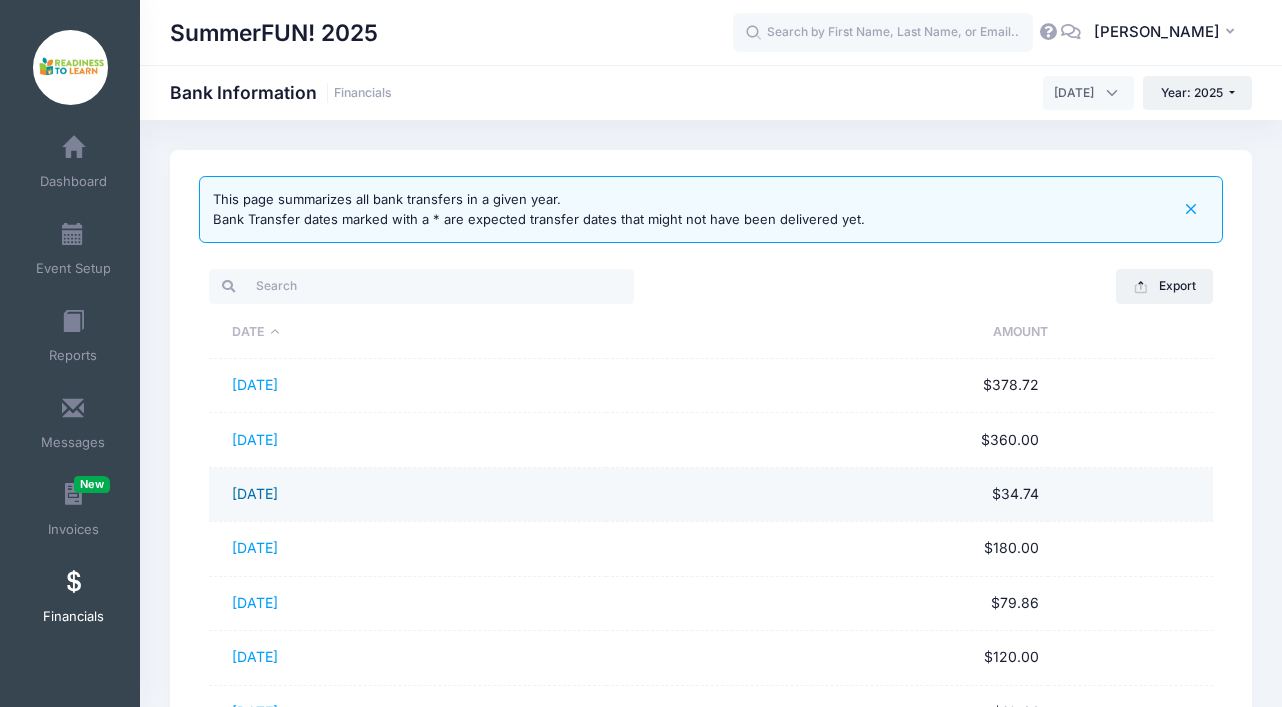 click on "[DATE]" at bounding box center (255, 493) 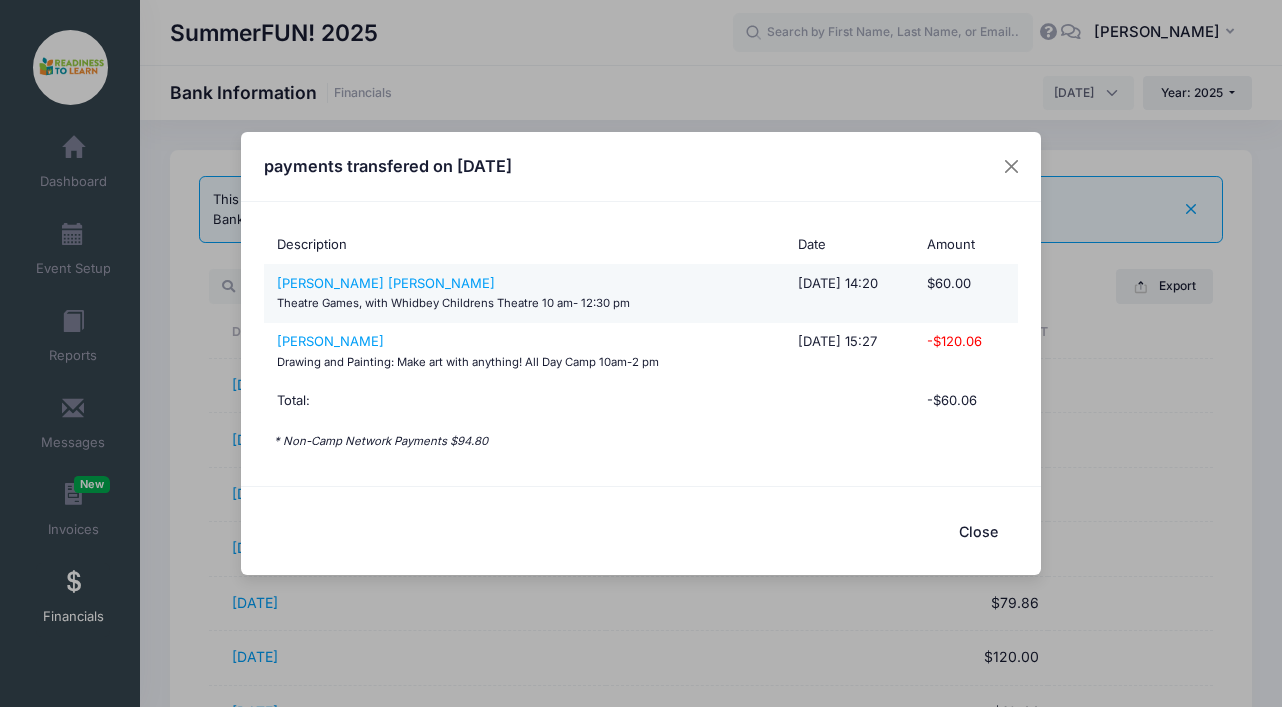 drag, startPoint x: 280, startPoint y: 303, endPoint x: 601, endPoint y: 312, distance: 321.12613 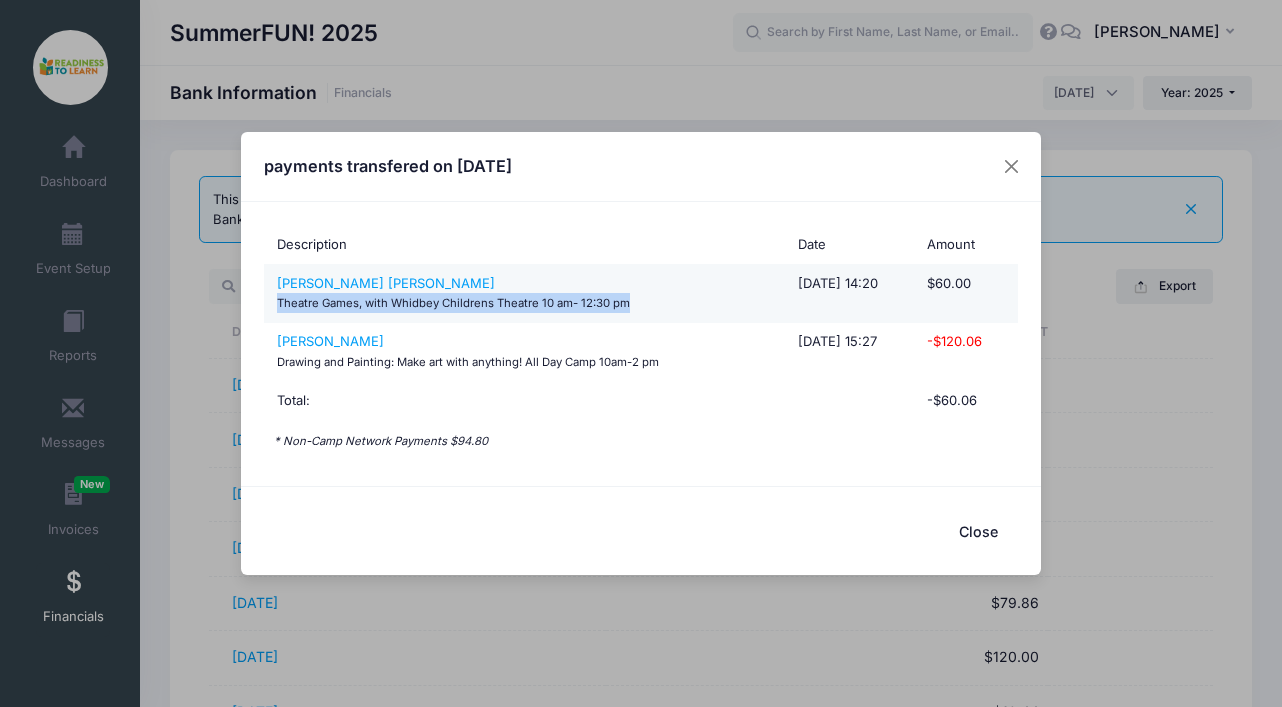 drag, startPoint x: 631, startPoint y: 304, endPoint x: 274, endPoint y: 301, distance: 357.0126 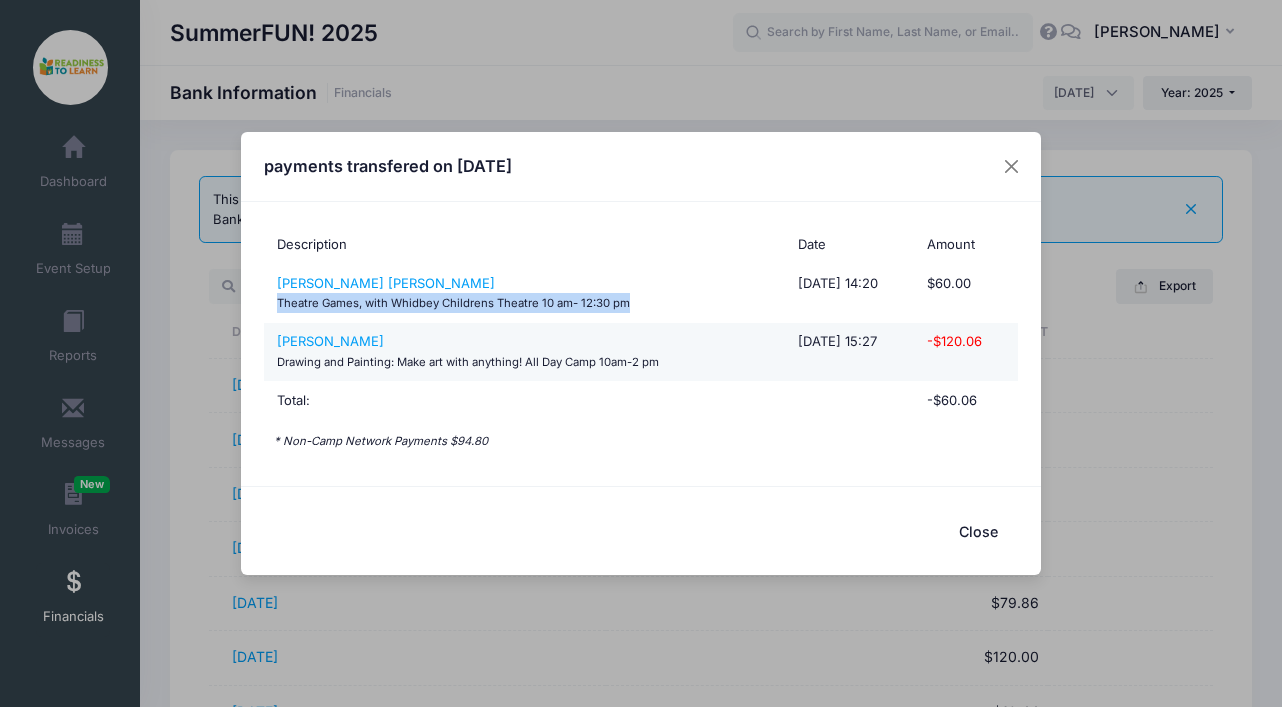 copy on "Theatre Games, with Whidbey Childrens Theatre  10 am- 12:30 pm" 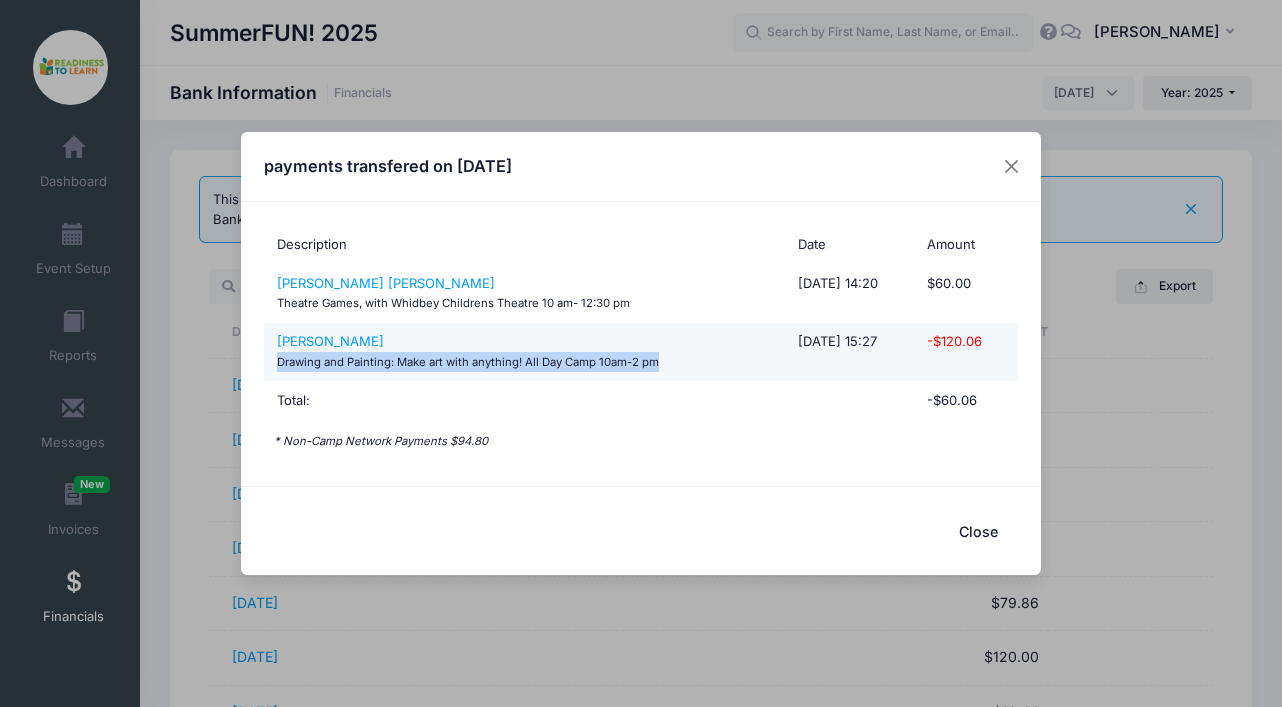 drag, startPoint x: 277, startPoint y: 362, endPoint x: 675, endPoint y: 369, distance: 398.06155 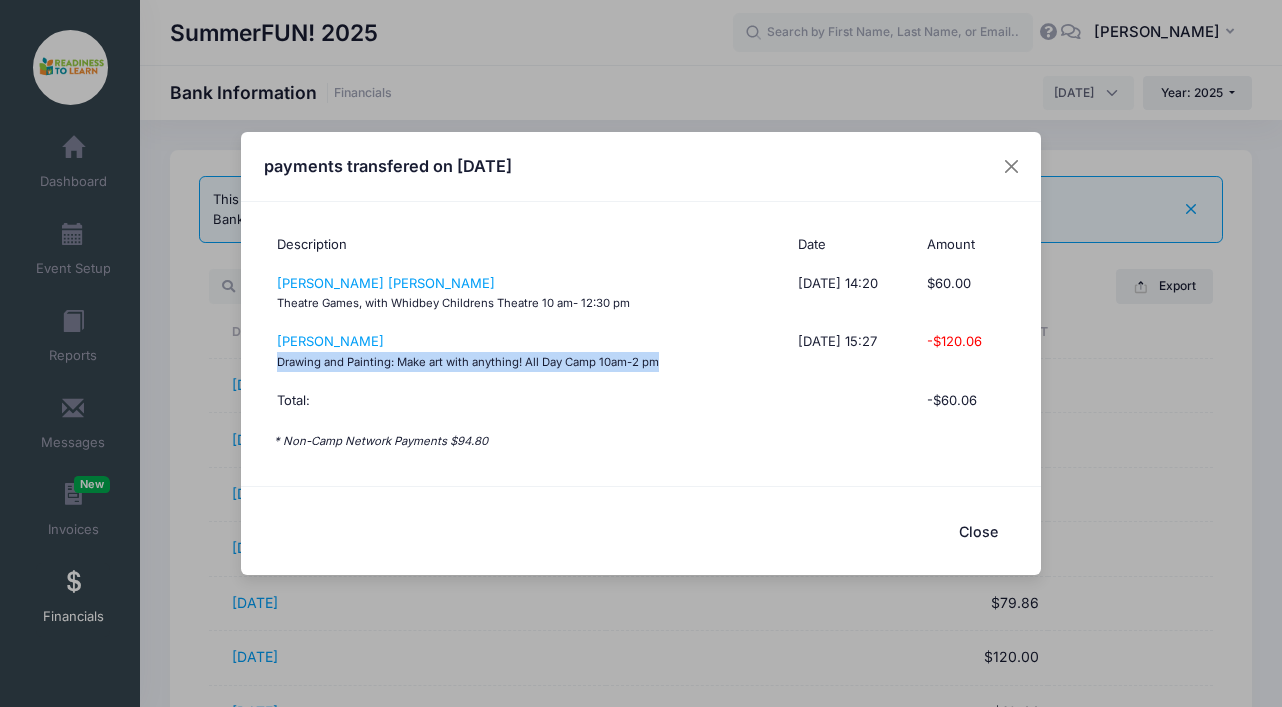 click on "Close" at bounding box center (978, 531) 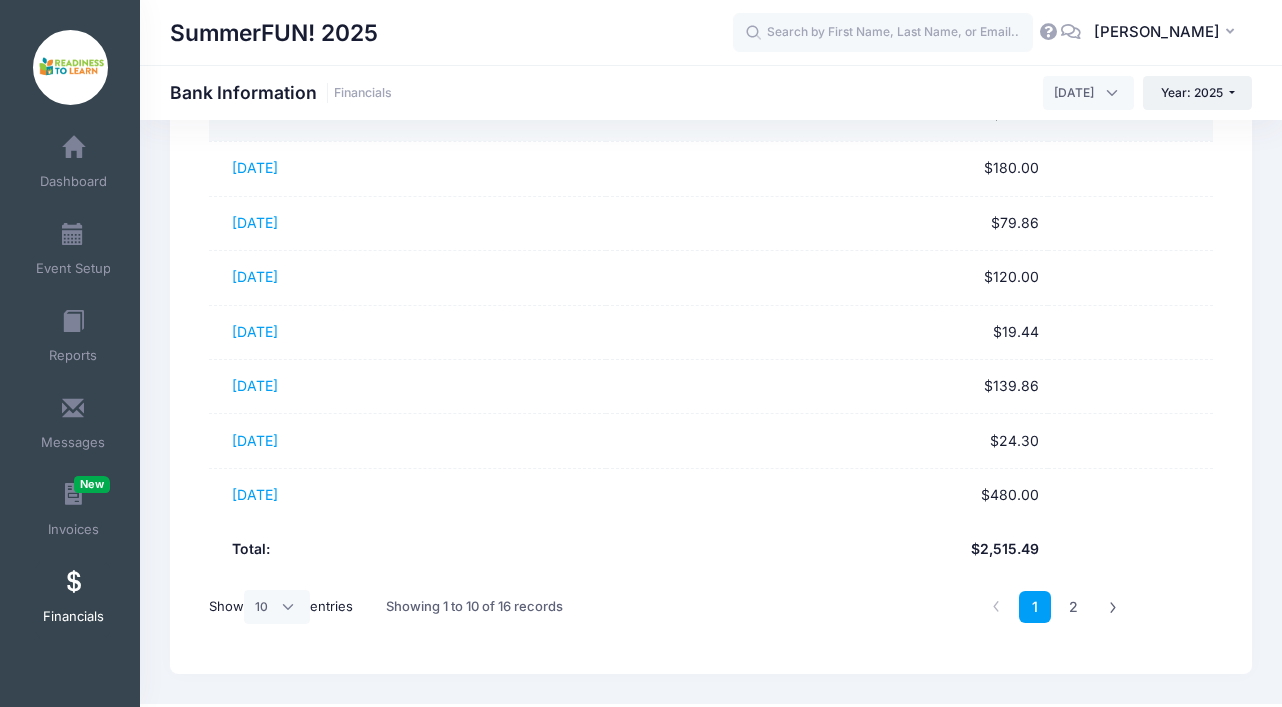 scroll, scrollTop: 382, scrollLeft: 0, axis: vertical 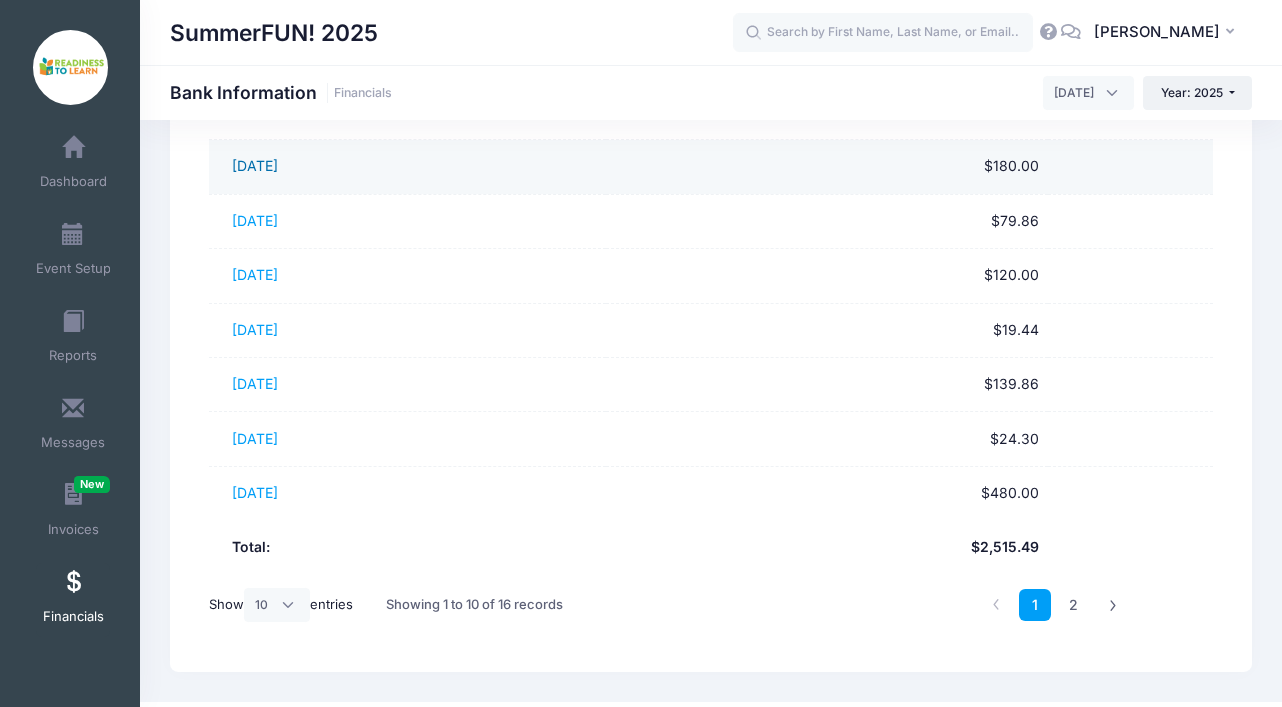click on "[DATE]" at bounding box center [255, 165] 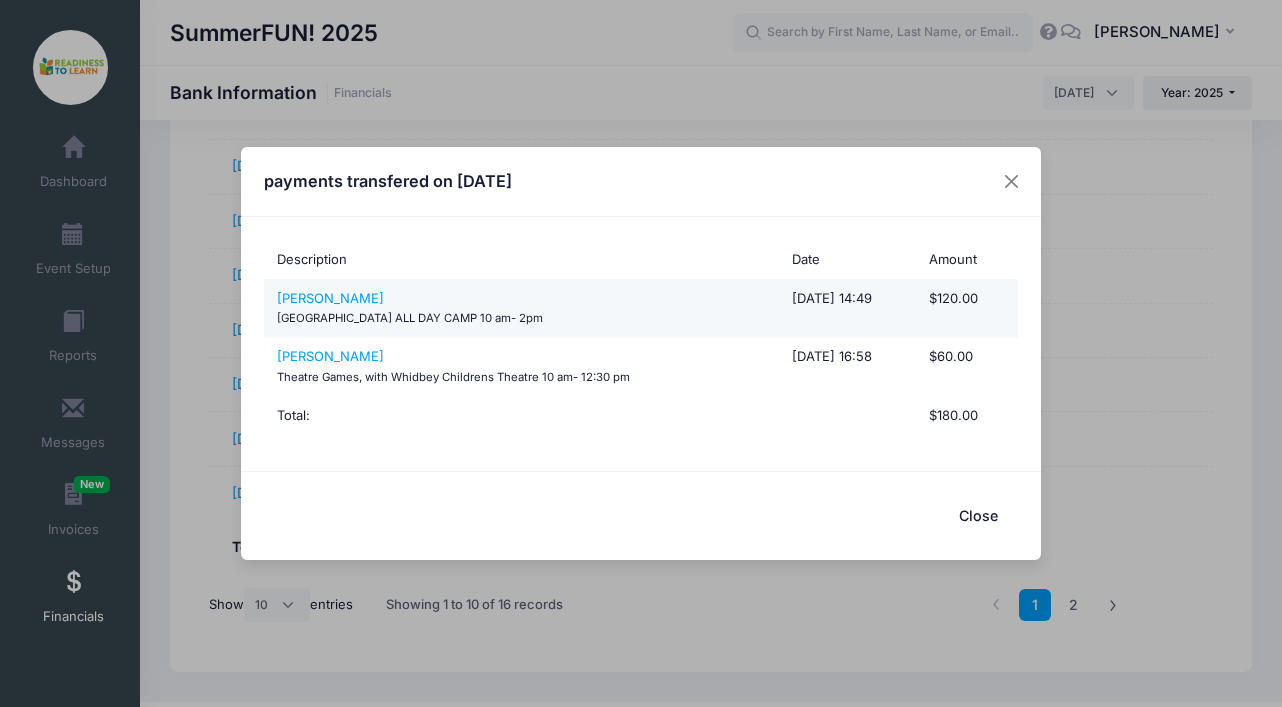 drag, startPoint x: 276, startPoint y: 316, endPoint x: 578, endPoint y: 319, distance: 302.0149 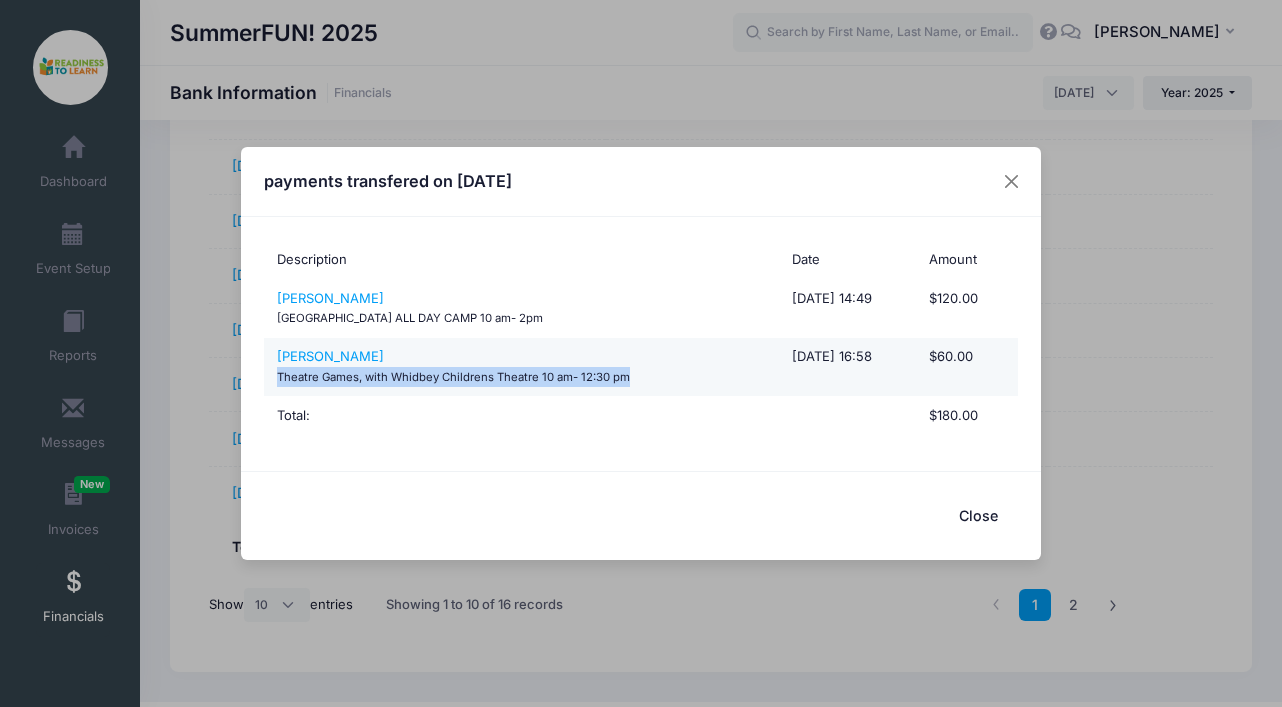 drag, startPoint x: 276, startPoint y: 376, endPoint x: 654, endPoint y: 368, distance: 378.08466 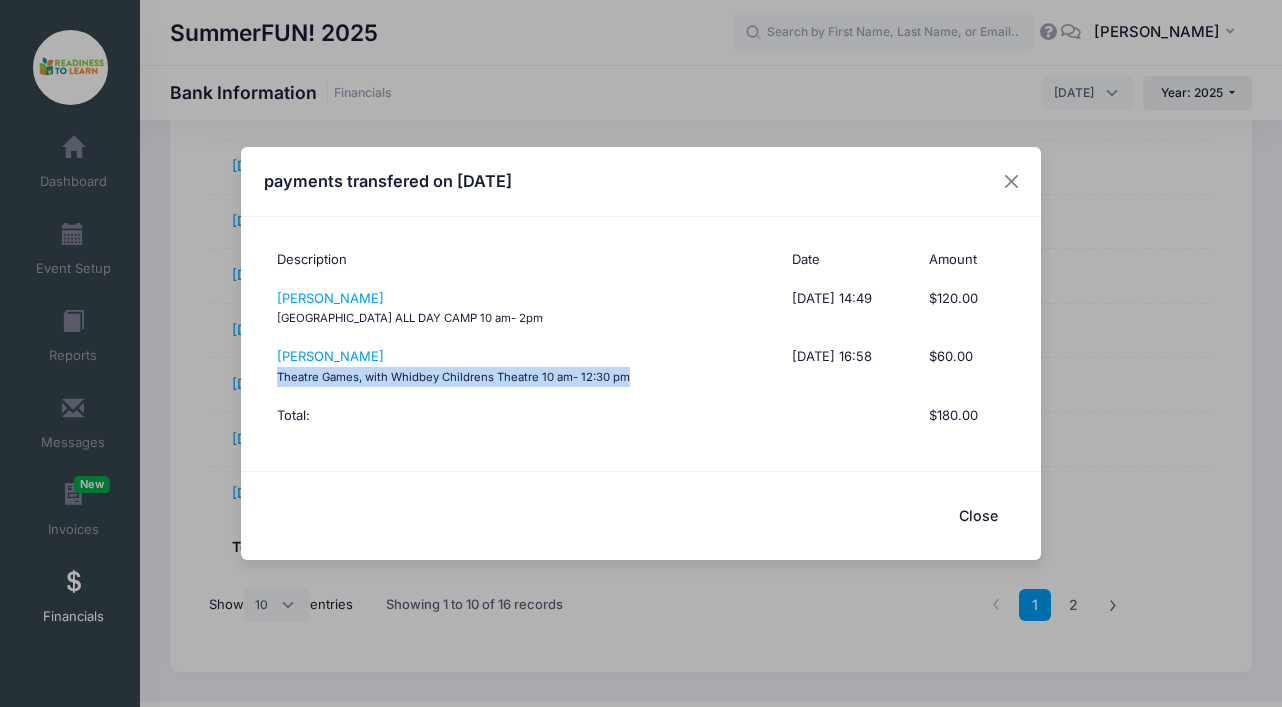 click on "Close" at bounding box center (978, 516) 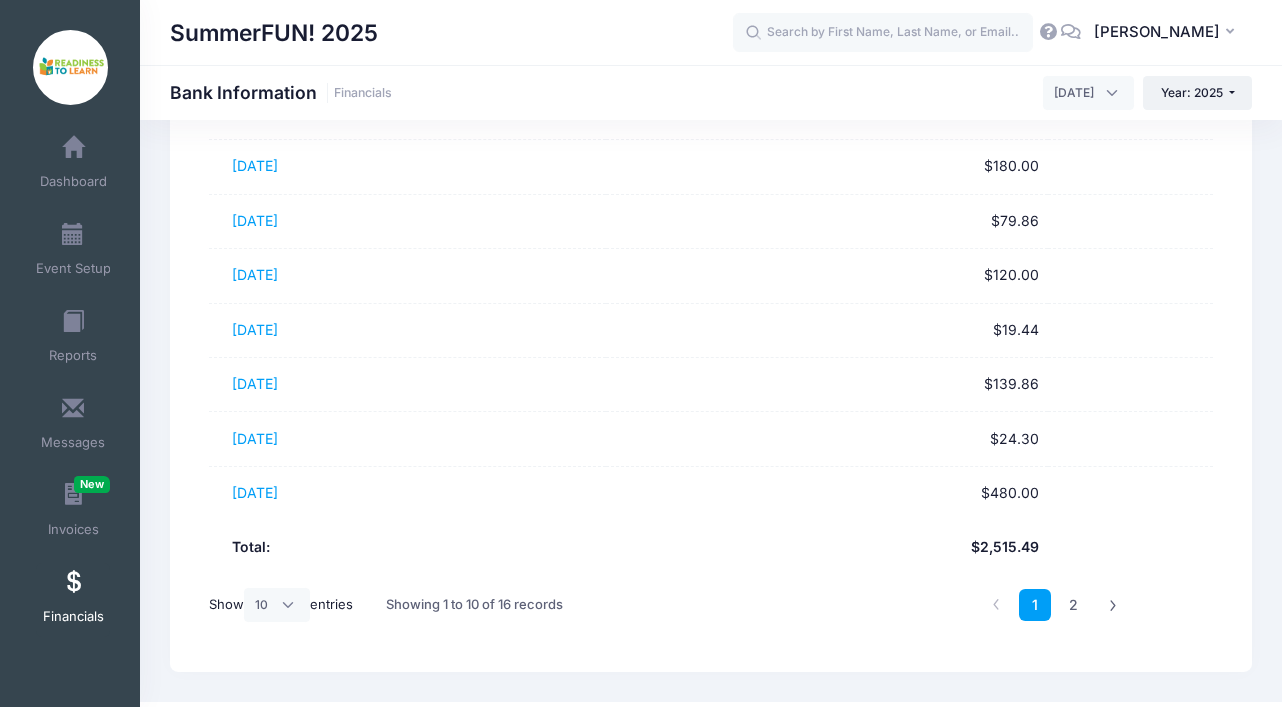 click on "This page summarizes all bank transfers in a given year. Bank Transfer dates marked with a * are expected transfer dates that might not have been delivered yet.
Export
Excel CSV Print
Date Amount
06/03/2025 $378.72 06/04/2025 $360.00 06/10/2025 $34.74 06/11/2025 $180.00 06/12/2025 $79.86 06/16/2025 $120.00 06/17/2025 $19.44 06/18/2025 $139.86 06/18/2025 $24.30 06/20/2025 $480.00
Total: $2,515.49
Show  All 10 25 50  entries Showing 1 to 10 of 16 records 1 2" at bounding box center (711, 220) 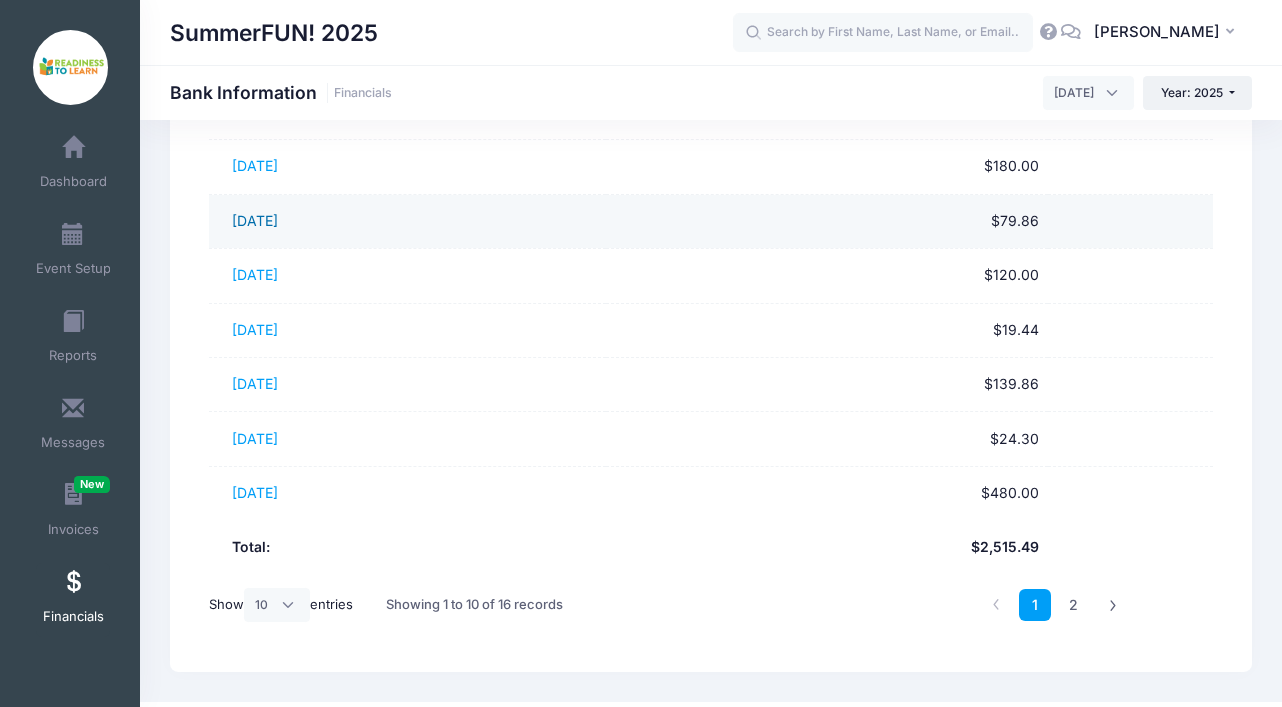 click on "[DATE]" at bounding box center (255, 220) 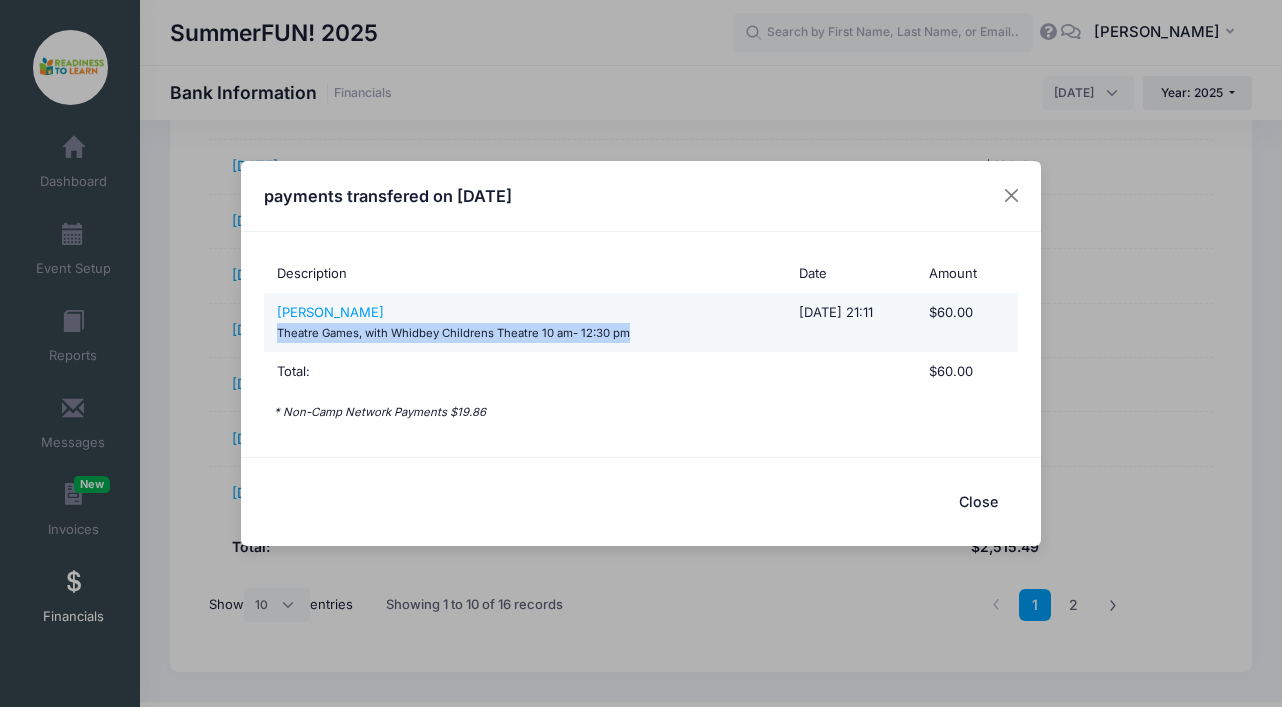 drag, startPoint x: 276, startPoint y: 331, endPoint x: 689, endPoint y: 336, distance: 413.03027 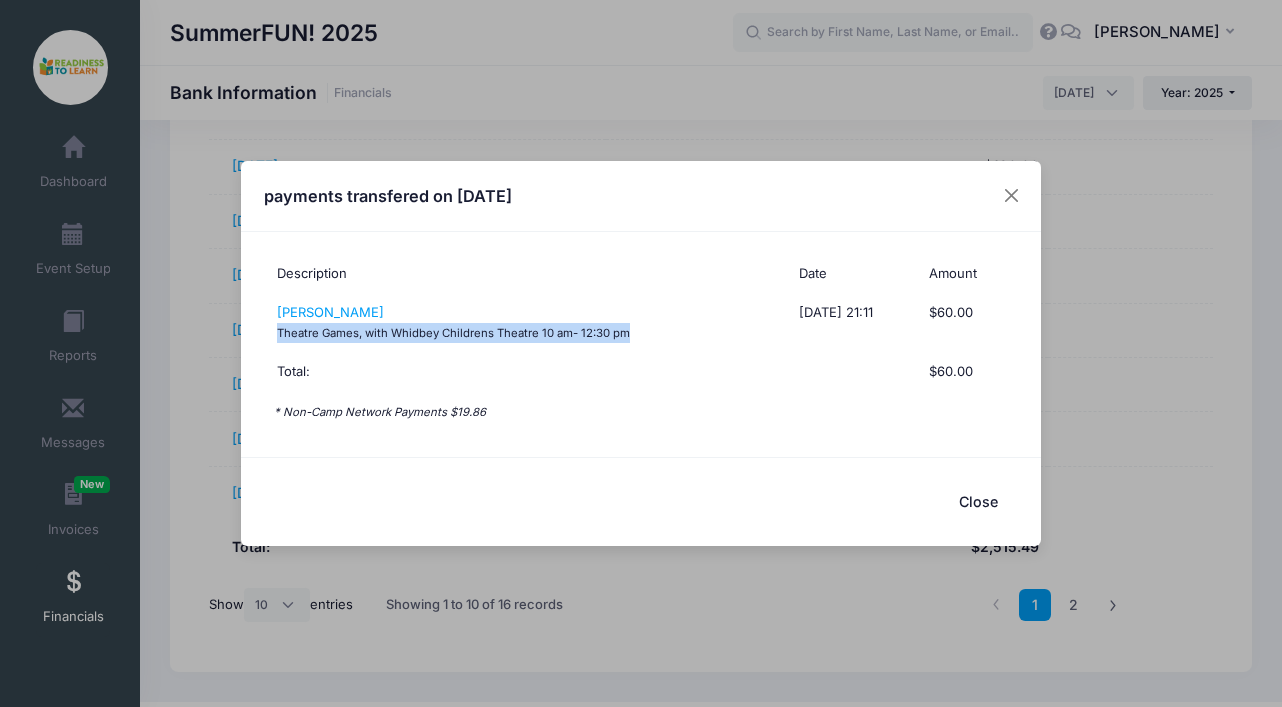 copy on "Theatre Games, with Whidbey Childrens Theatre  10 am- 12:30 pm" 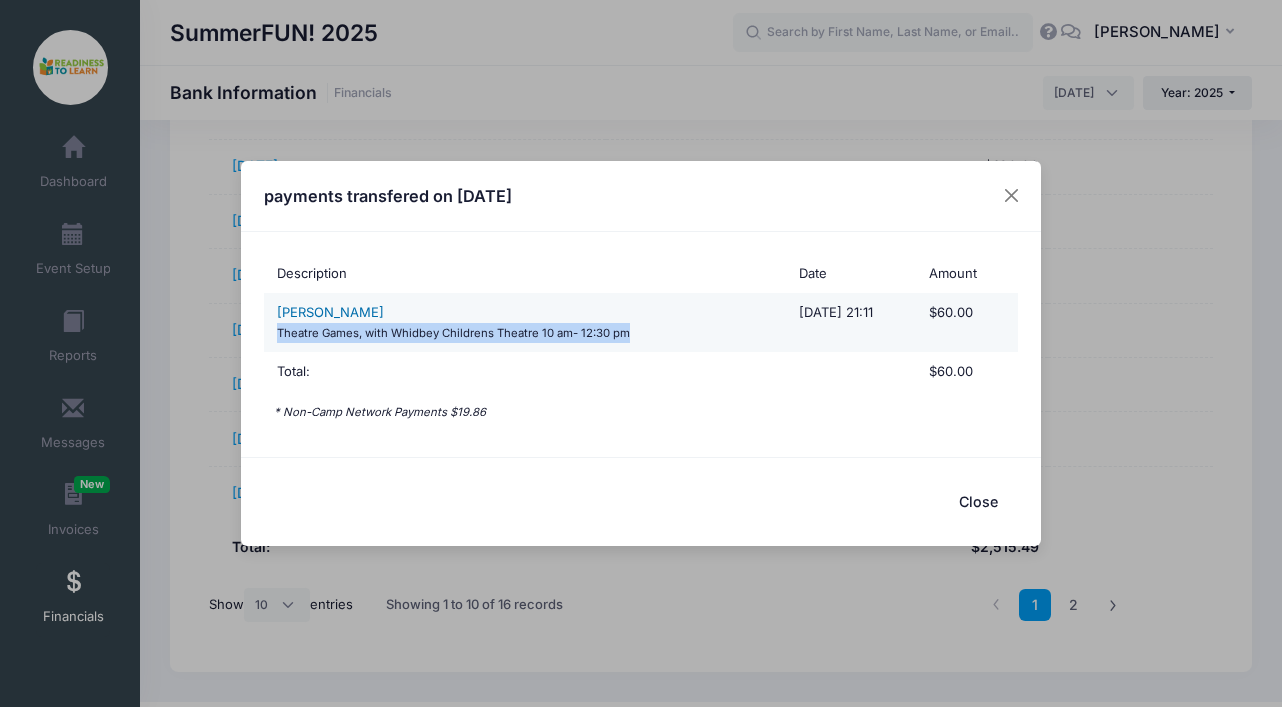click on "Kaizlye Campbell" at bounding box center (330, 312) 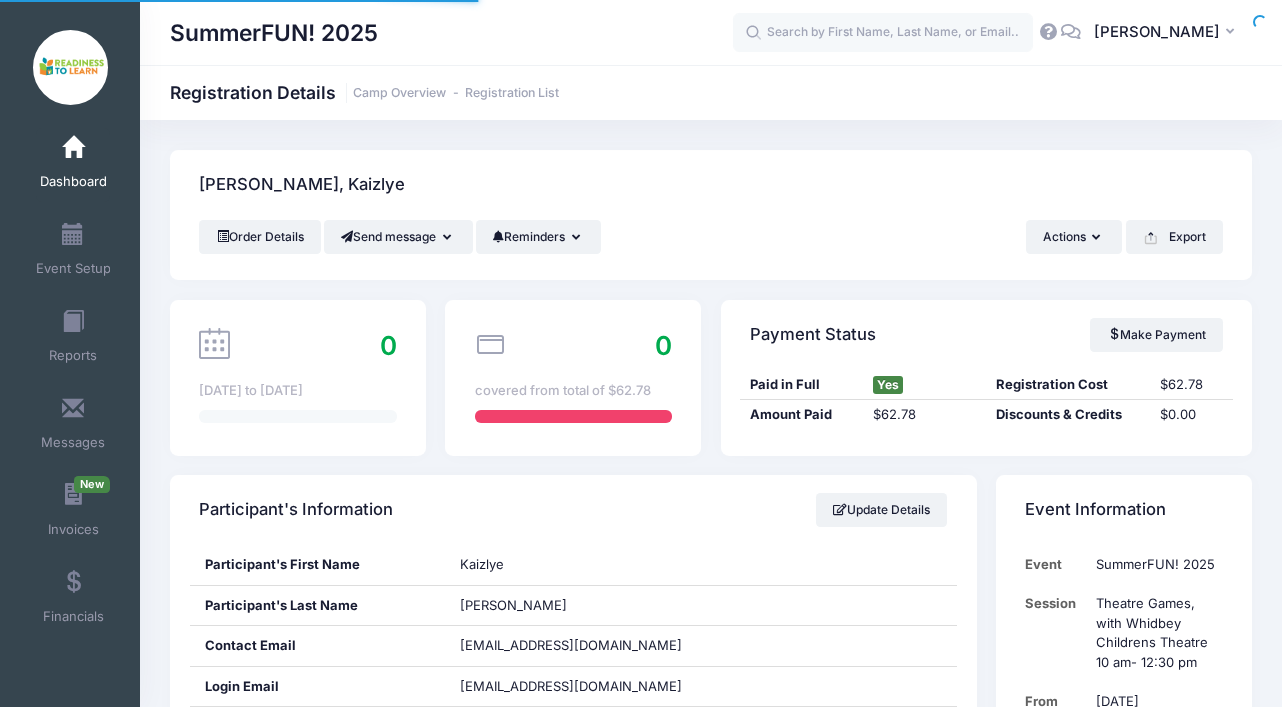scroll, scrollTop: 0, scrollLeft: 0, axis: both 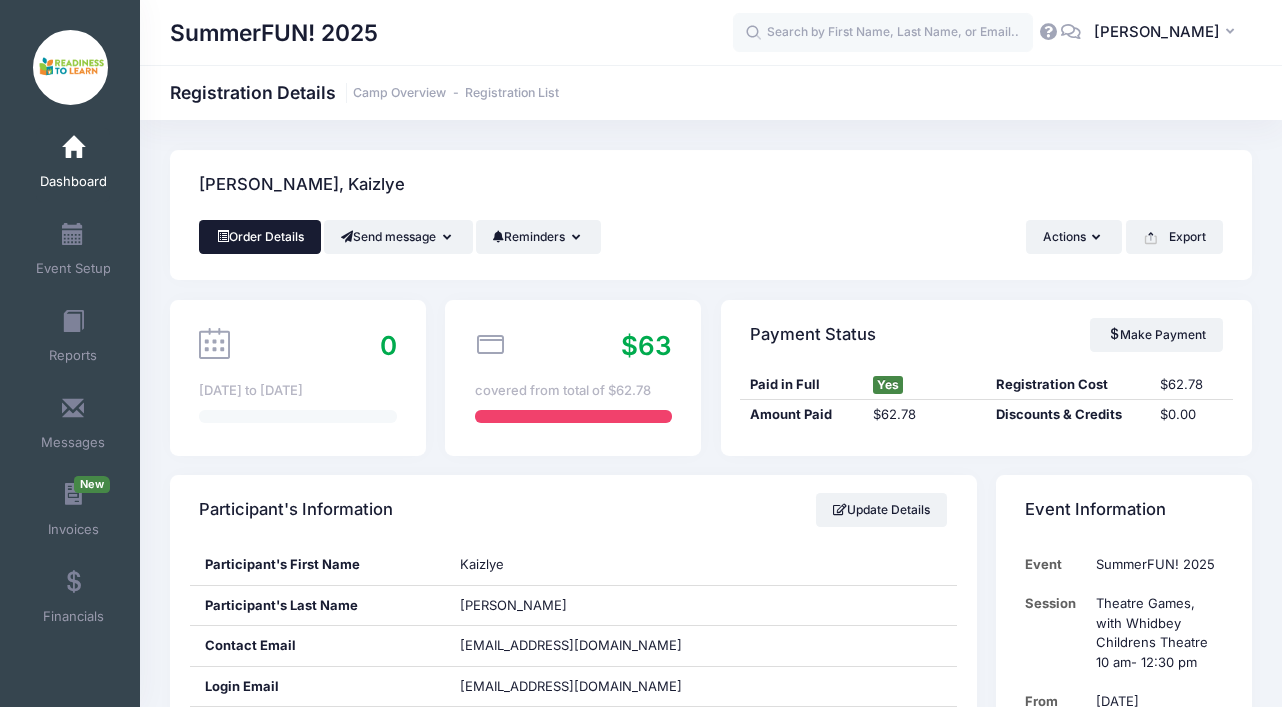 click on "Order Details" at bounding box center (260, 237) 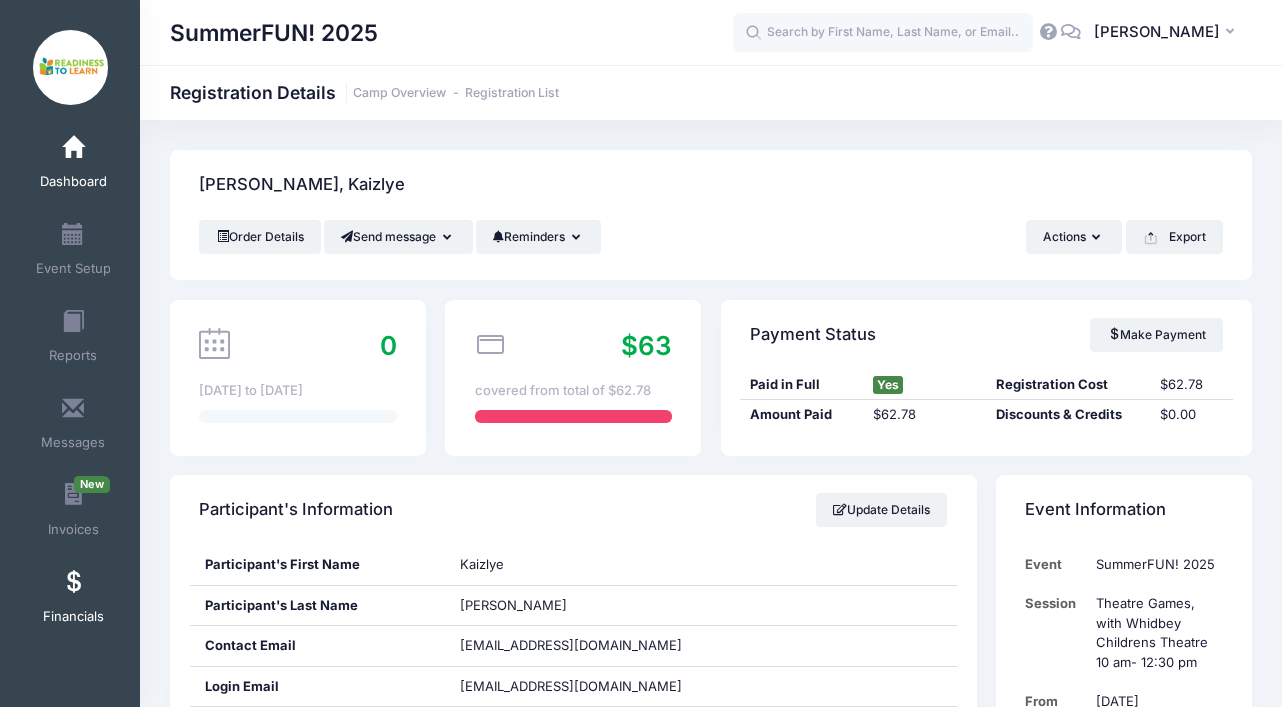 click on "Financials" at bounding box center [73, 600] 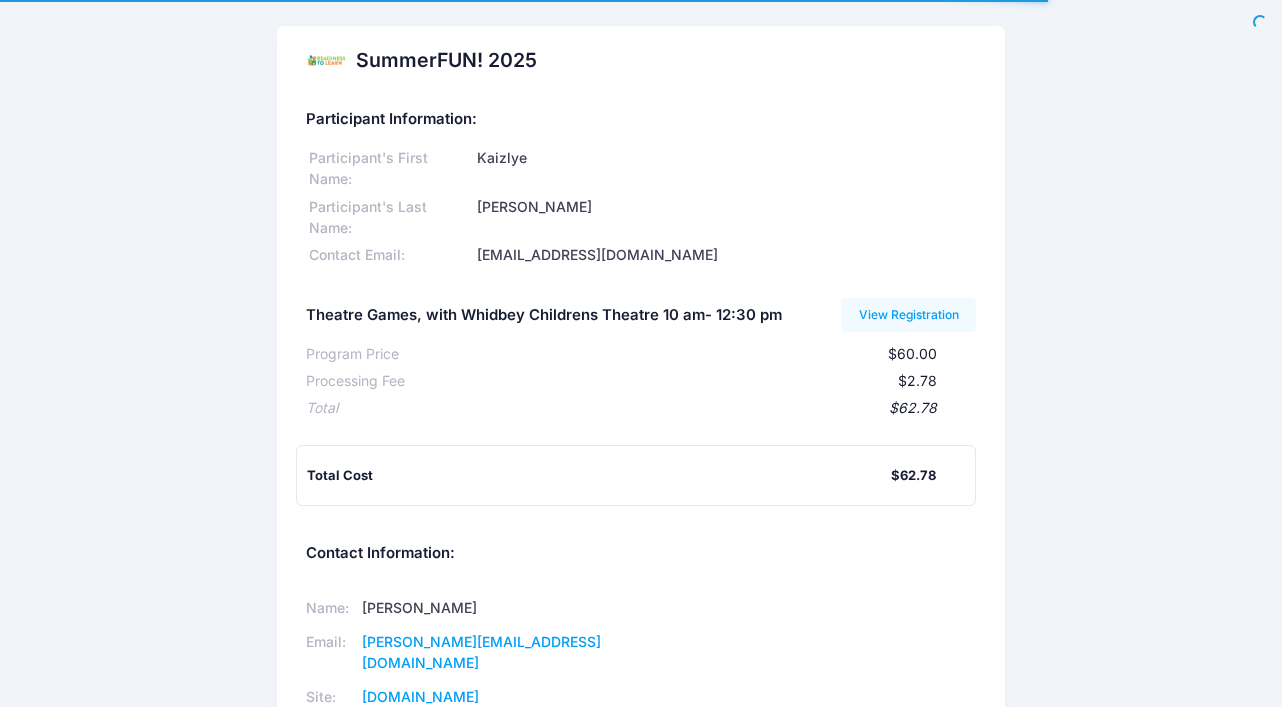 scroll, scrollTop: 126, scrollLeft: 0, axis: vertical 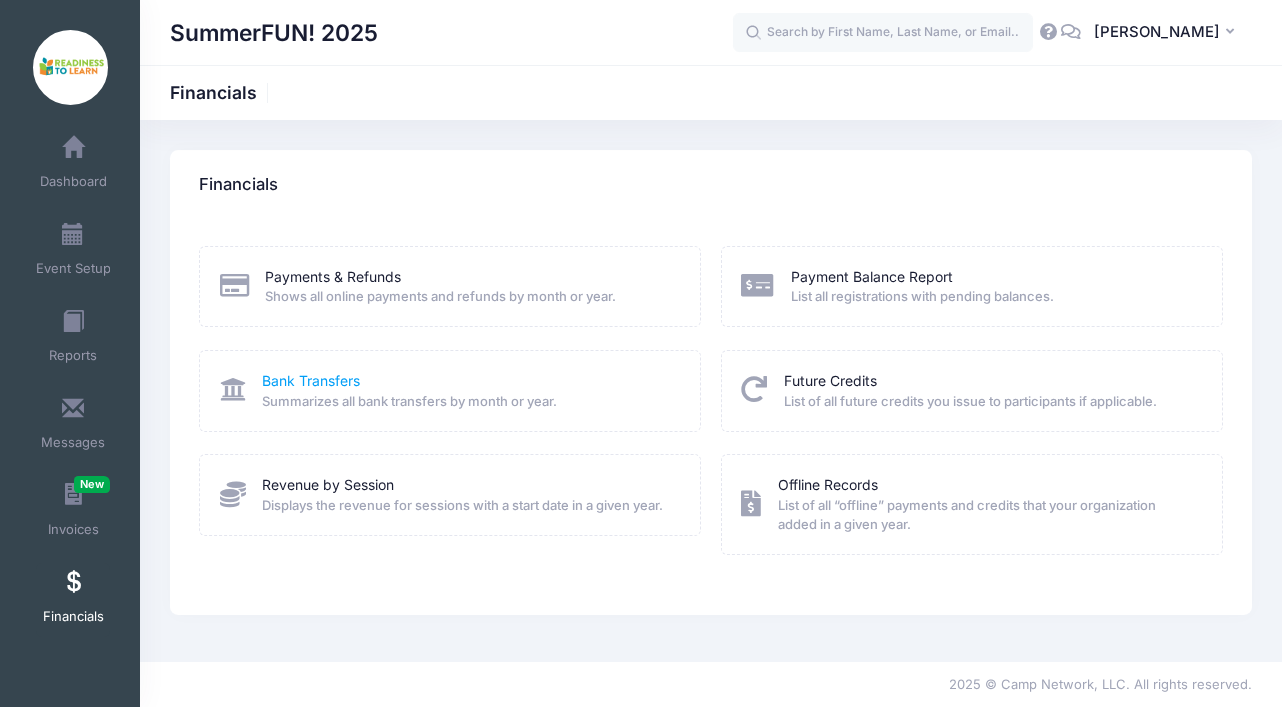 click on "Bank Transfers" at bounding box center (311, 380) 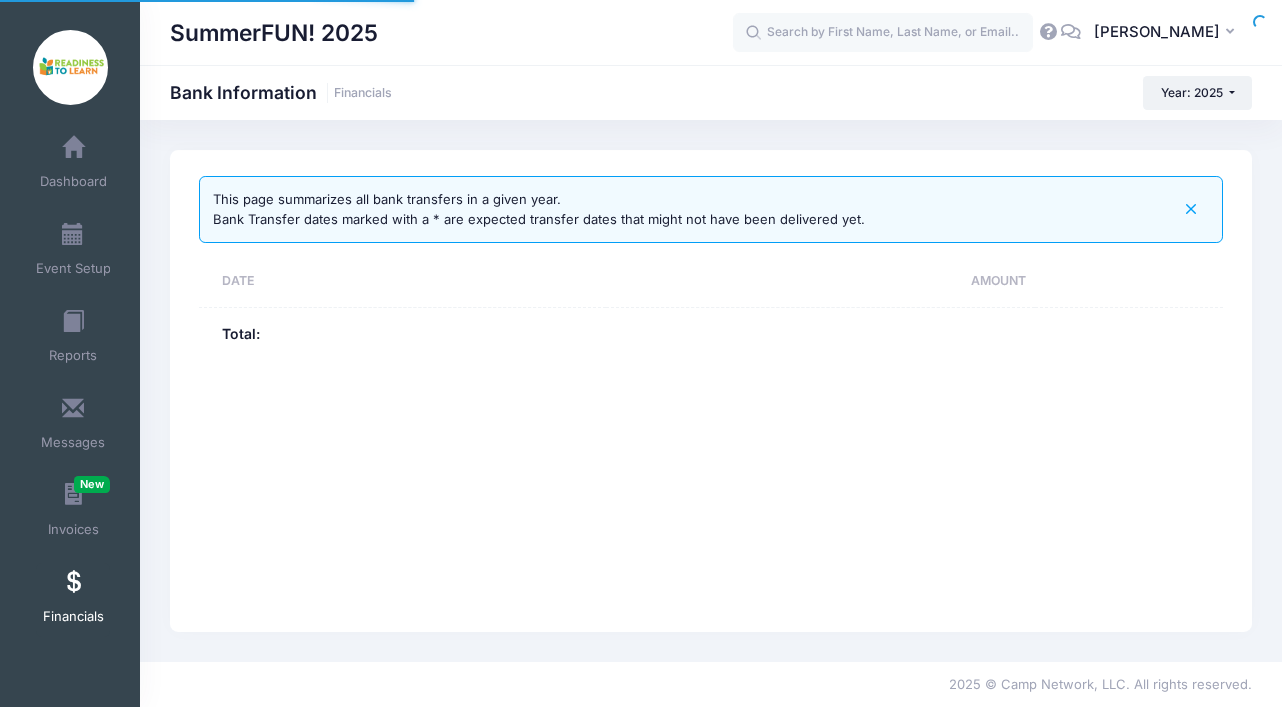 scroll, scrollTop: 0, scrollLeft: 0, axis: both 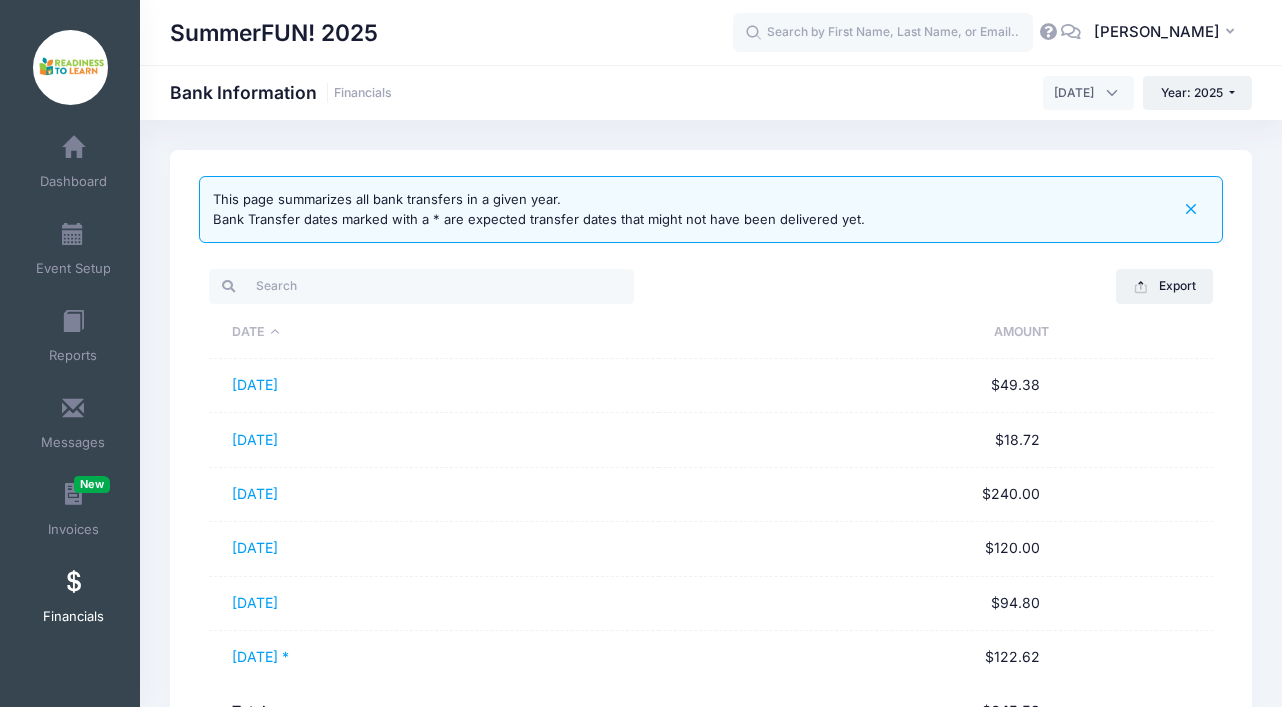 click on "[DATE]" at bounding box center [1088, 93] 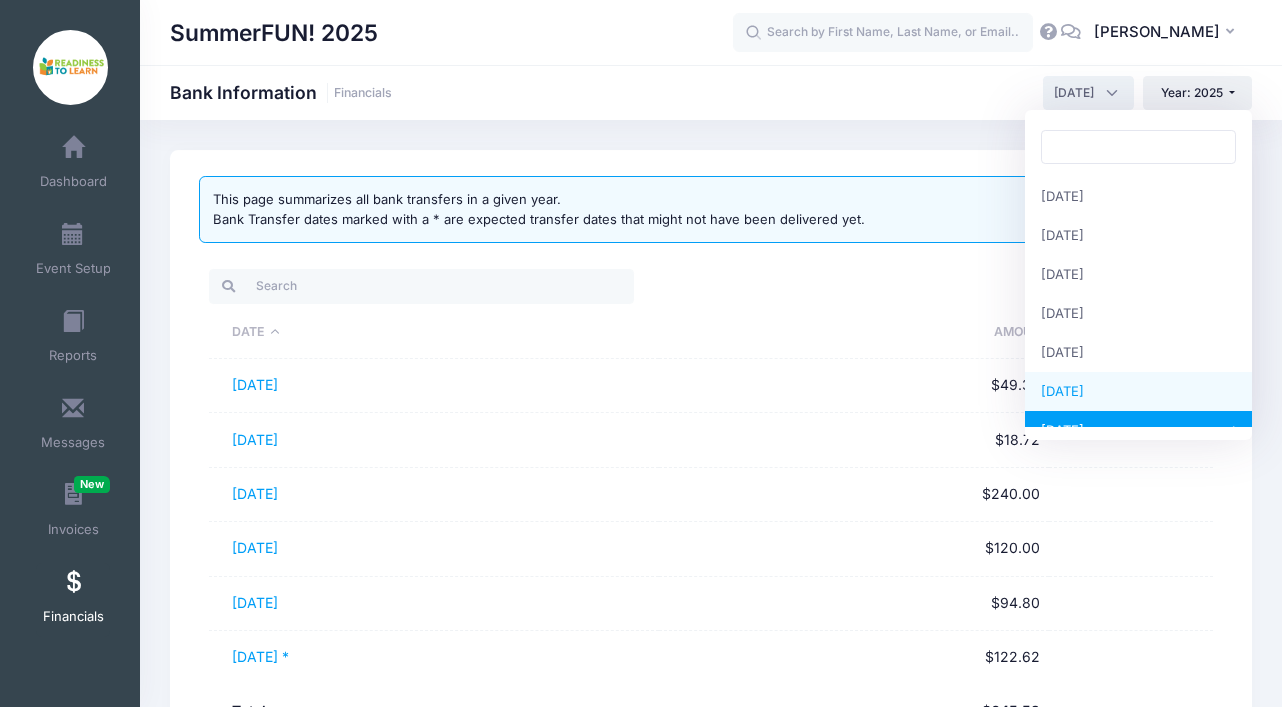 select on "6" 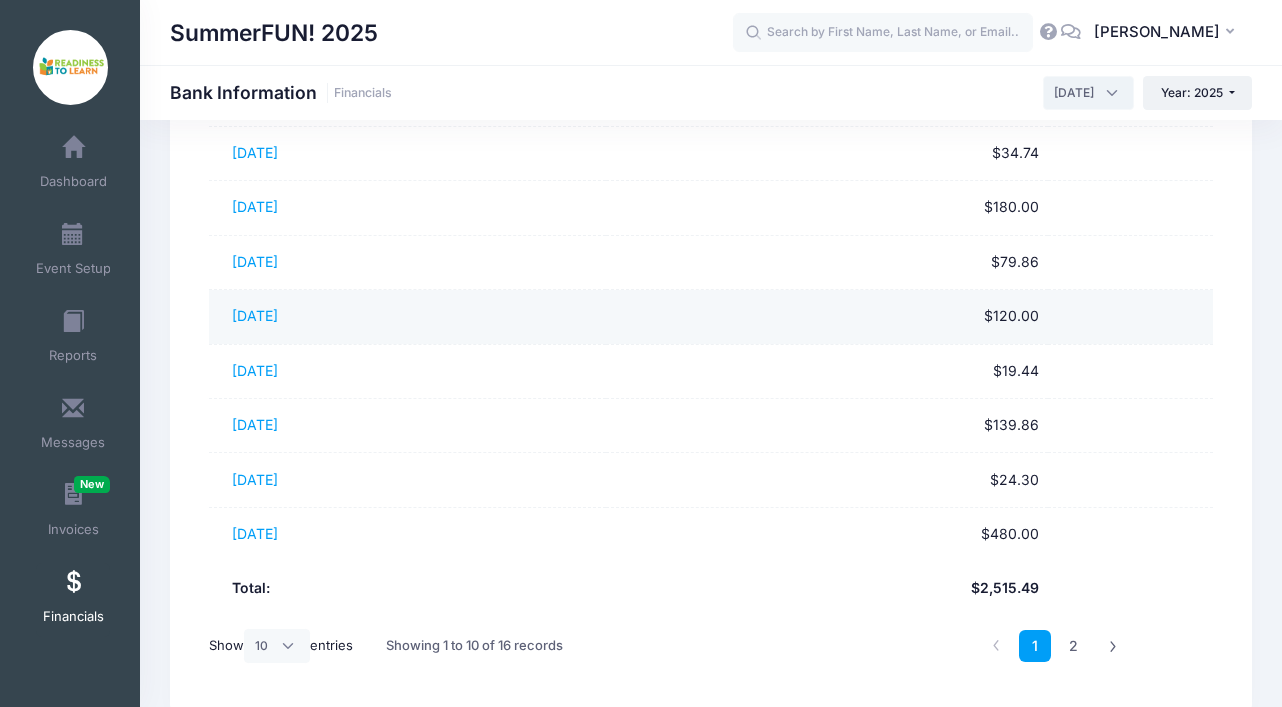 scroll, scrollTop: 423, scrollLeft: 0, axis: vertical 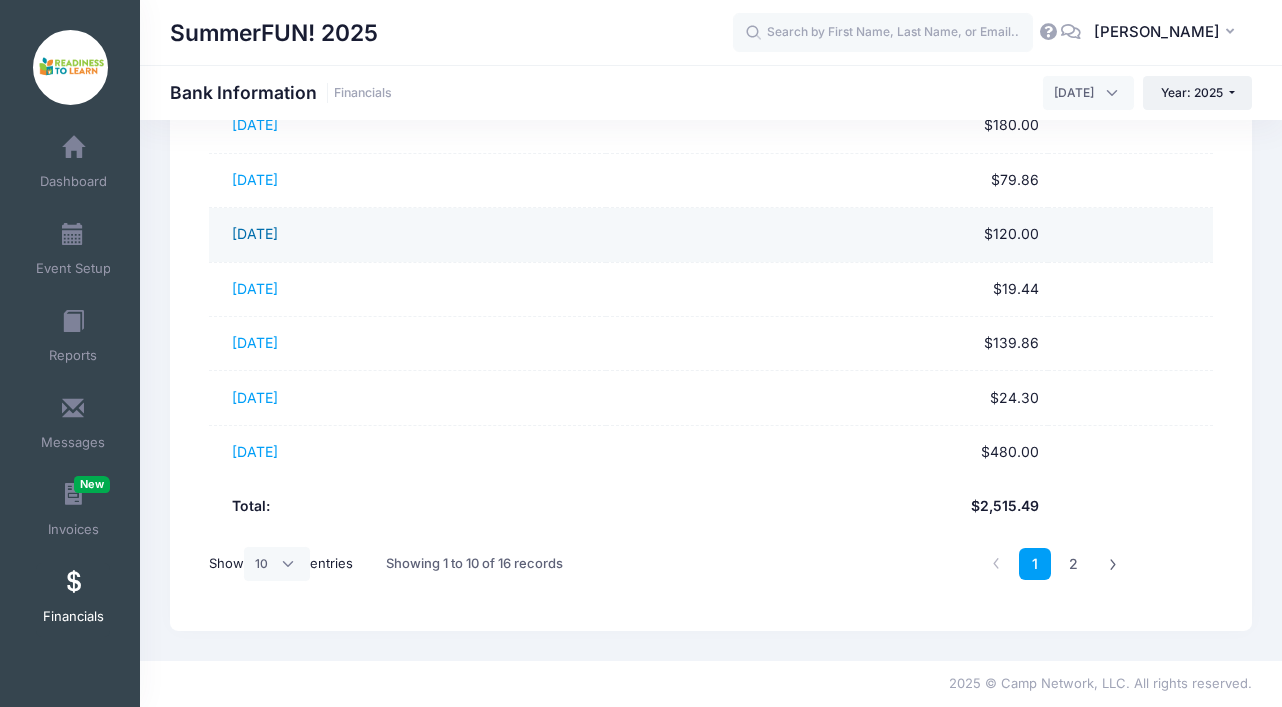 click on "[DATE]" at bounding box center [255, 233] 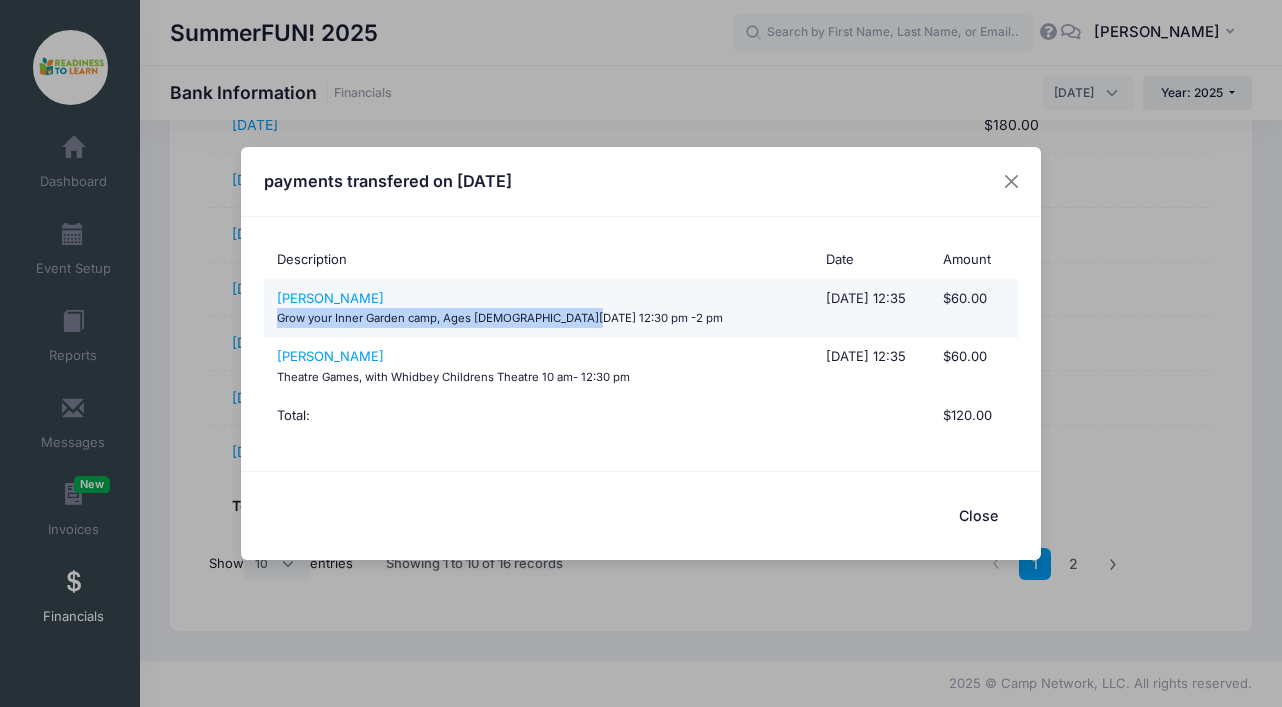 drag, startPoint x: 278, startPoint y: 317, endPoint x: 590, endPoint y: 322, distance: 312.04007 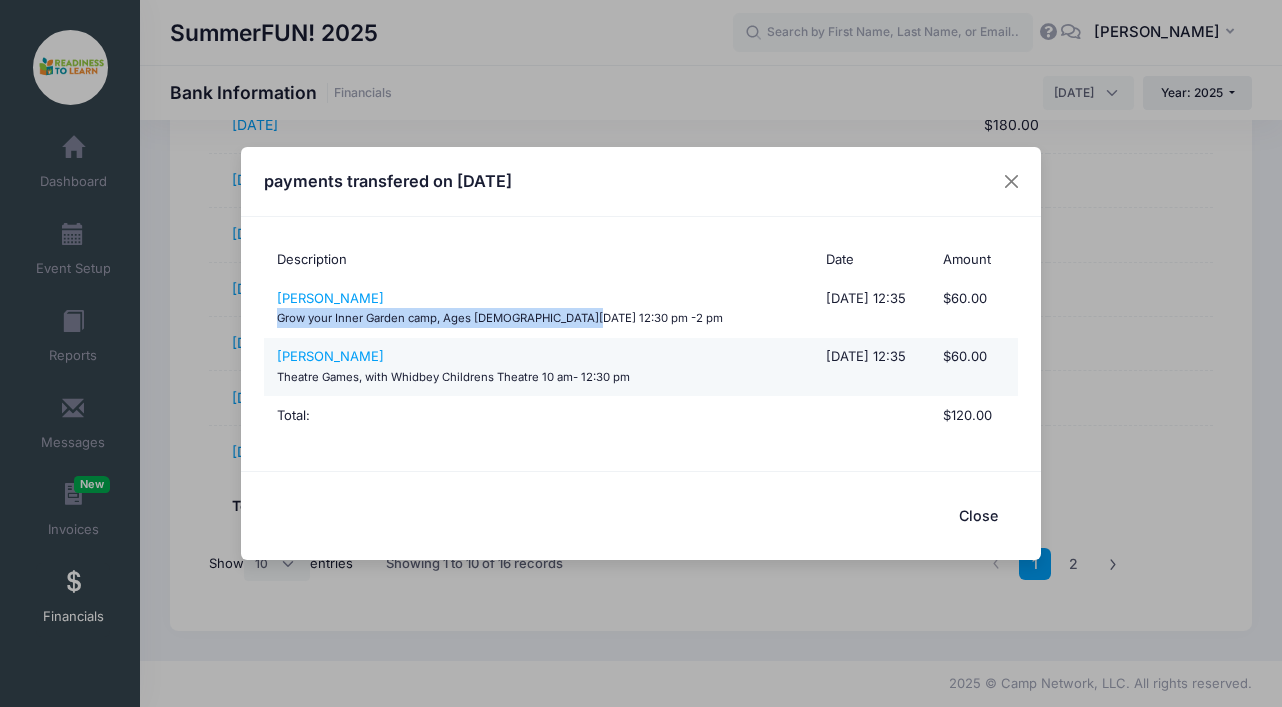 copy on "Grow your Inner Garden camp, Ages [DEMOGRAPHIC_DATA][DATE] 12:30 pm -2 pm" 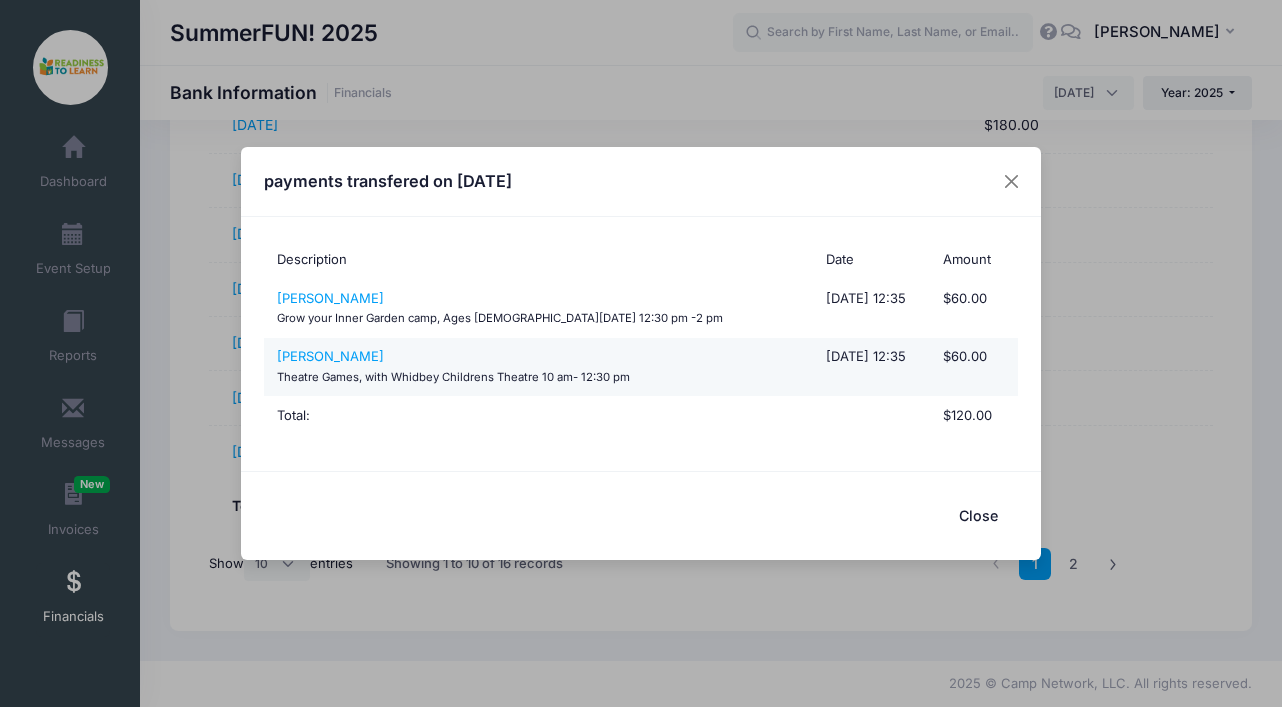 click on "Theatre Games, with Whidbey Childrens Theatre  10 am- 12:30 pm" at bounding box center [453, 377] 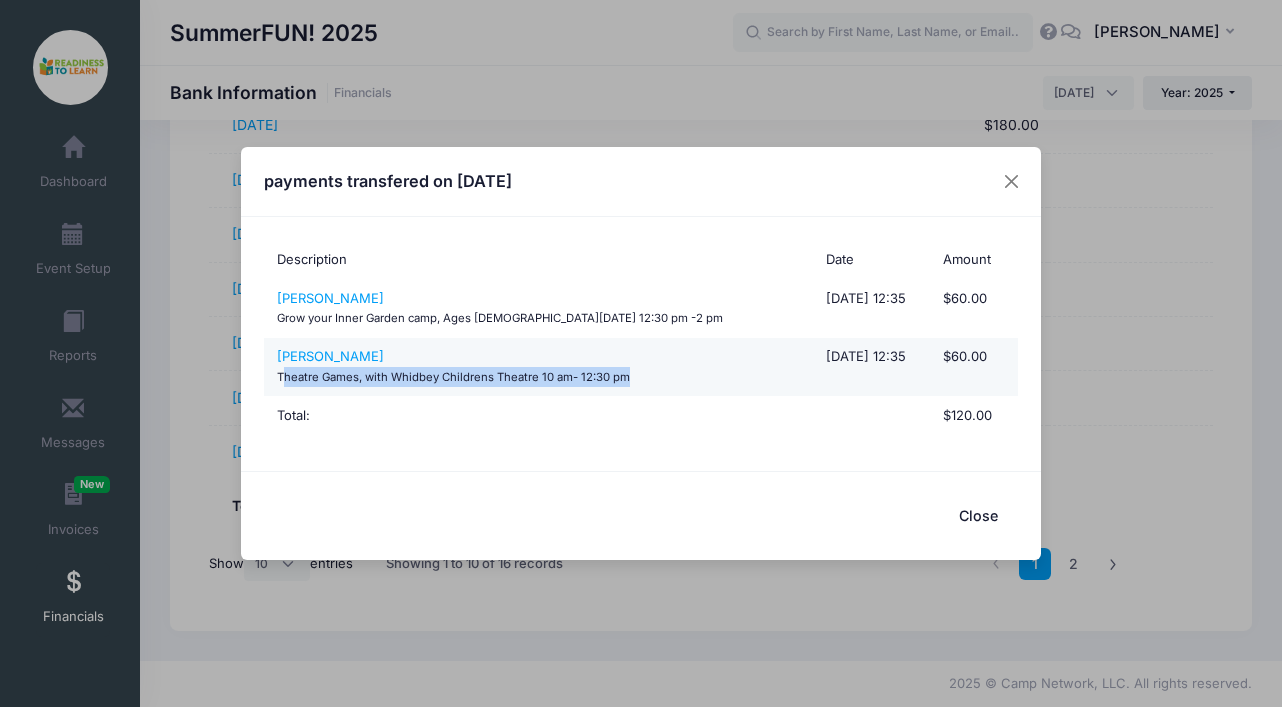 drag, startPoint x: 281, startPoint y: 376, endPoint x: 645, endPoint y: 381, distance: 364.03433 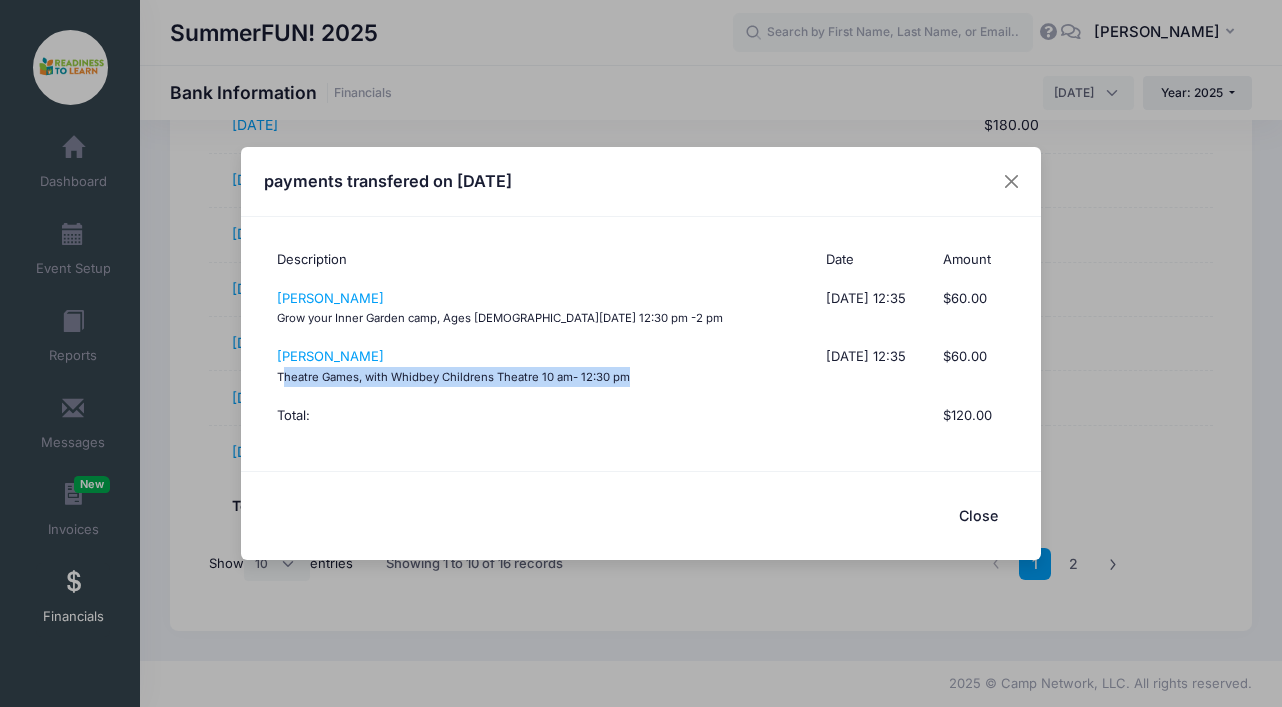 copy on "heatre Games, with Whidbey Childrens Theatre  10 am- 12:30 pm" 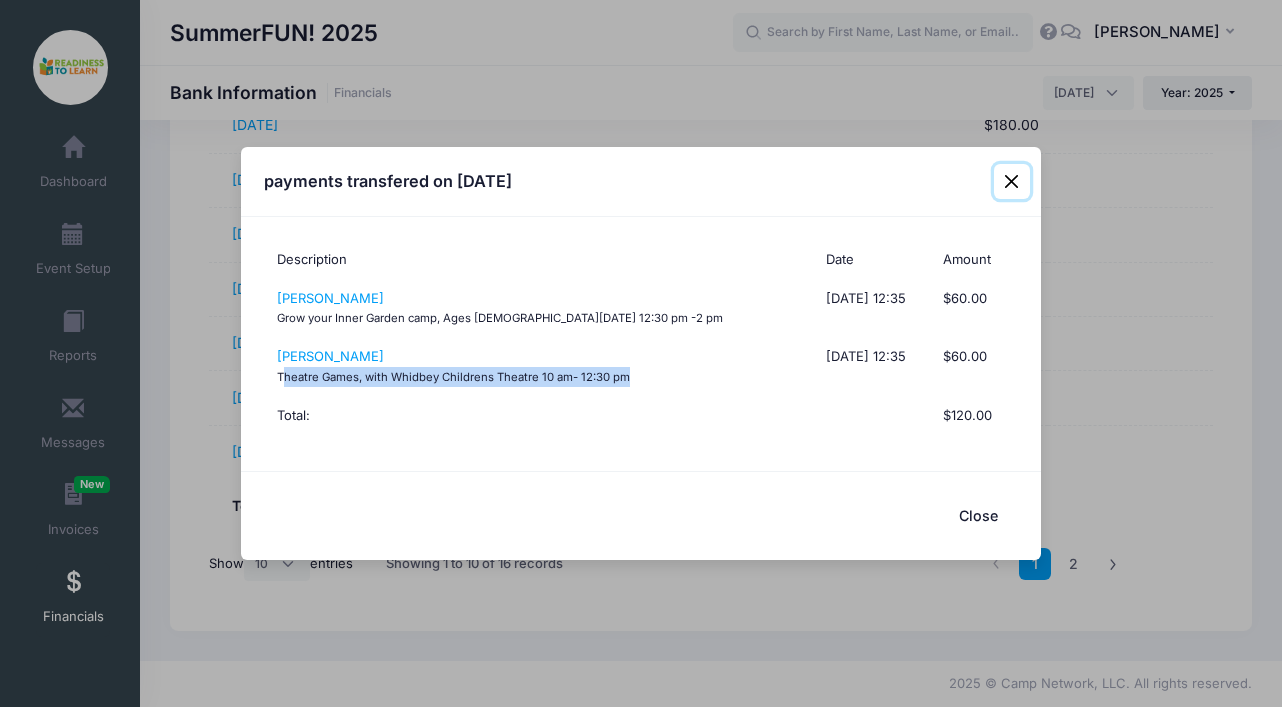 click at bounding box center [1012, 182] 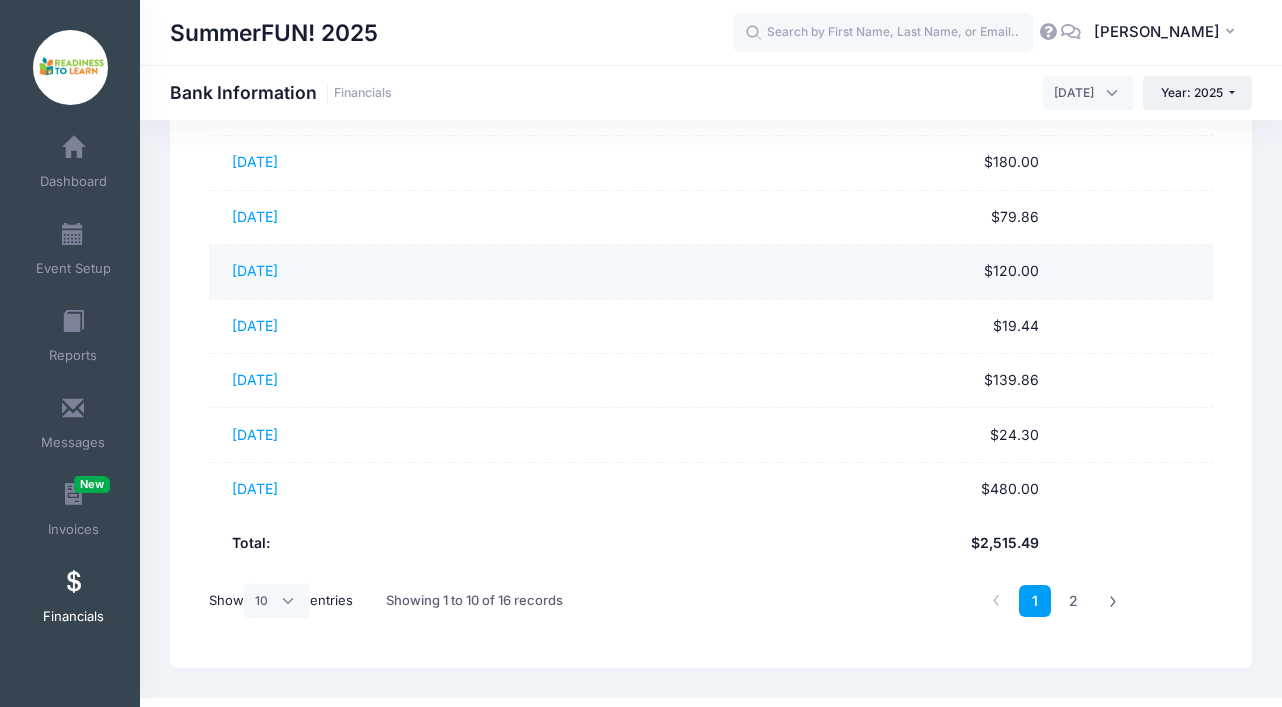 scroll, scrollTop: 423, scrollLeft: 0, axis: vertical 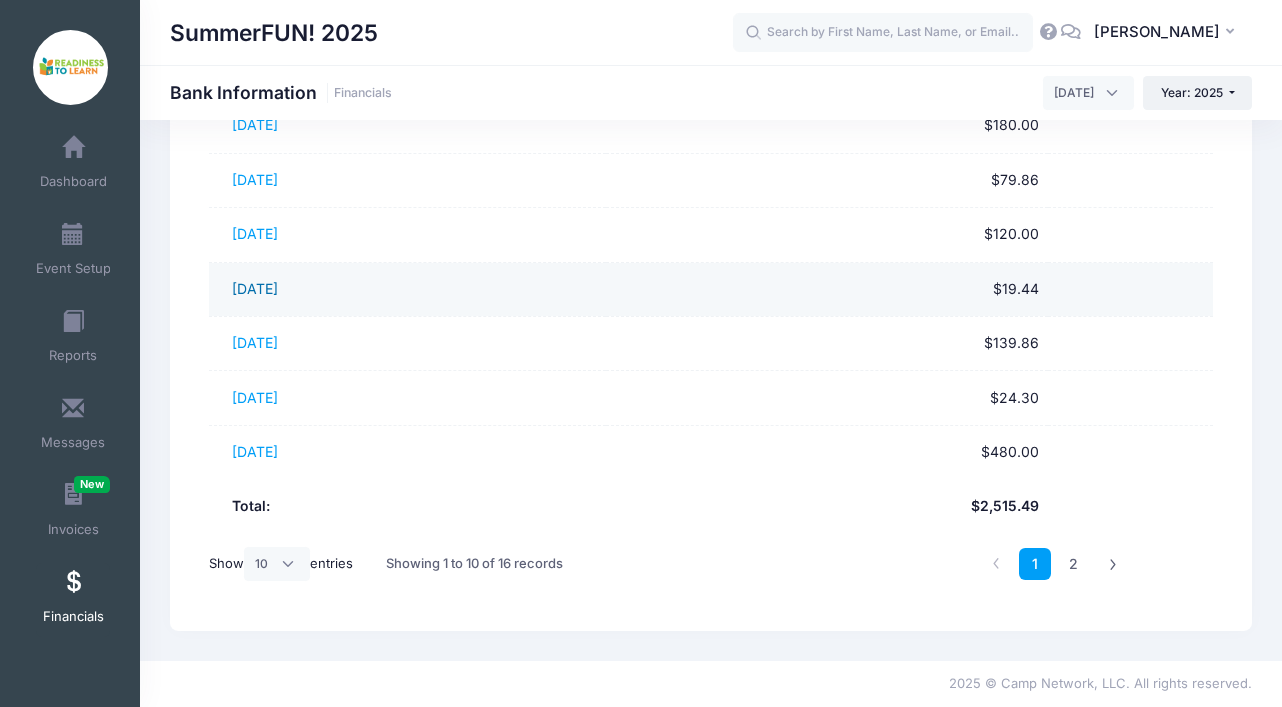 click on "[DATE]" at bounding box center [255, 288] 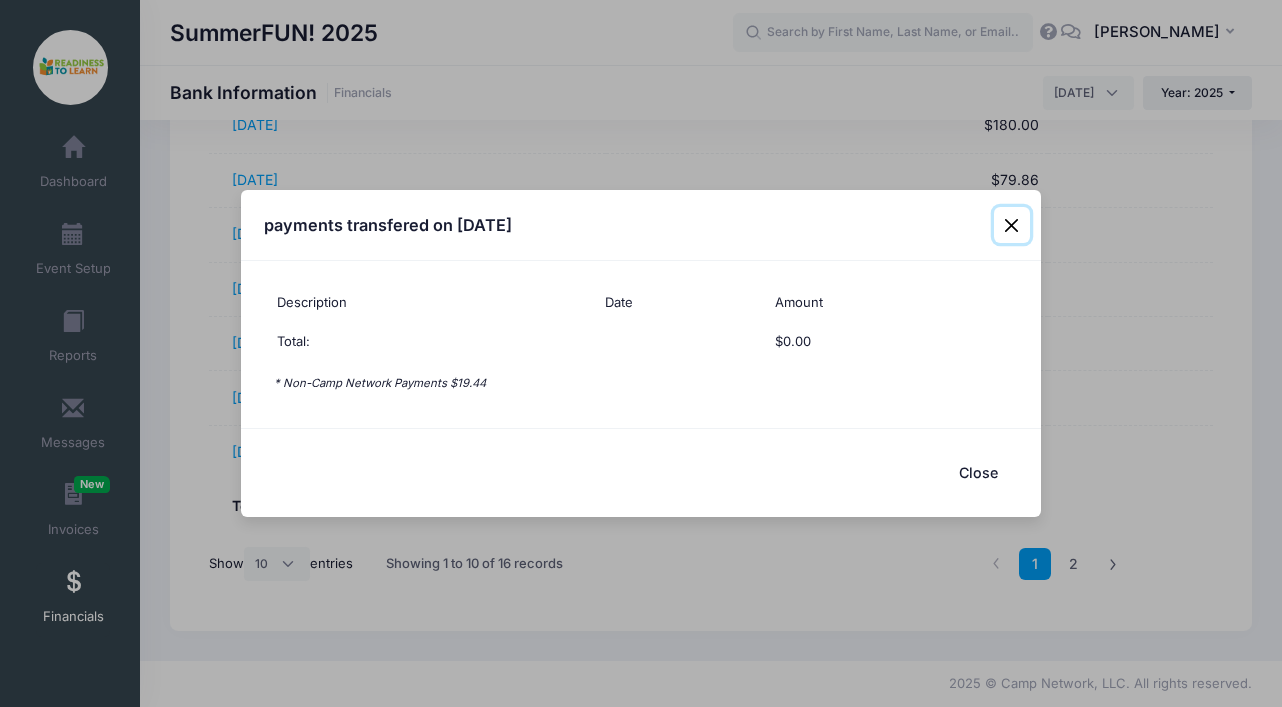 click at bounding box center [1012, 225] 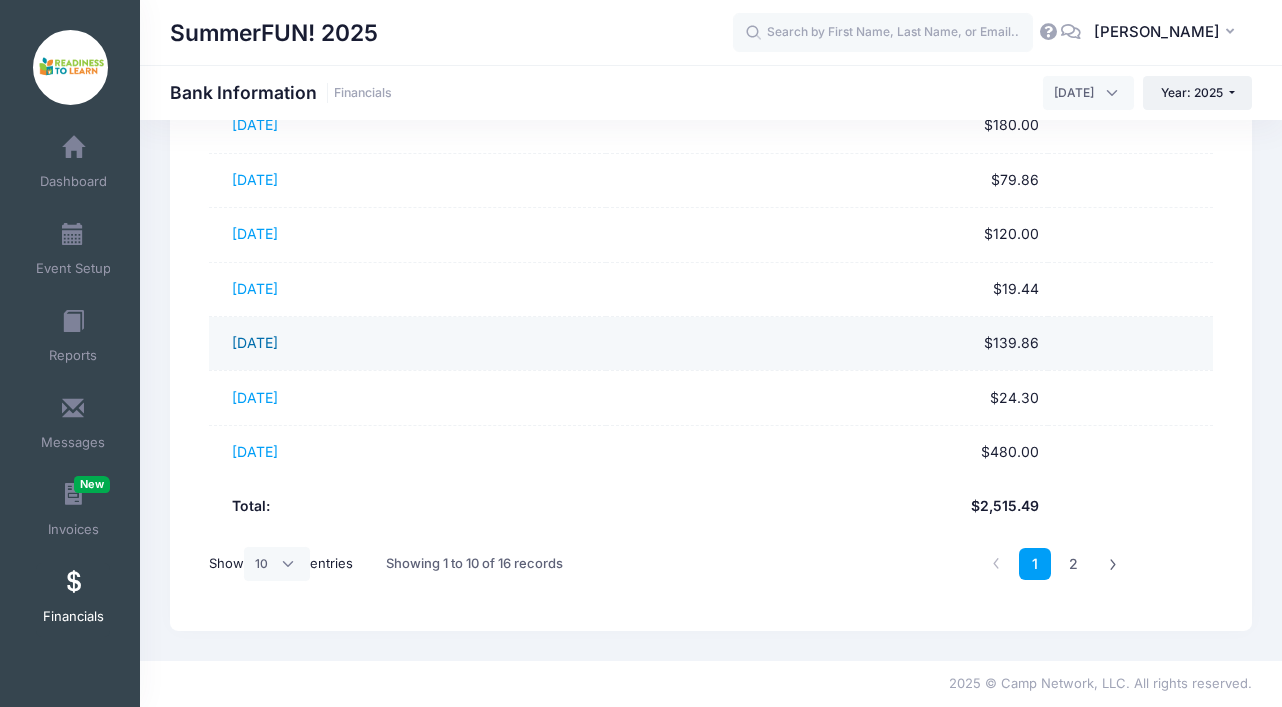 click on "[DATE]" at bounding box center [255, 342] 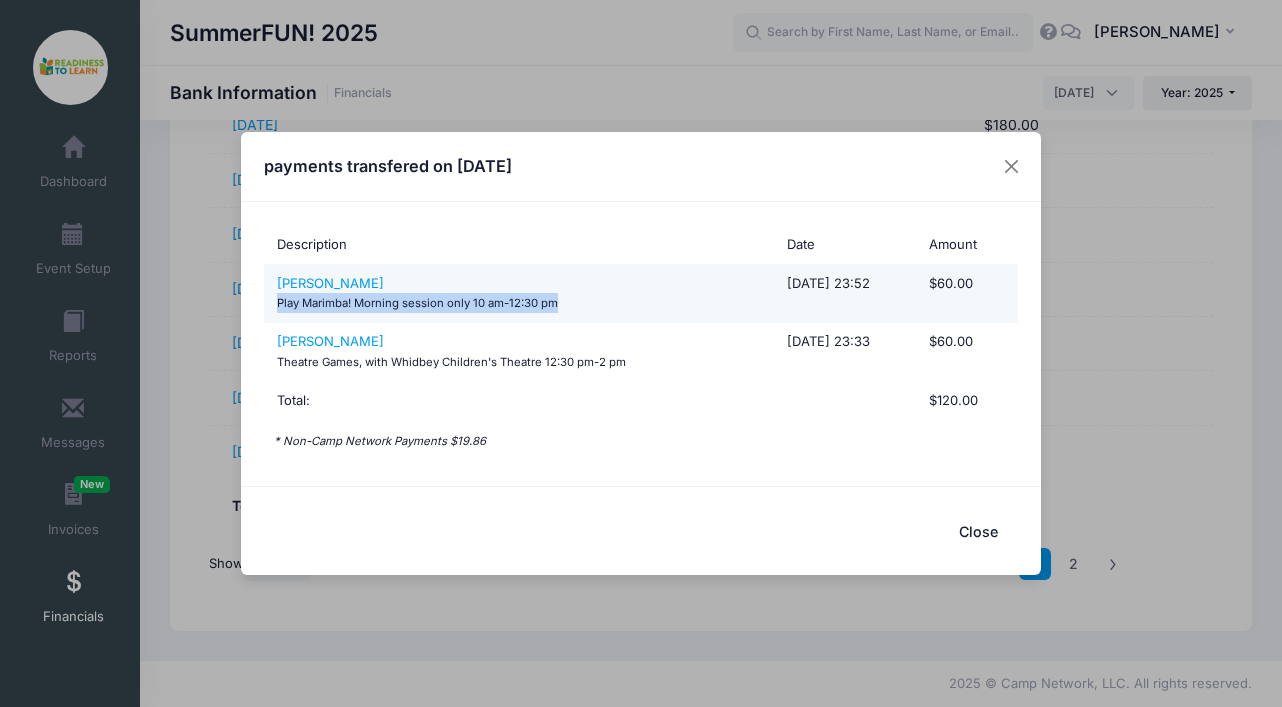drag, startPoint x: 278, startPoint y: 305, endPoint x: 562, endPoint y: 311, distance: 284.0634 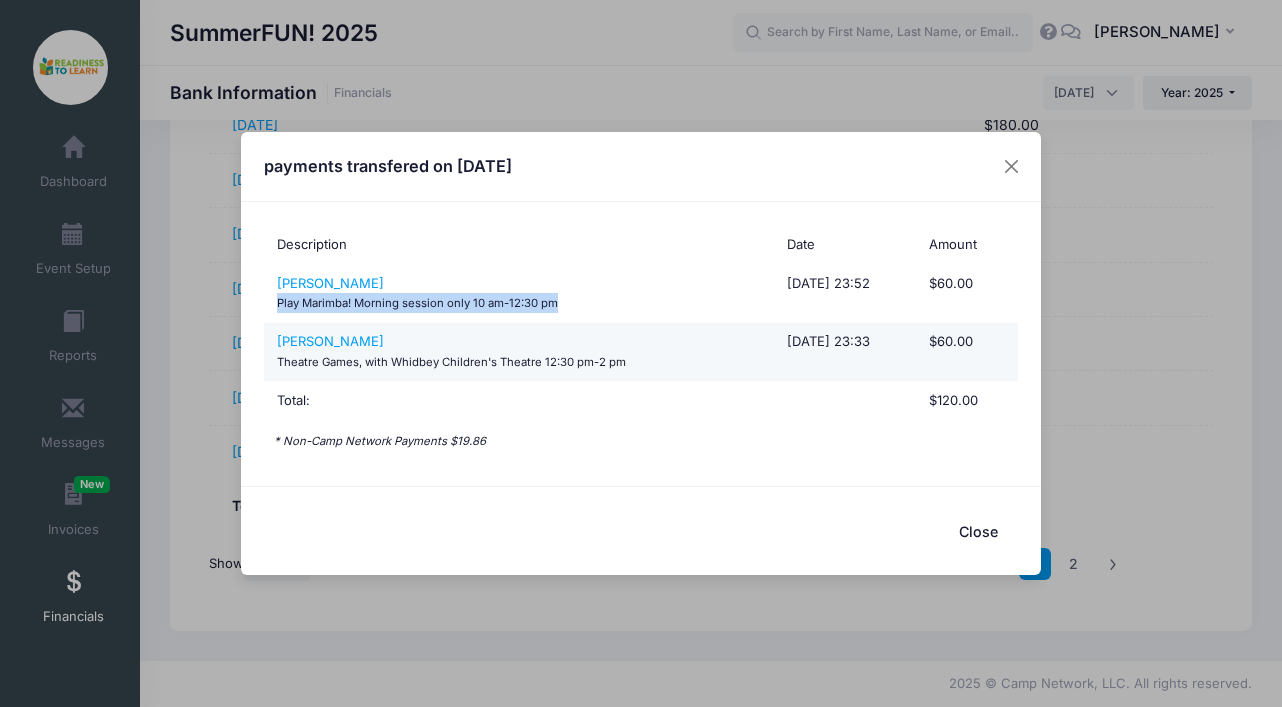 copy on "Play Marimba! Morning session only 10 am-12:30 pm" 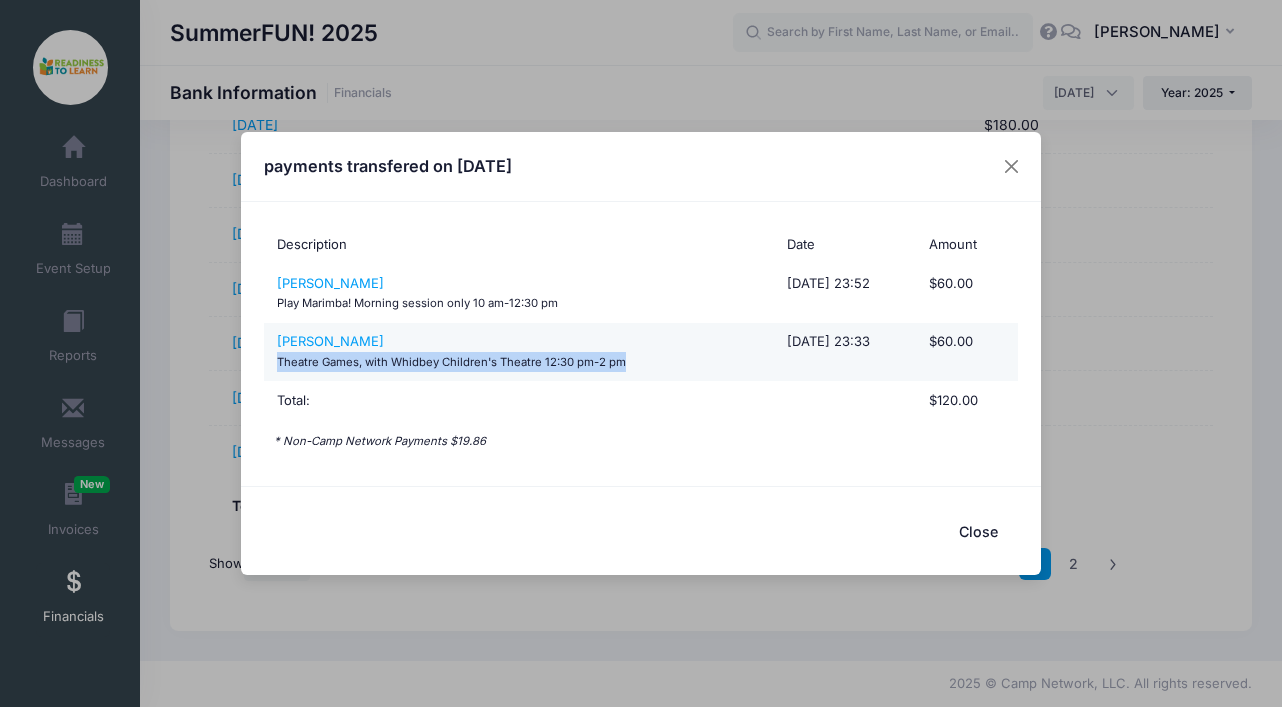 drag, startPoint x: 277, startPoint y: 361, endPoint x: 636, endPoint y: 368, distance: 359.06824 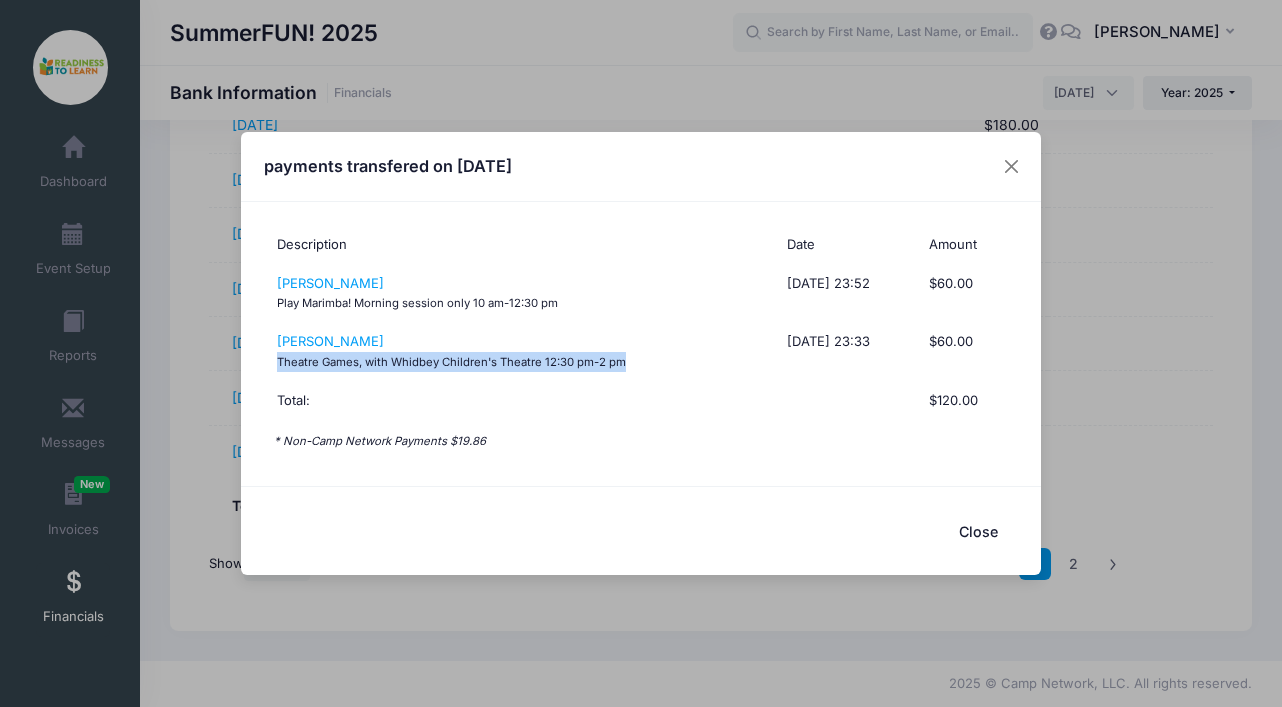 copy on "Theatre Games, with Whidbey Children's Theatre  12:30 pm-2 pm" 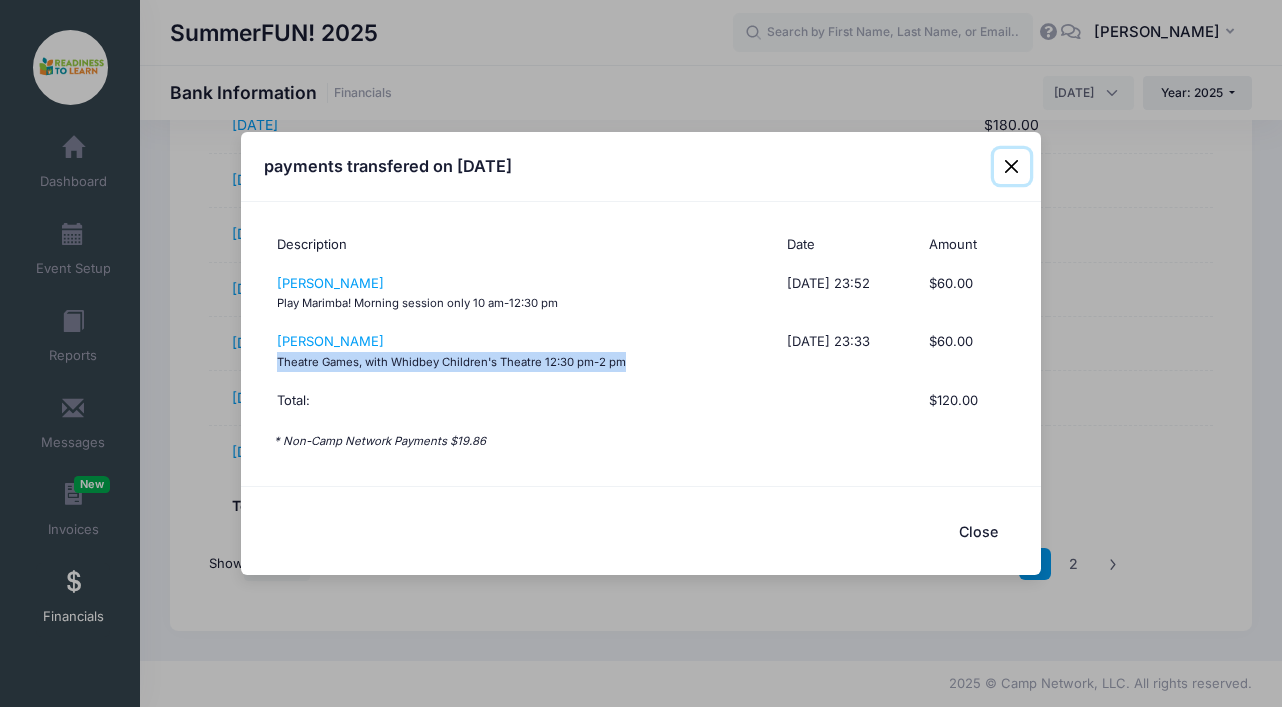 click at bounding box center (1012, 167) 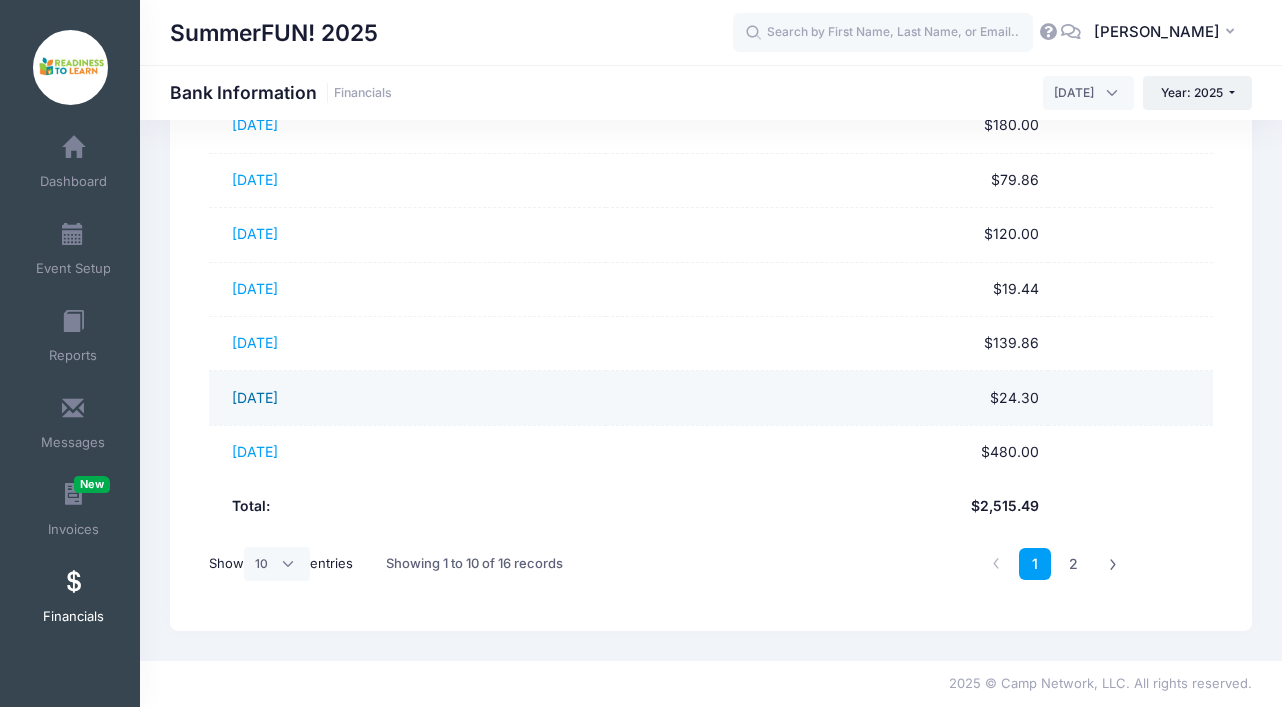 click on "[DATE]" at bounding box center [255, 397] 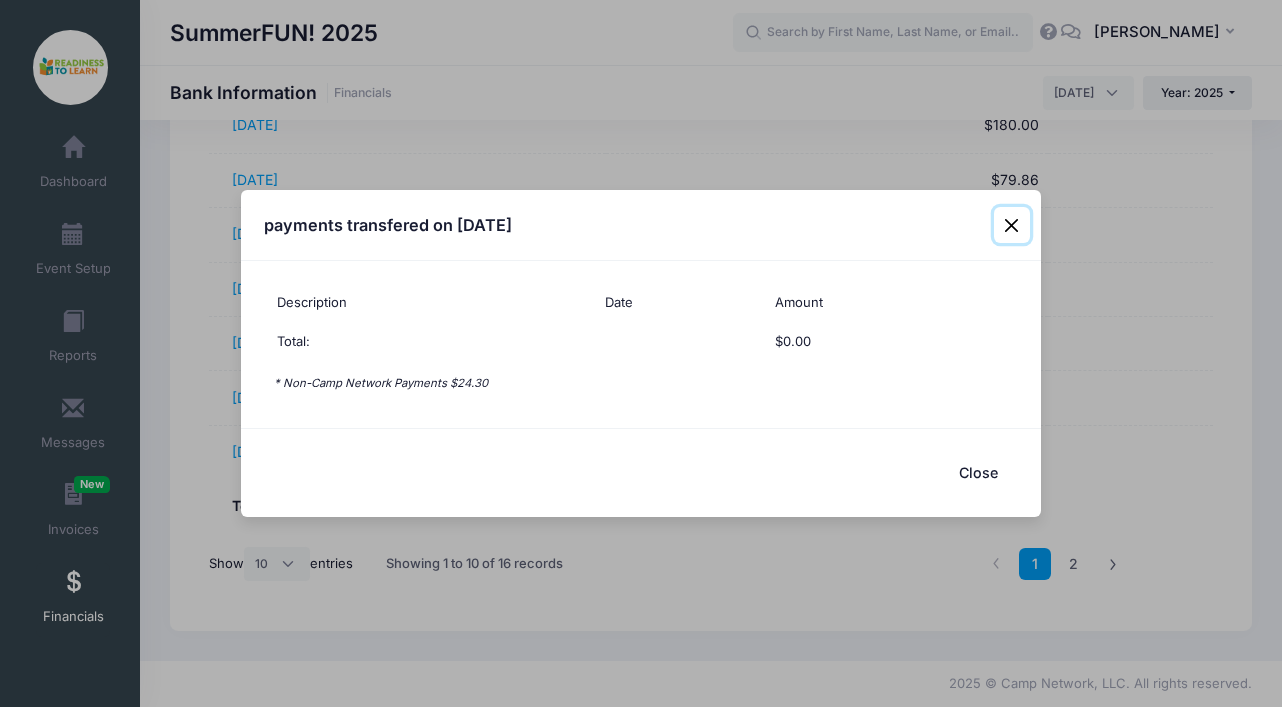 click at bounding box center (1012, 225) 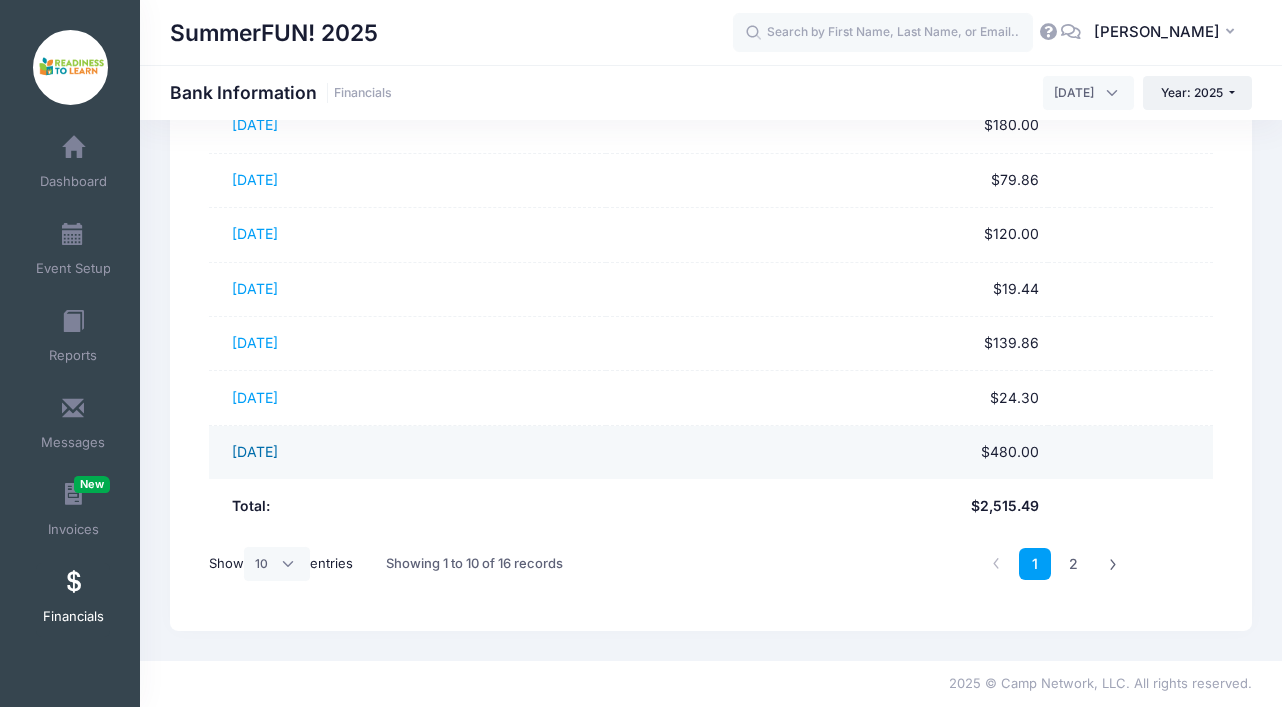 click on "[DATE]" at bounding box center (255, 451) 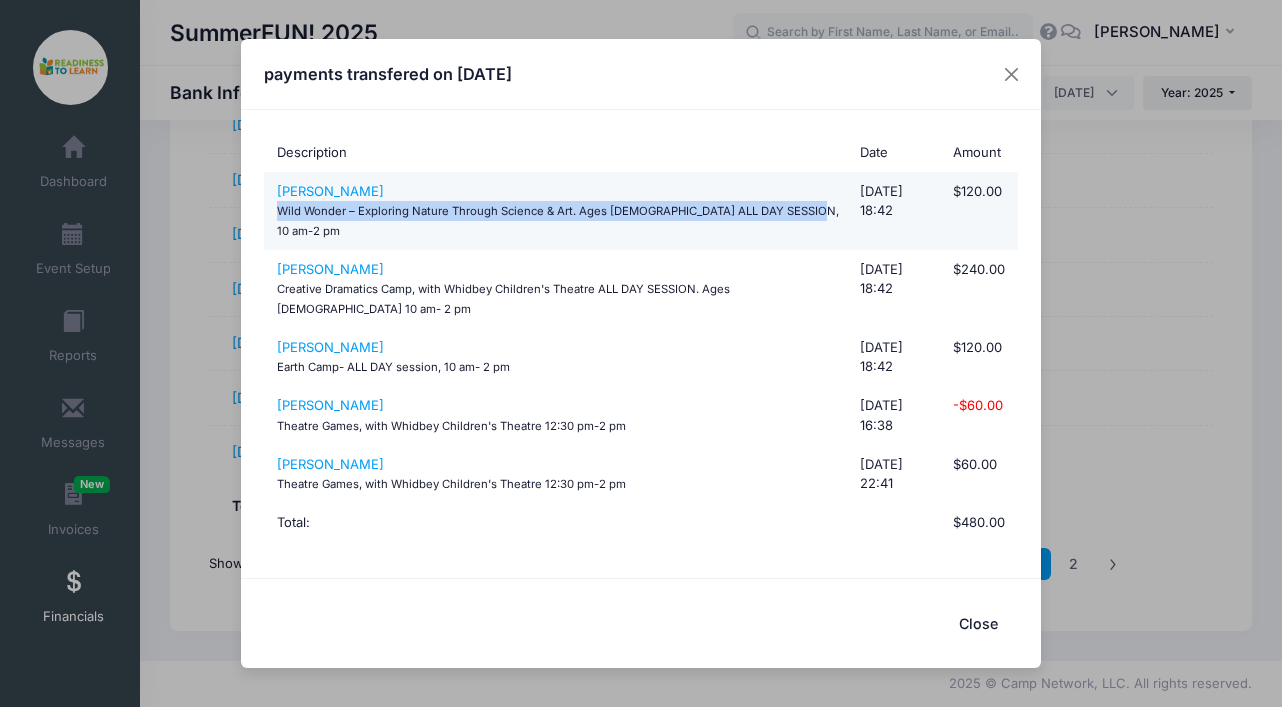 drag, startPoint x: 281, startPoint y: 212, endPoint x: 300, endPoint y: 231, distance: 26.870058 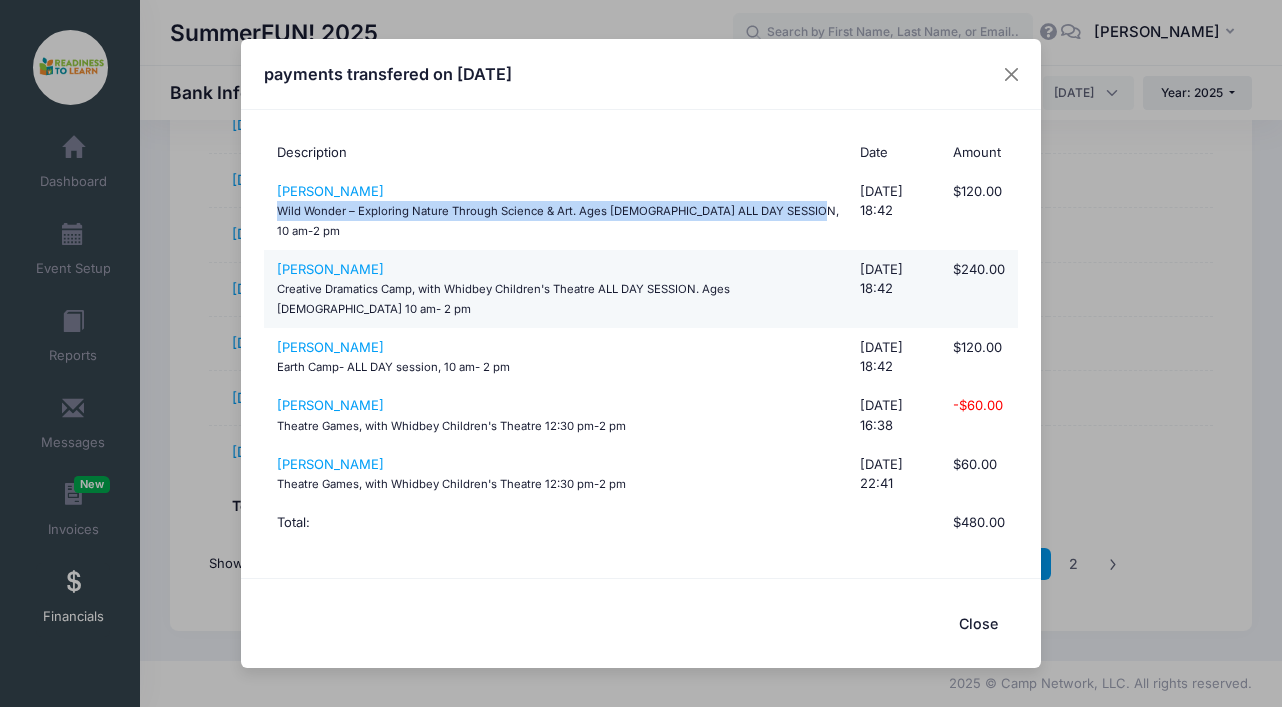 copy on "Wild Wonder – Exploring Nature Through Science & Art. Ages [DEMOGRAPHIC_DATA] ALL DAY SESSION, 10 am-2 pm" 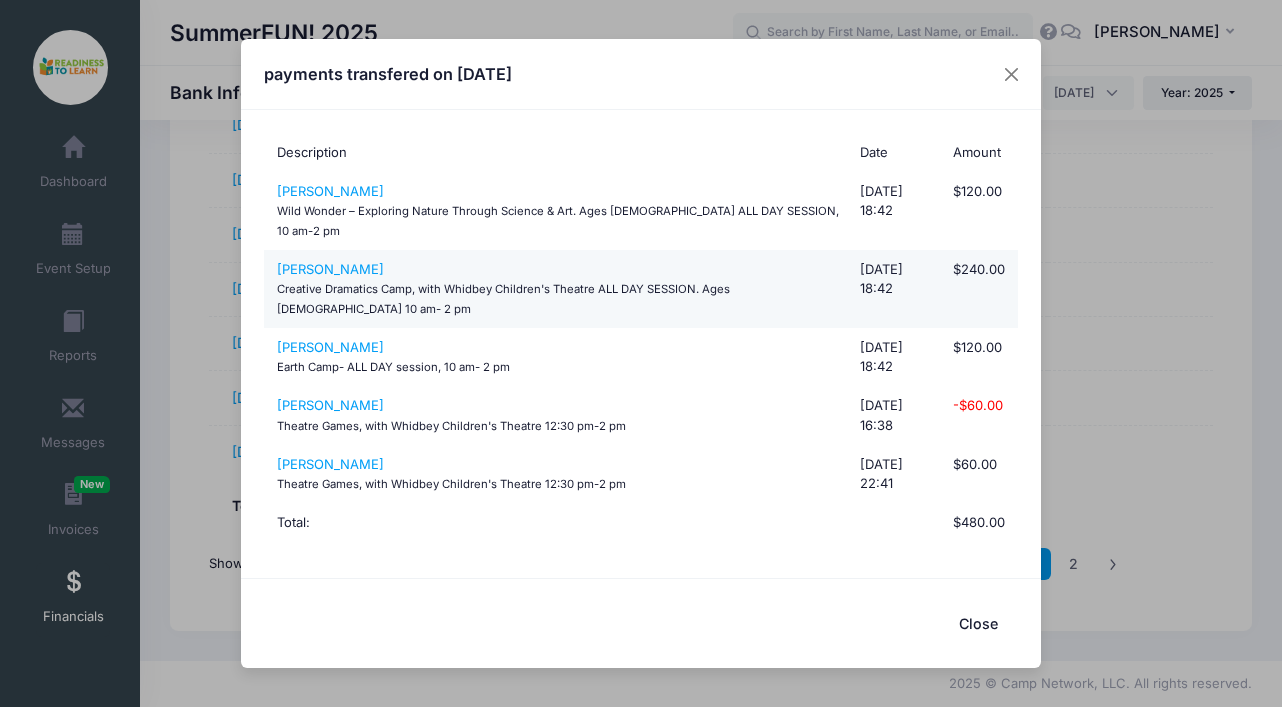 click on "[PERSON_NAME] Creative Dramatics Camp, with Whidbey Children's Theatre  ALL DAY SESSION. Ages [DEMOGRAPHIC_DATA] 10 am- 2 pm" at bounding box center [557, 289] 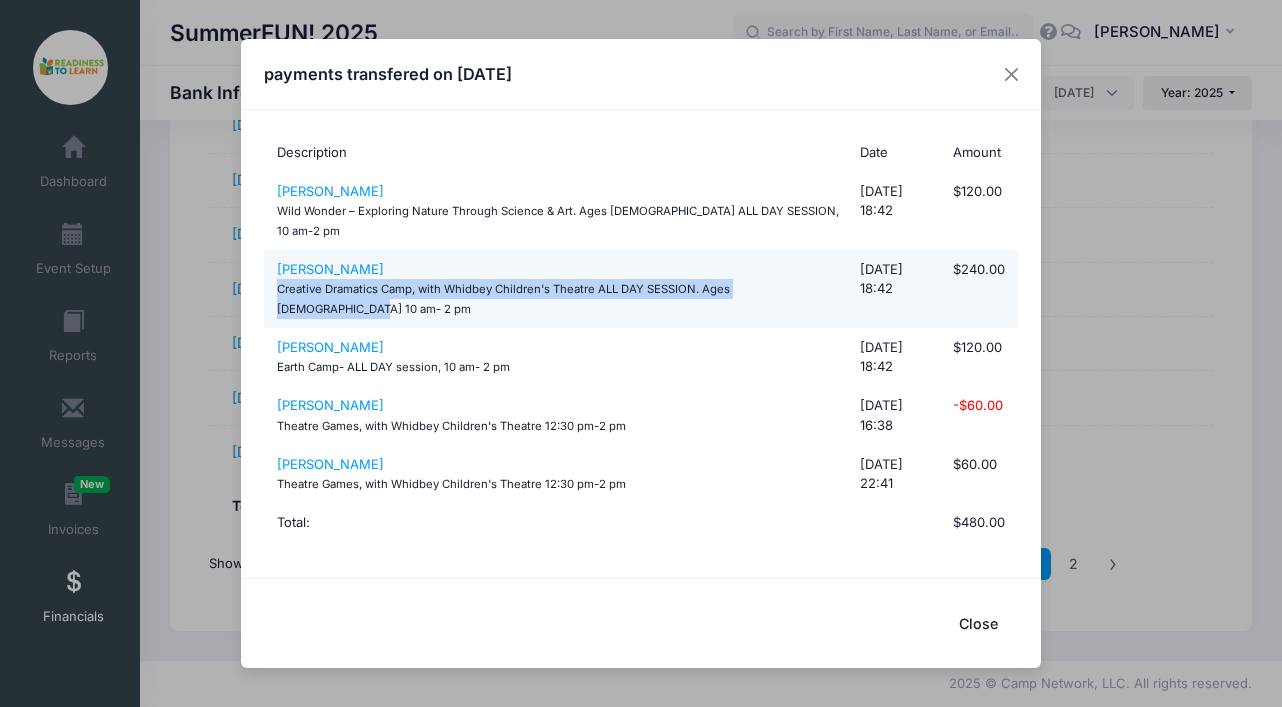 drag, startPoint x: 305, startPoint y: 311, endPoint x: 274, endPoint y: 293, distance: 35.846897 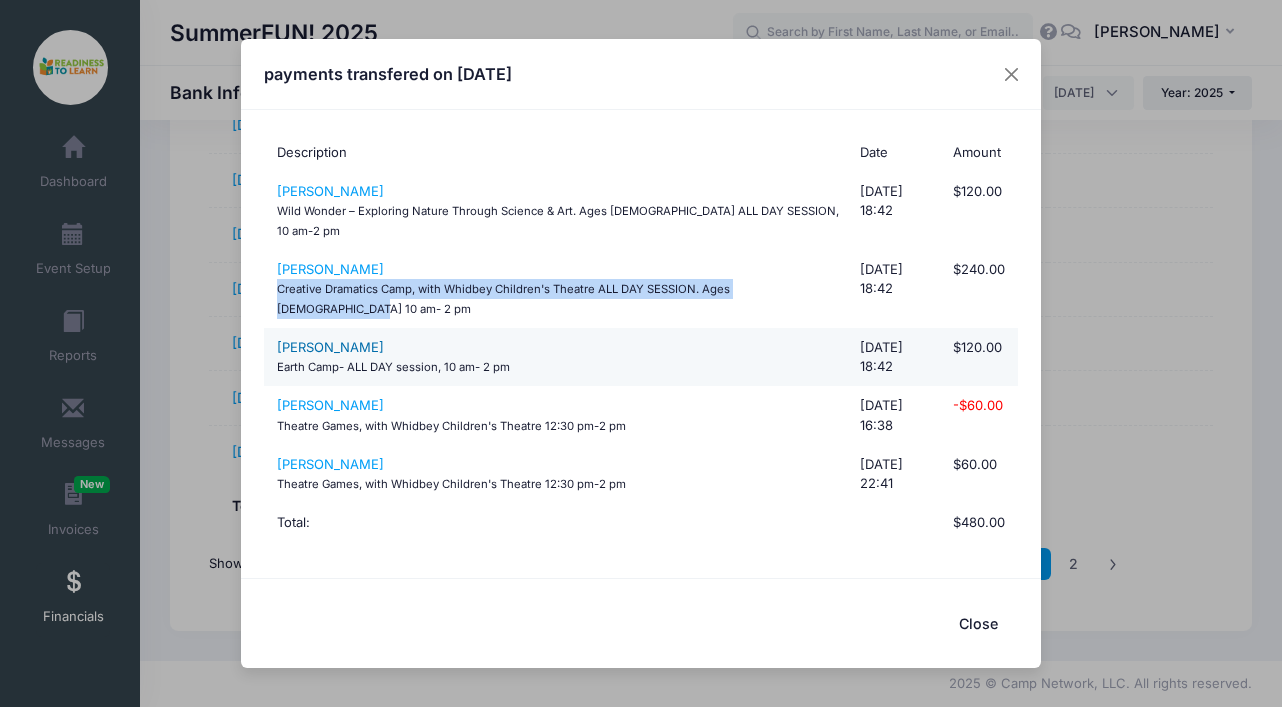 copy on "Creative Dramatics Camp, with Whidbey Children's Theatre  ALL DAY SESSION. Ages [DEMOGRAPHIC_DATA] 10 am- 2 pm" 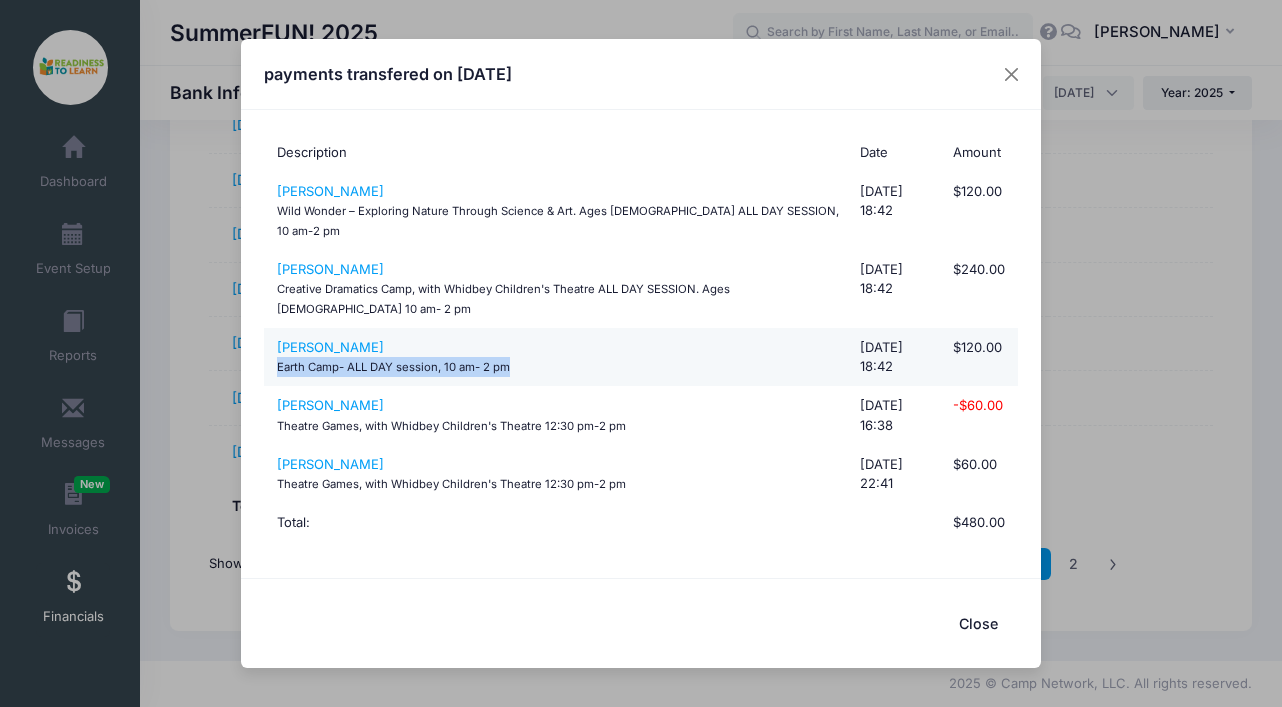 drag, startPoint x: 521, startPoint y: 364, endPoint x: 268, endPoint y: 366, distance: 253.0079 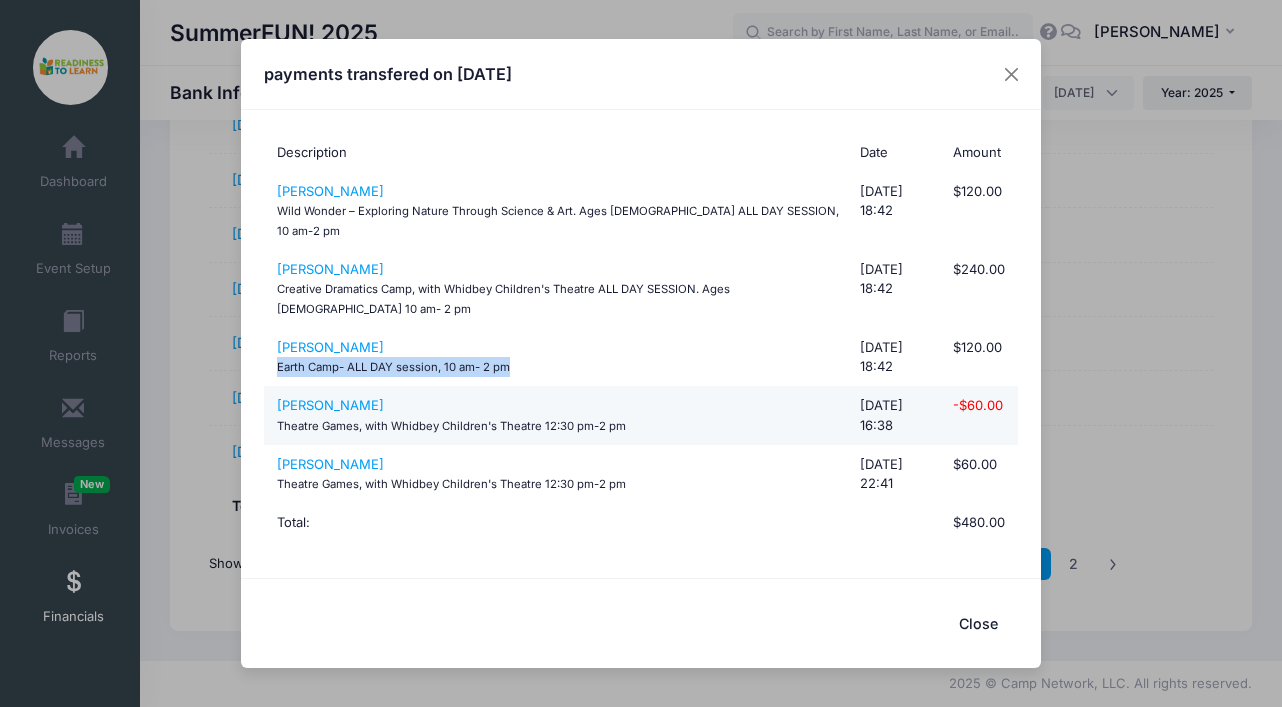 copy on "Earth Camp- ALL DAY session, 10 am- 2 pm" 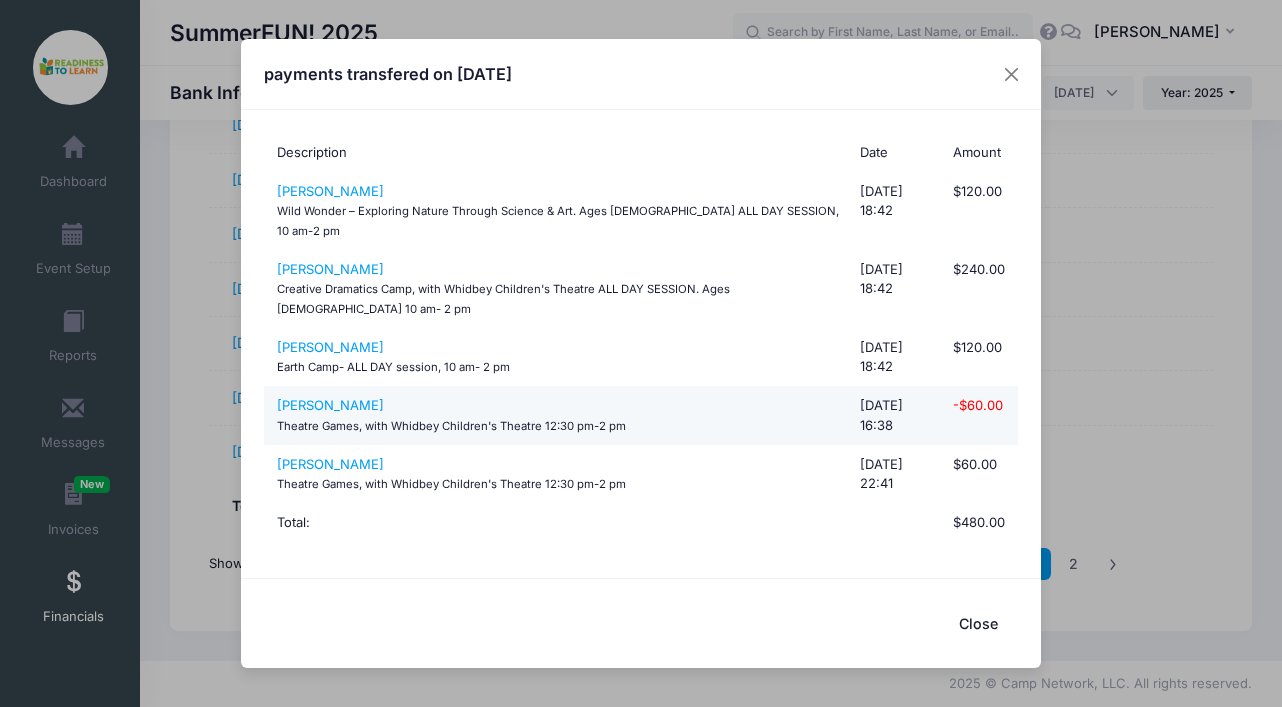 click on "[PERSON_NAME] Theatre Games, with Whidbey Children's Theatre  12:30 pm-2 pm" at bounding box center [557, 415] 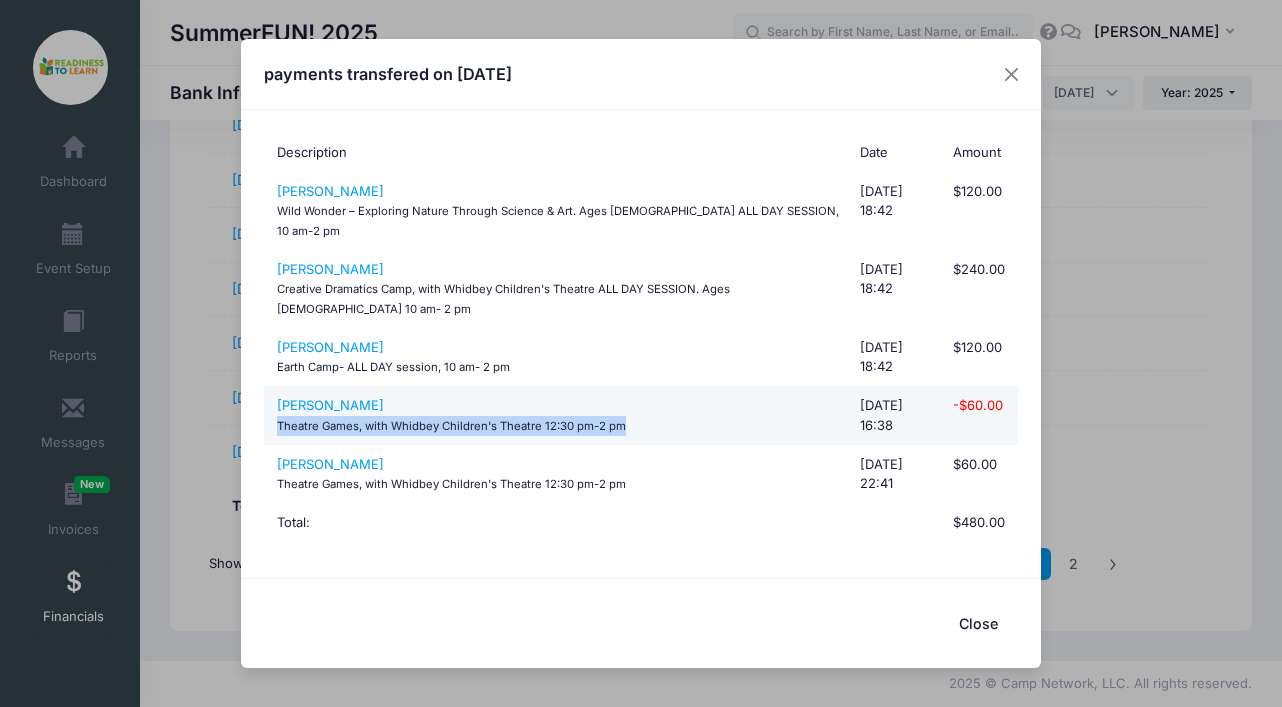 drag, startPoint x: 587, startPoint y: 426, endPoint x: 268, endPoint y: 429, distance: 319.0141 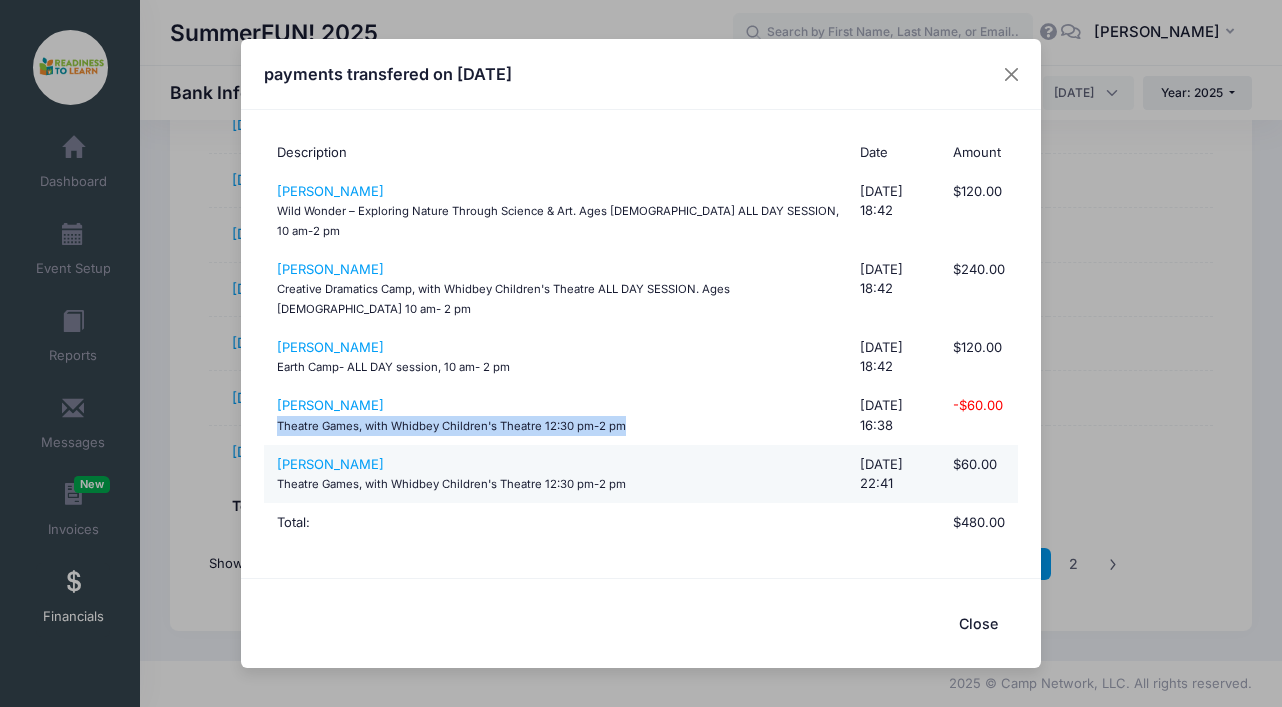 copy on "Theatre Games, with Whidbey Children's Theatre  12:30 pm-2 pm" 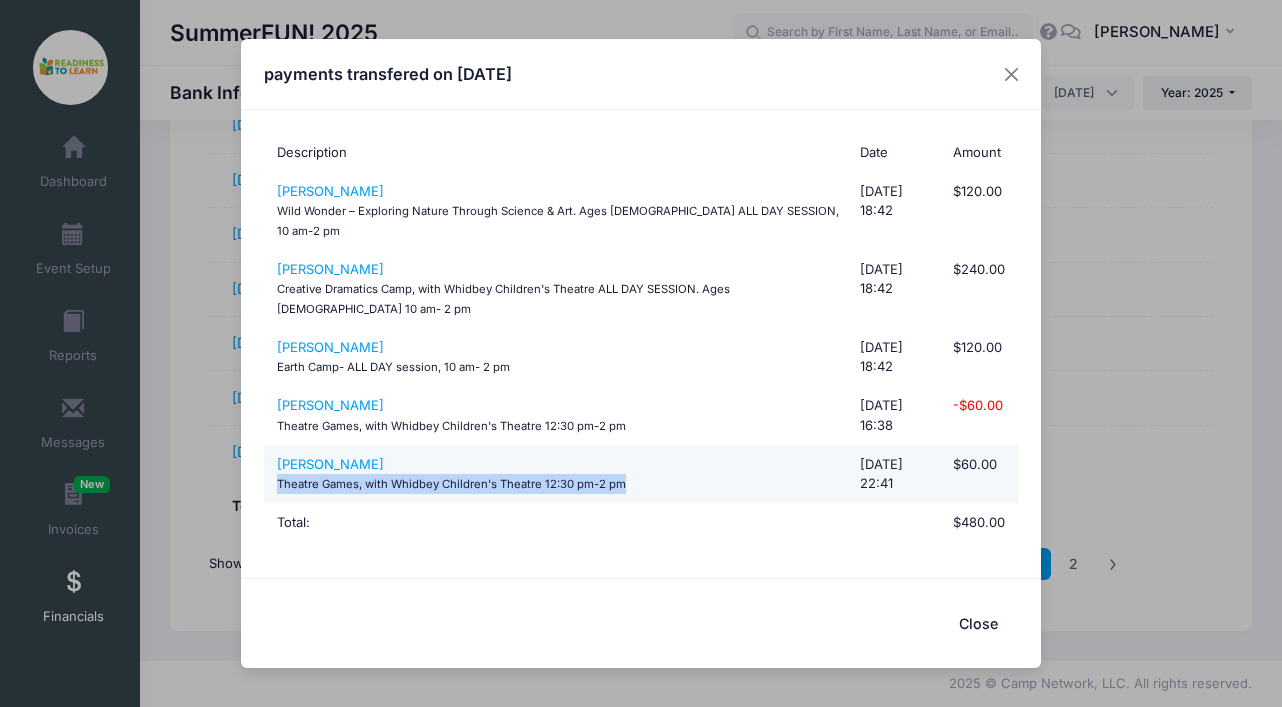 drag, startPoint x: 277, startPoint y: 486, endPoint x: 636, endPoint y: 488, distance: 359.00558 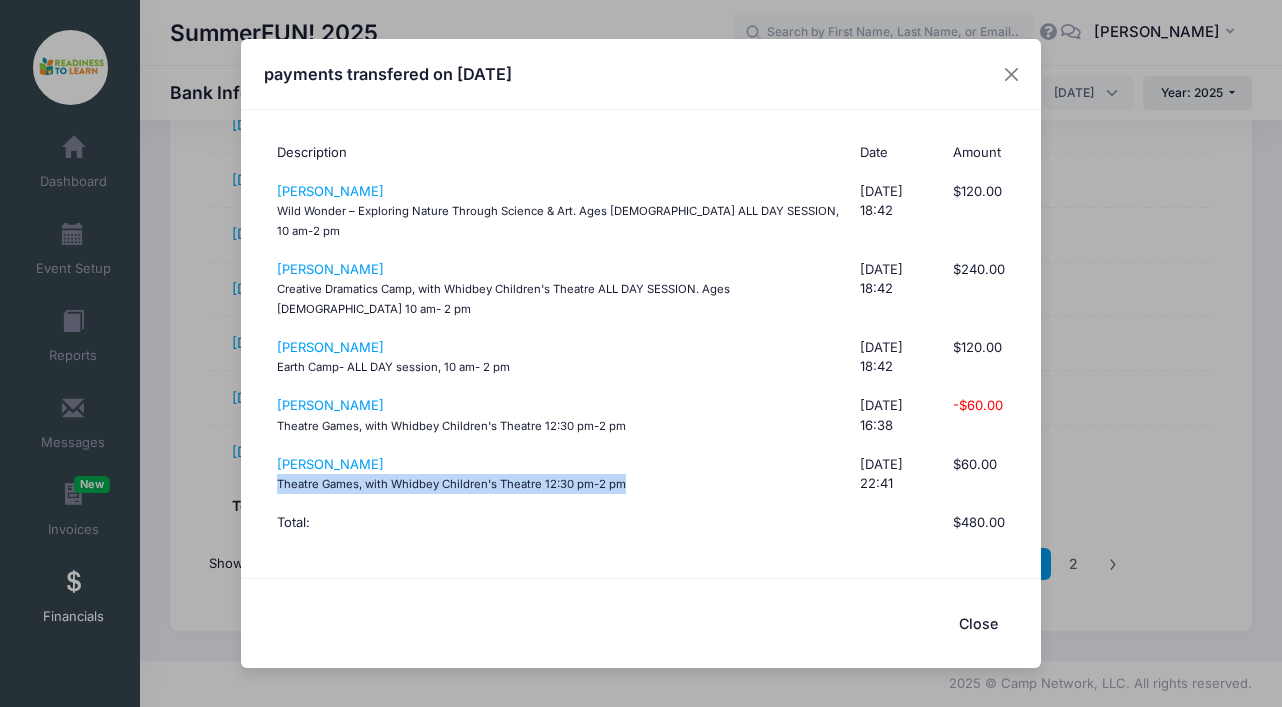 click on "Close" at bounding box center [978, 623] 